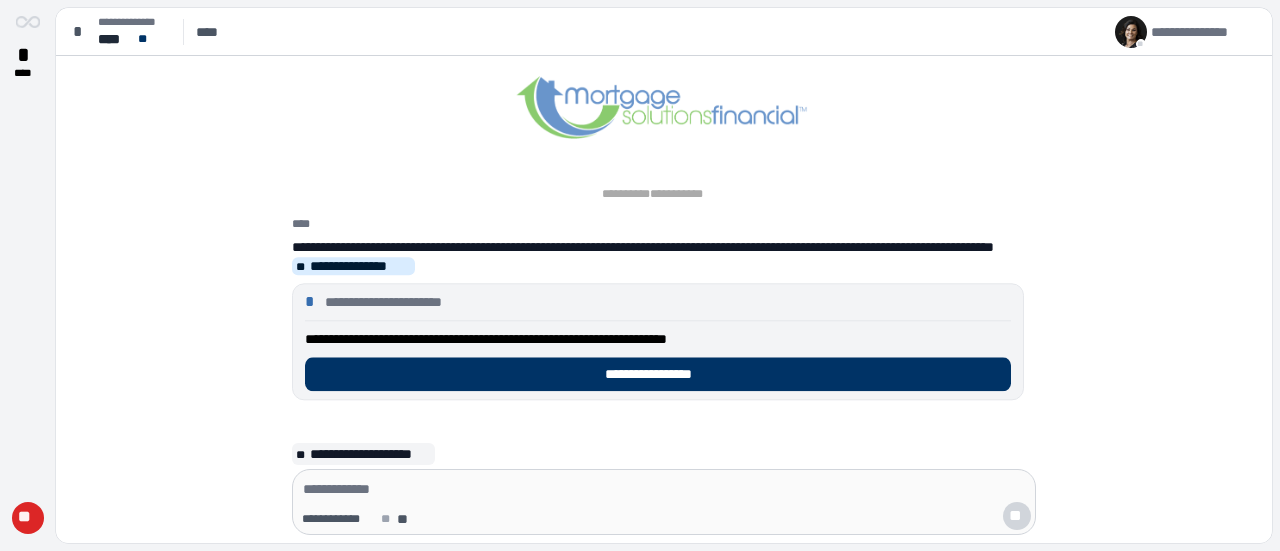 scroll, scrollTop: 0, scrollLeft: 0, axis: both 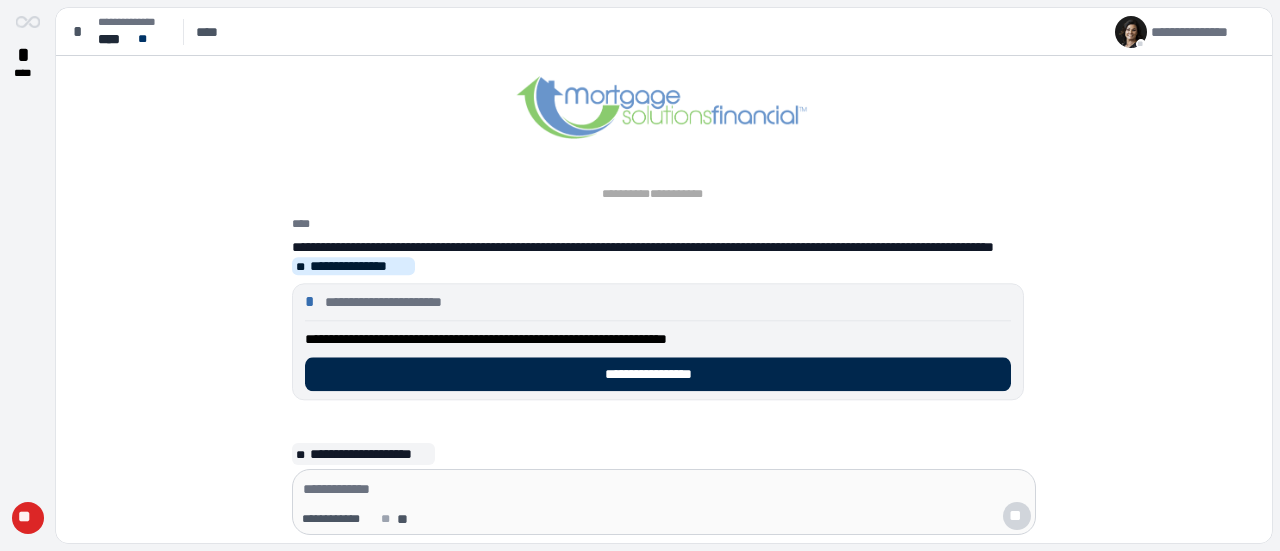click on "**********" at bounding box center (658, 374) 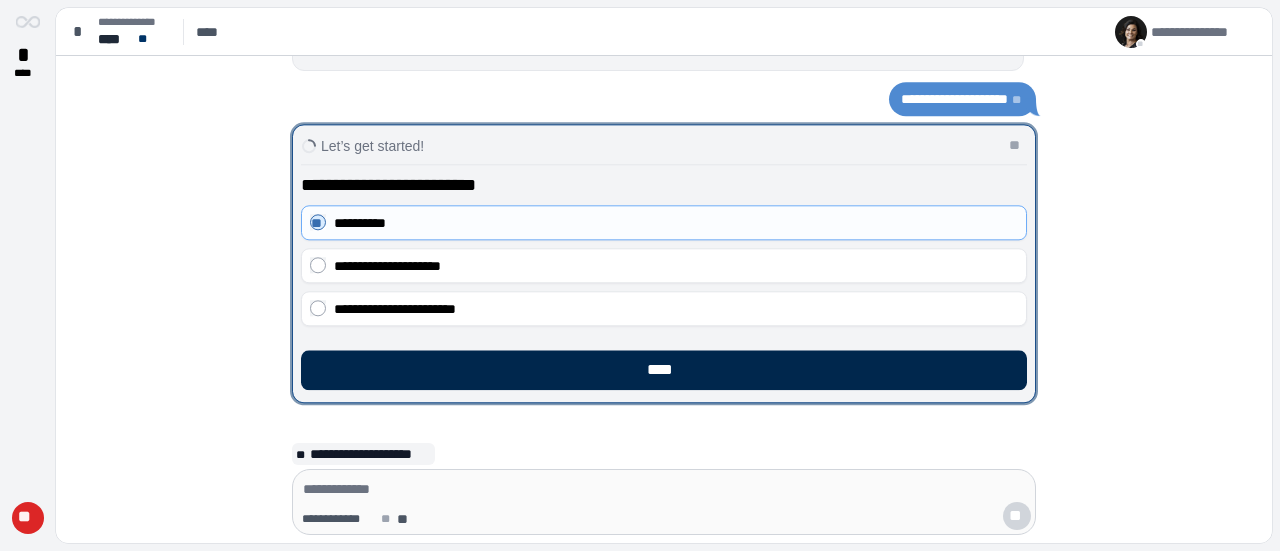 click on "****" at bounding box center [664, 370] 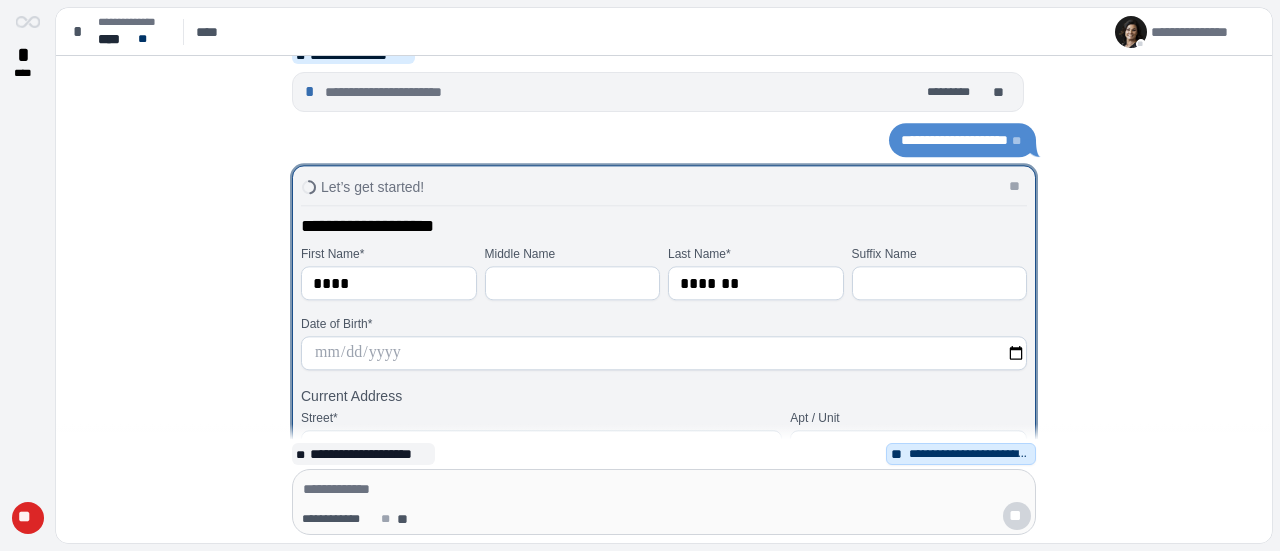 scroll, scrollTop: 100, scrollLeft: 0, axis: vertical 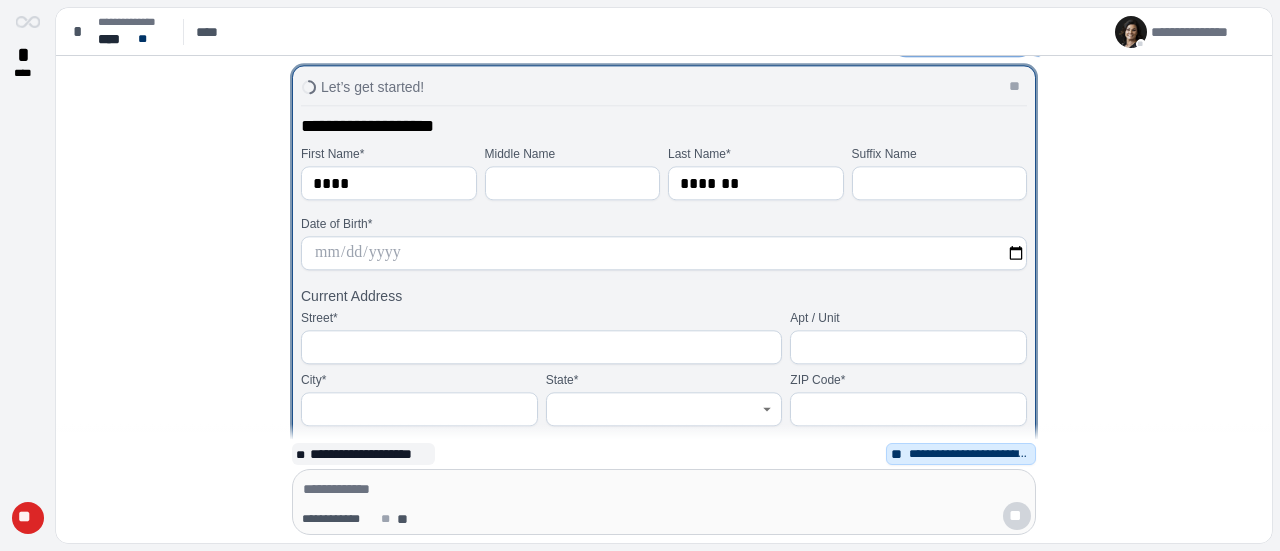 click at bounding box center (664, 253) 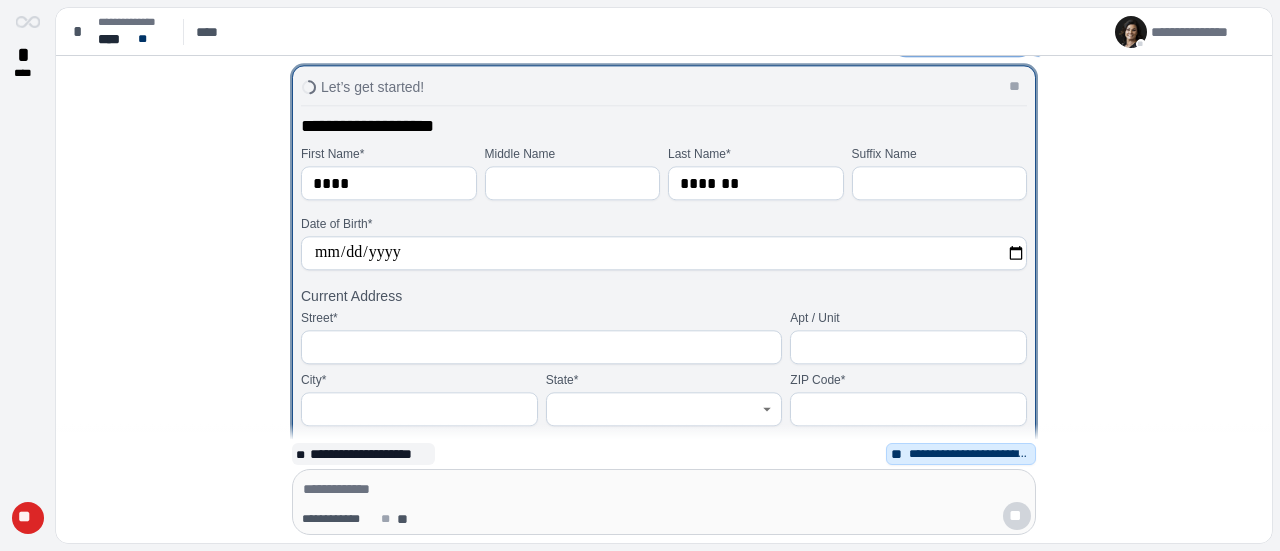 type on "**********" 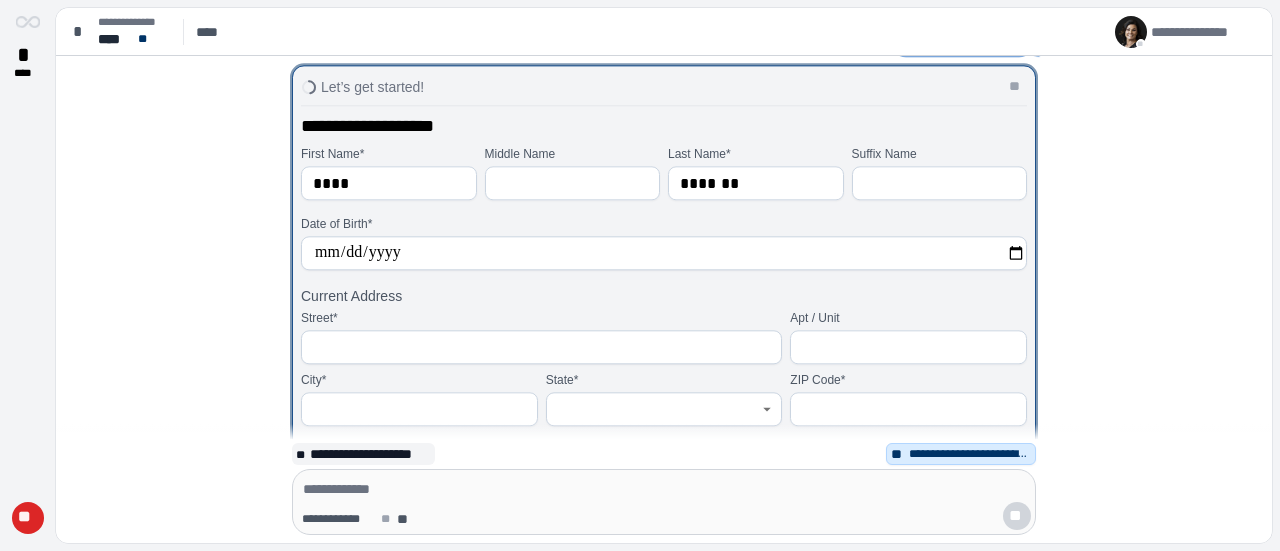 scroll, scrollTop: 0, scrollLeft: 0, axis: both 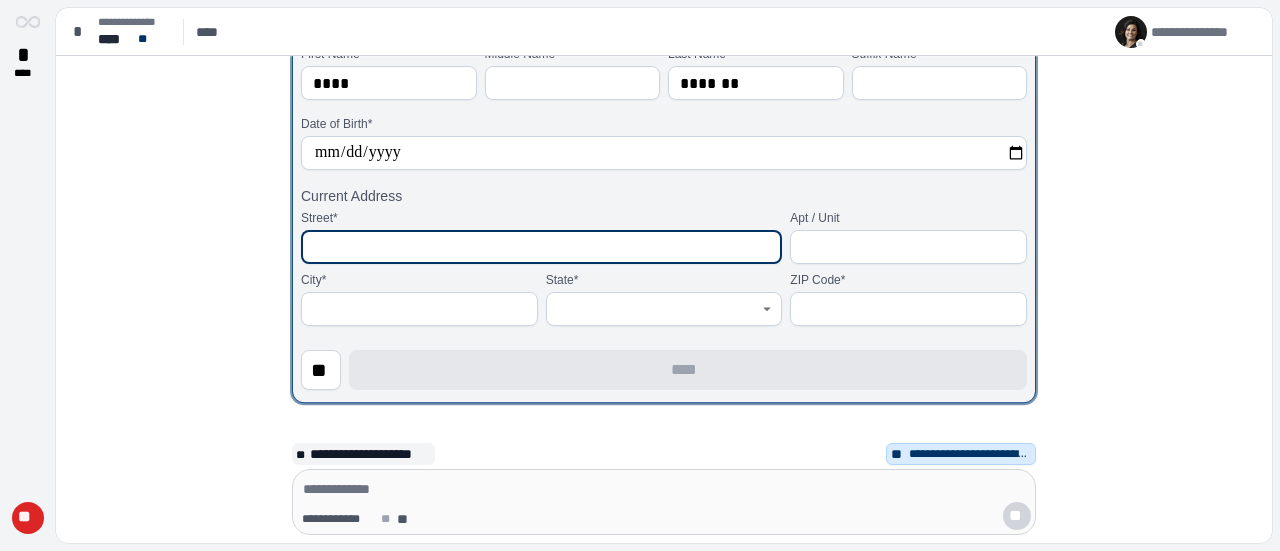 click at bounding box center (541, 247) 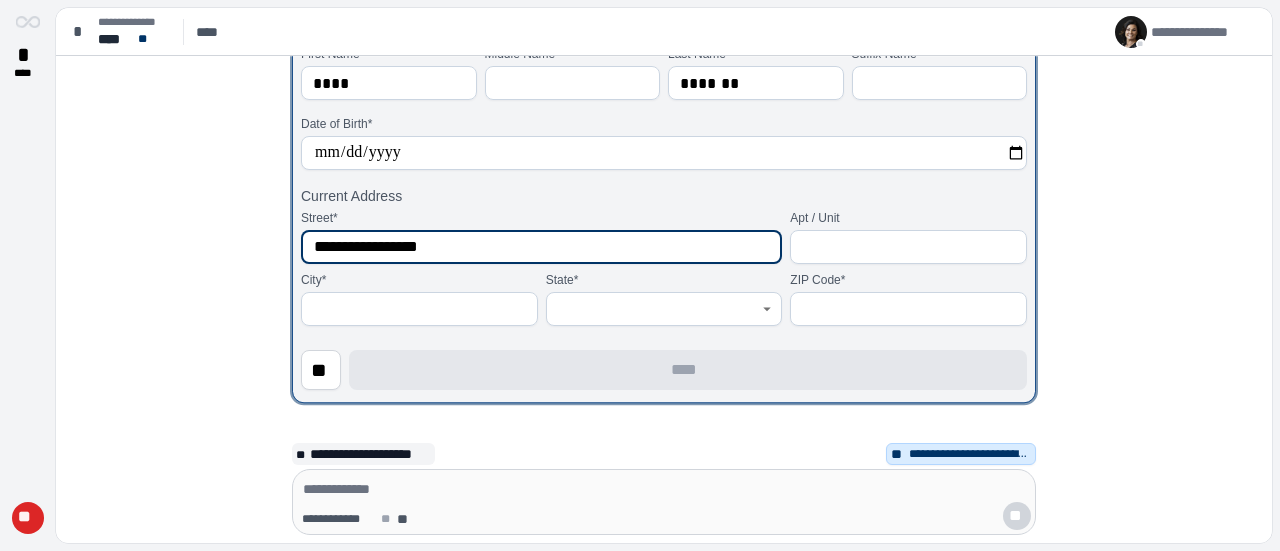 type on "**********" 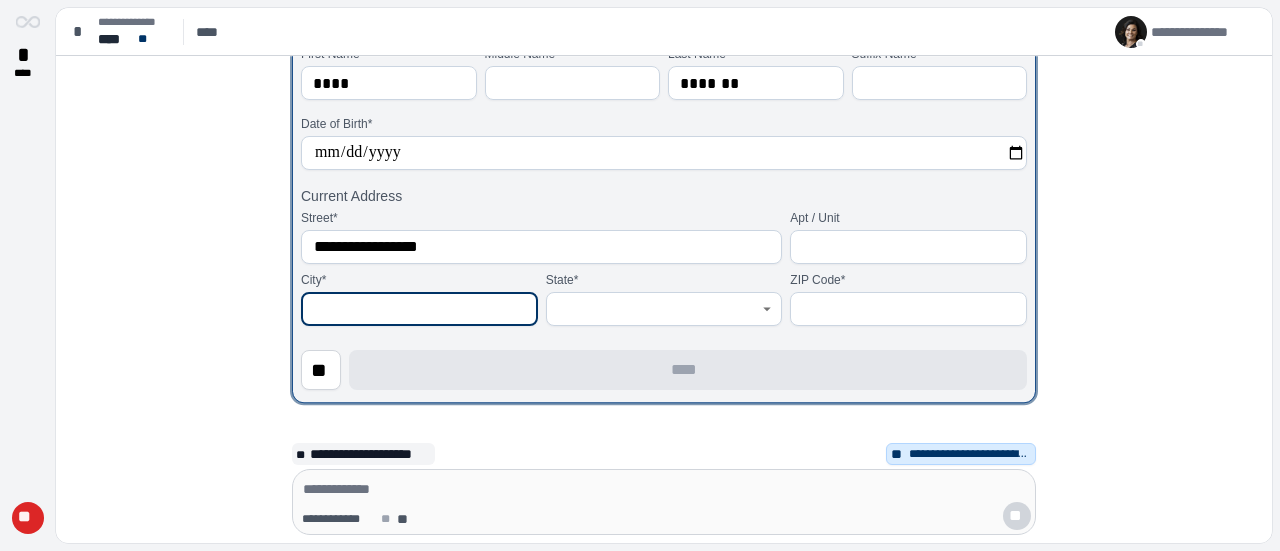 click at bounding box center [419, 309] 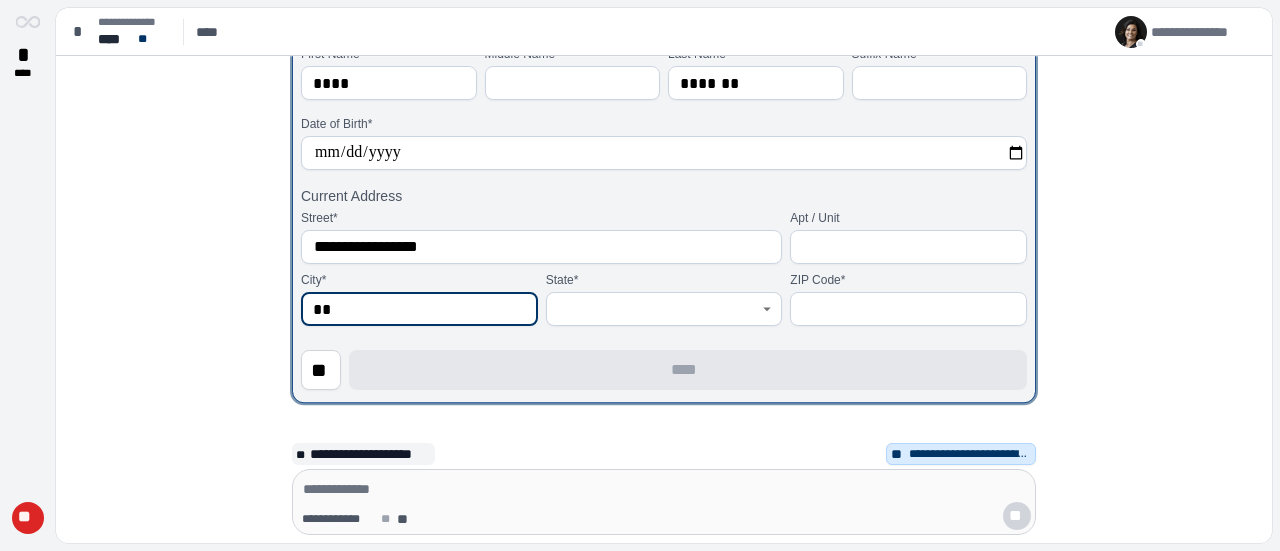 type on "*" 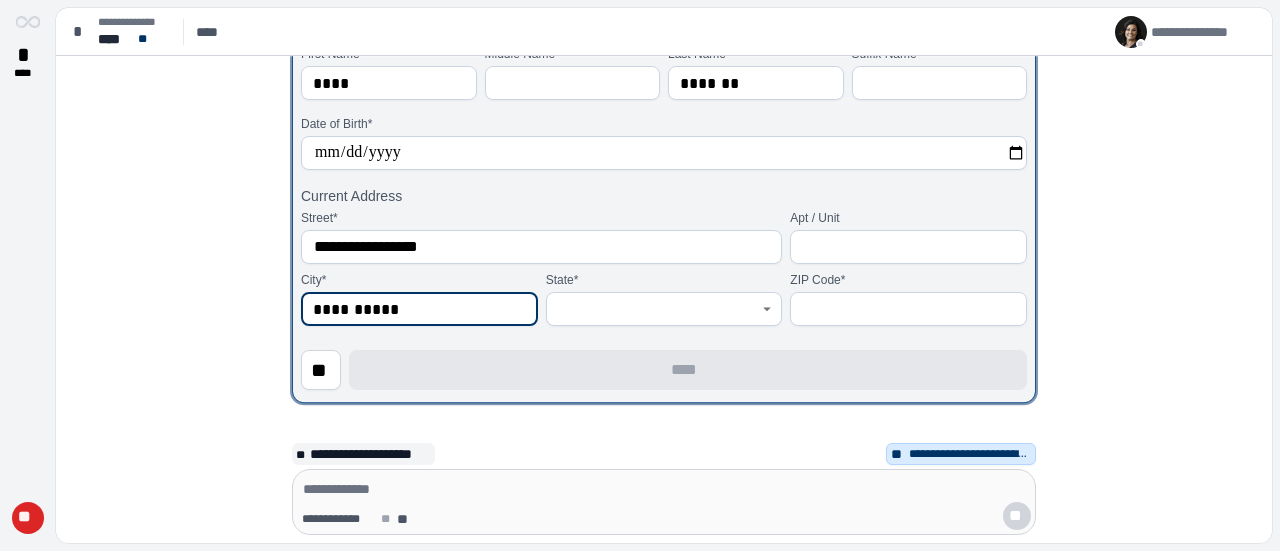 type on "**********" 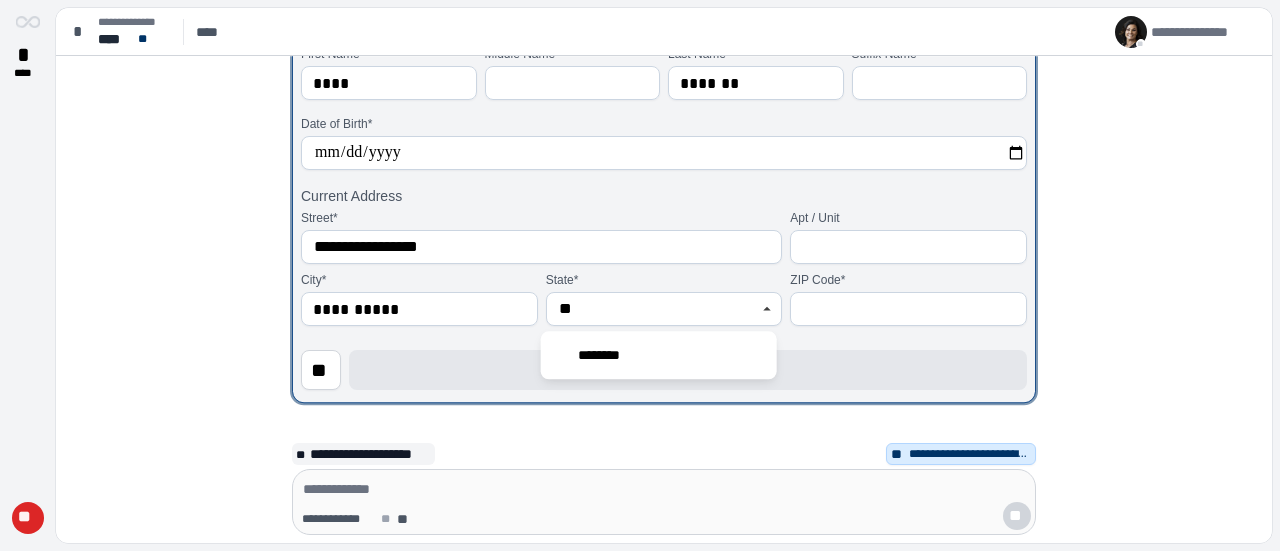type on "********" 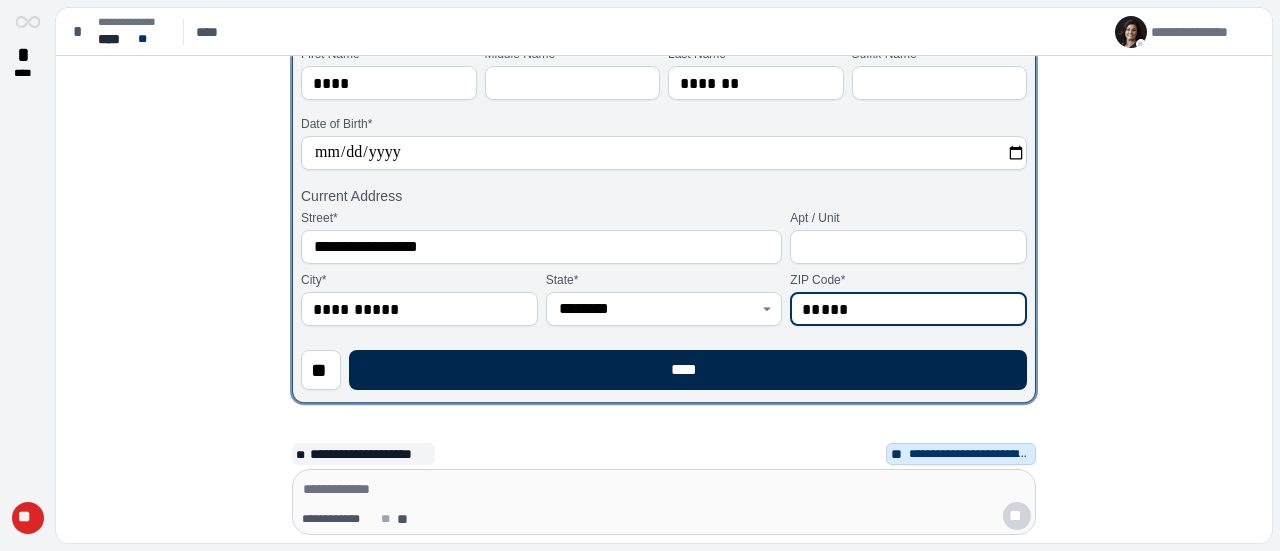 type on "*****" 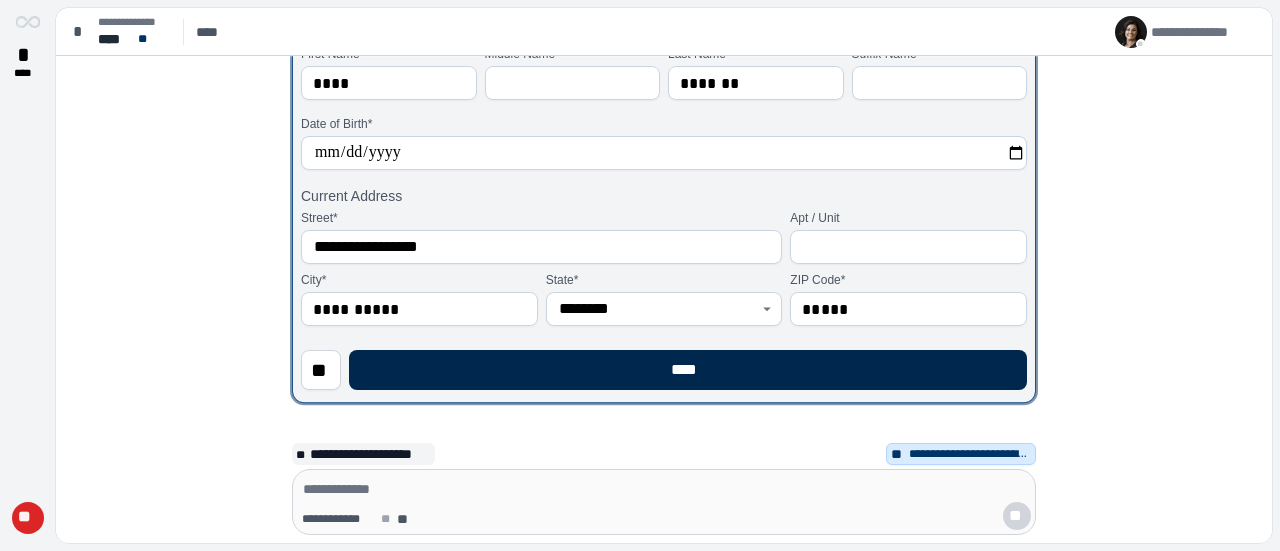 click on "****" at bounding box center [688, 370] 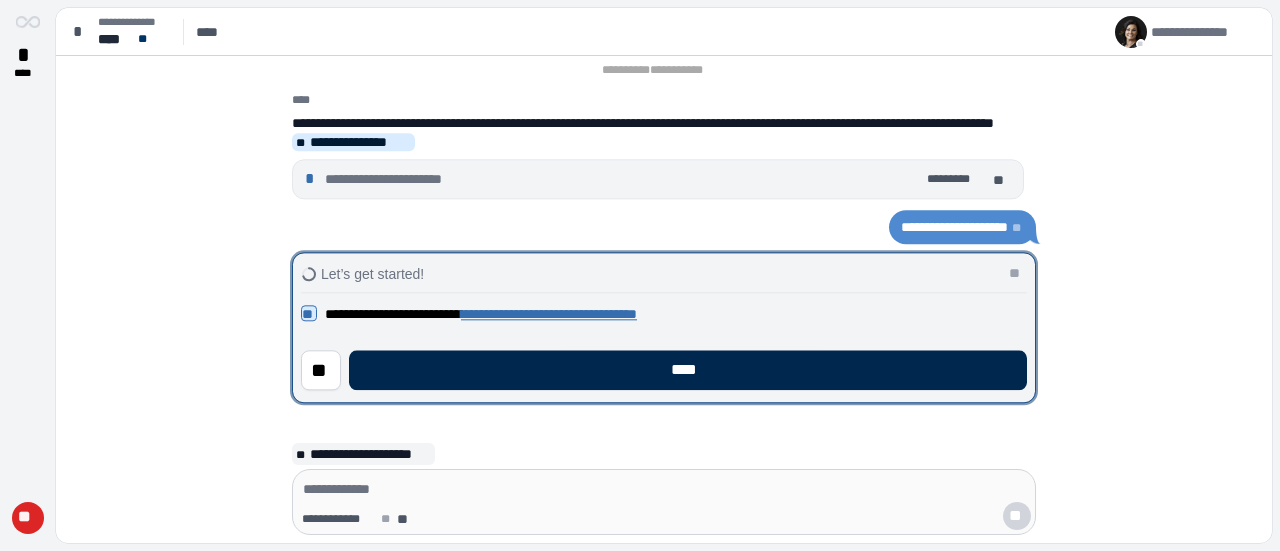 click on "****" at bounding box center [688, 370] 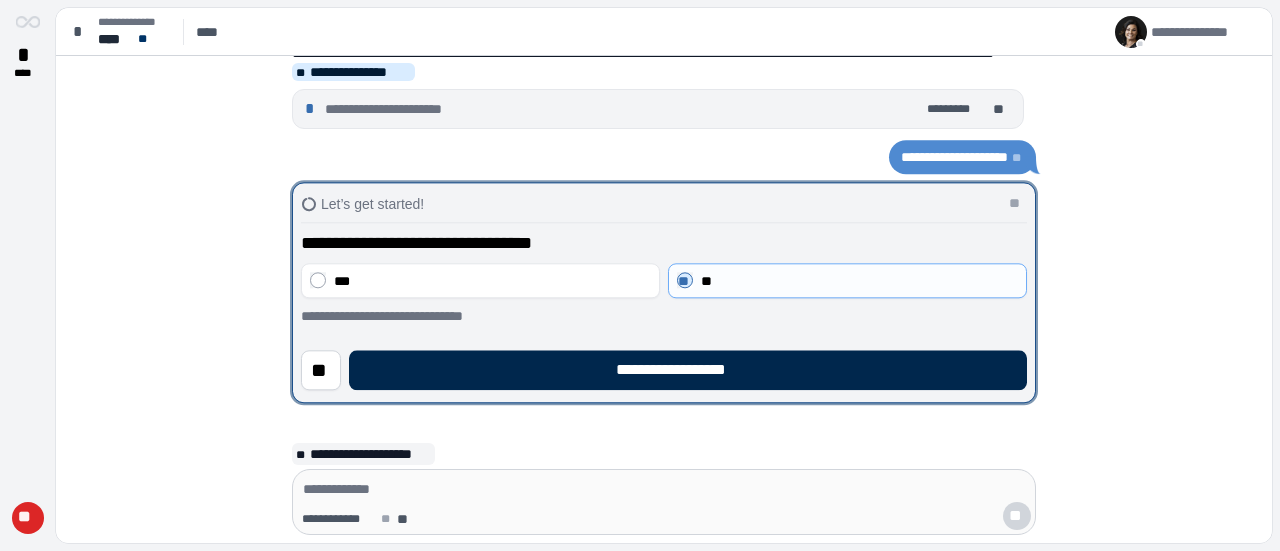 click on "**********" at bounding box center (688, 370) 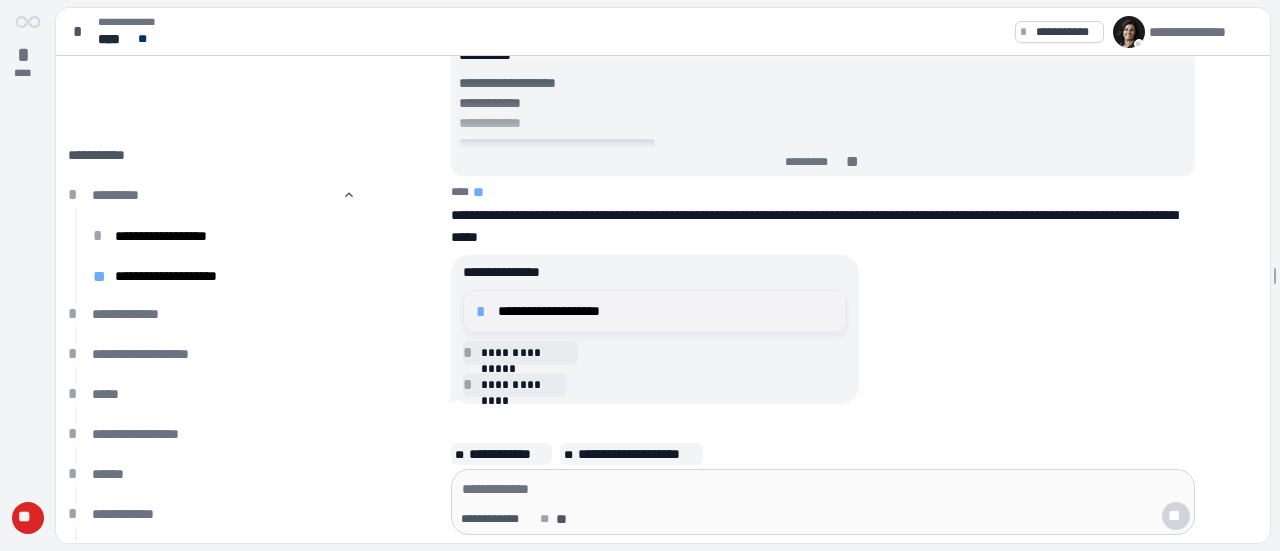 click on "**********" at bounding box center (666, 311) 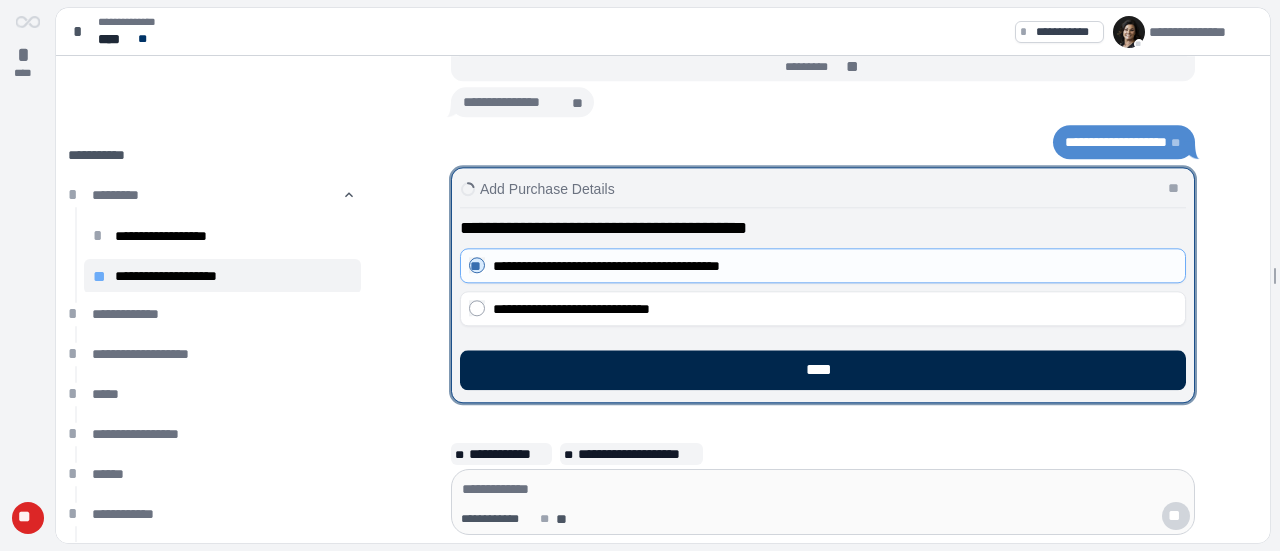 click on "****" at bounding box center (823, 370) 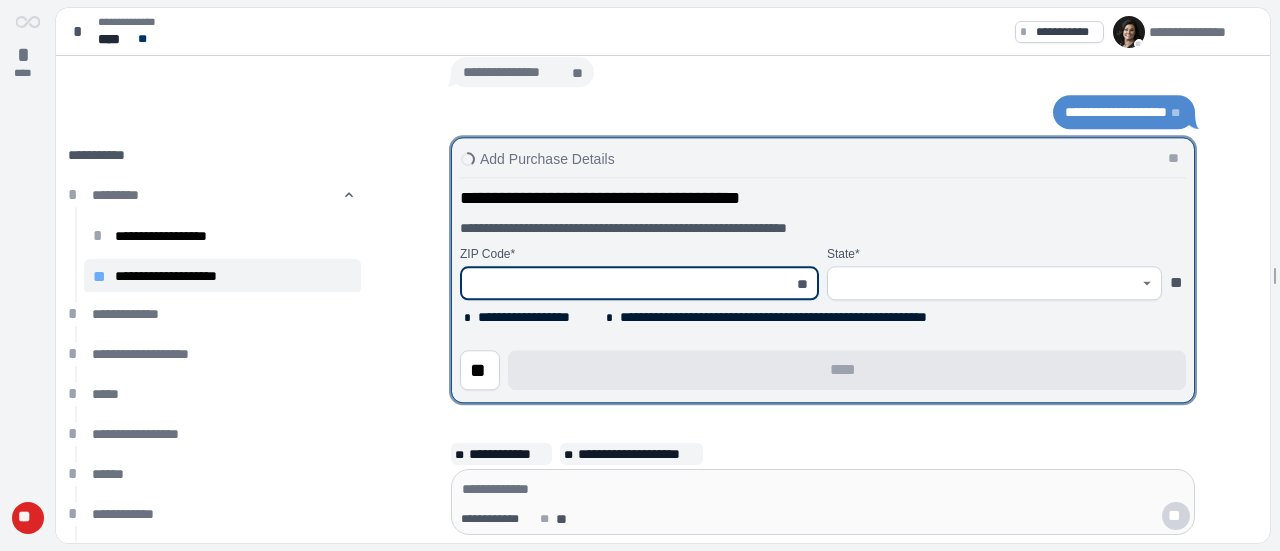 click at bounding box center [628, 283] 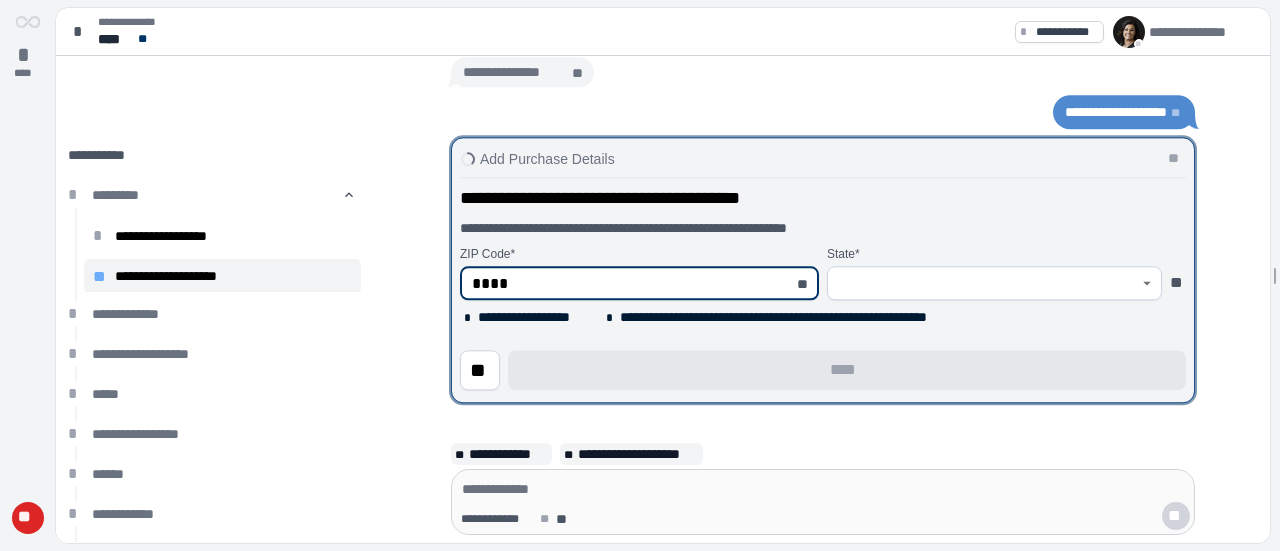 type on "*****" 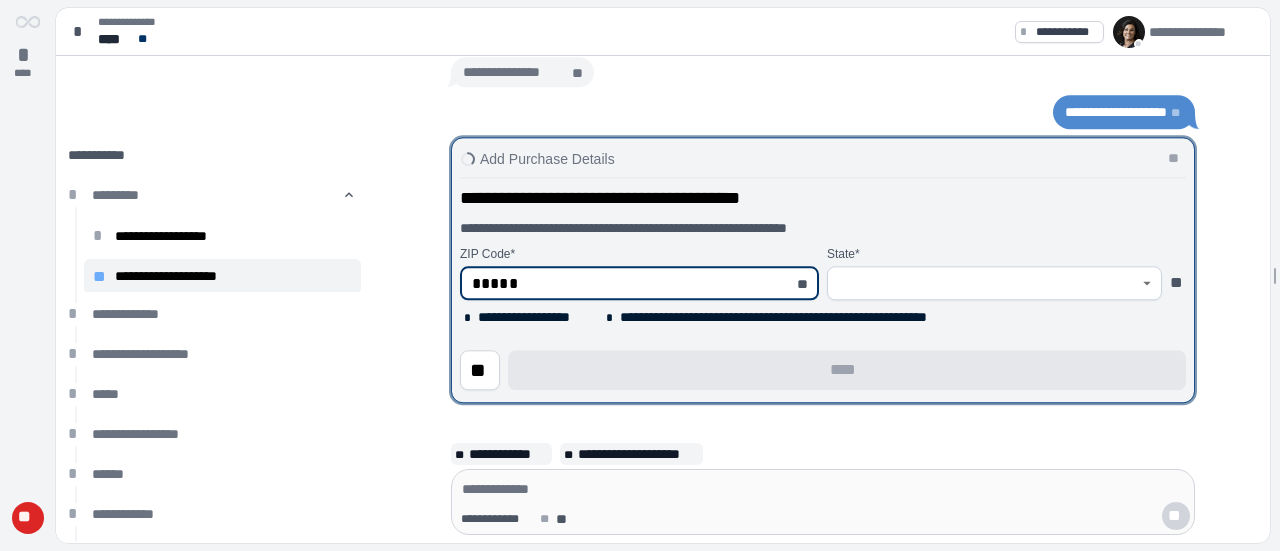 type on "********" 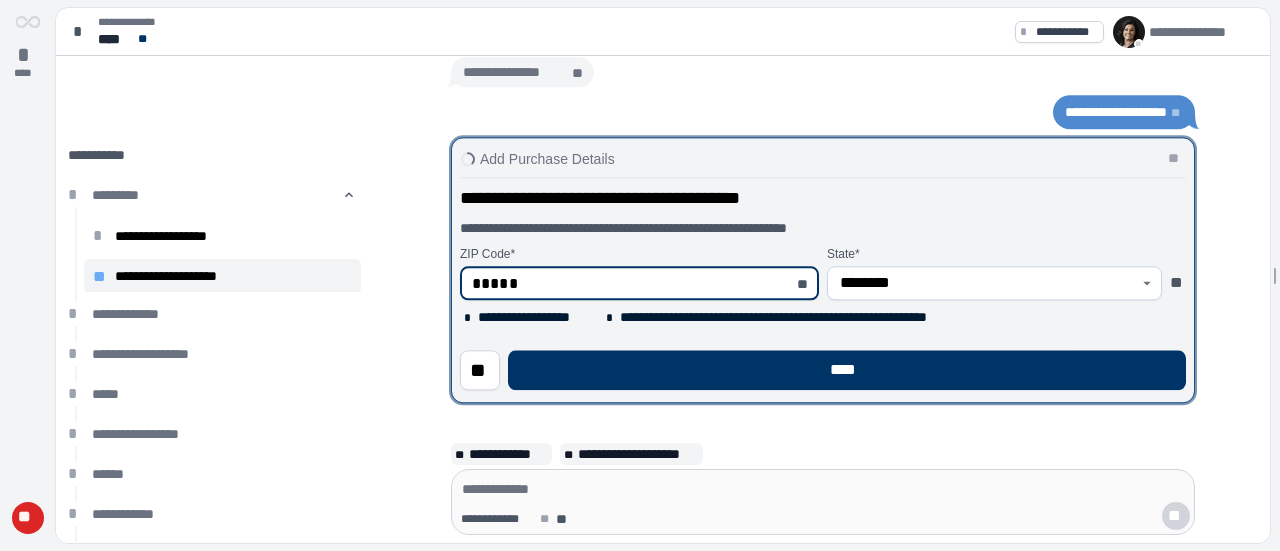 type on "*****" 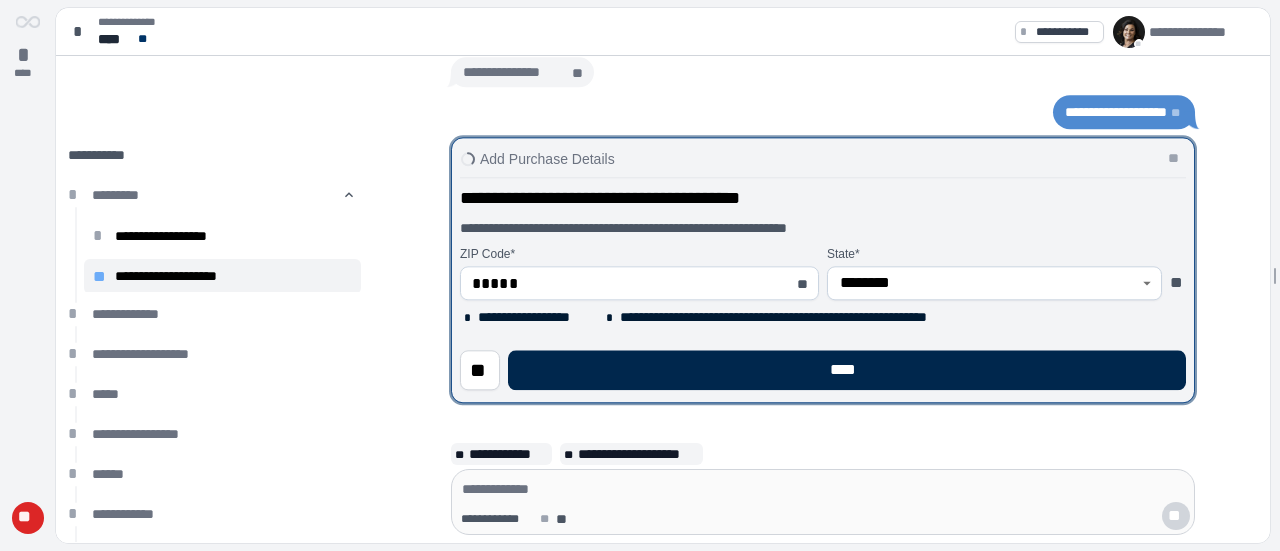 click on "****" at bounding box center [847, 370] 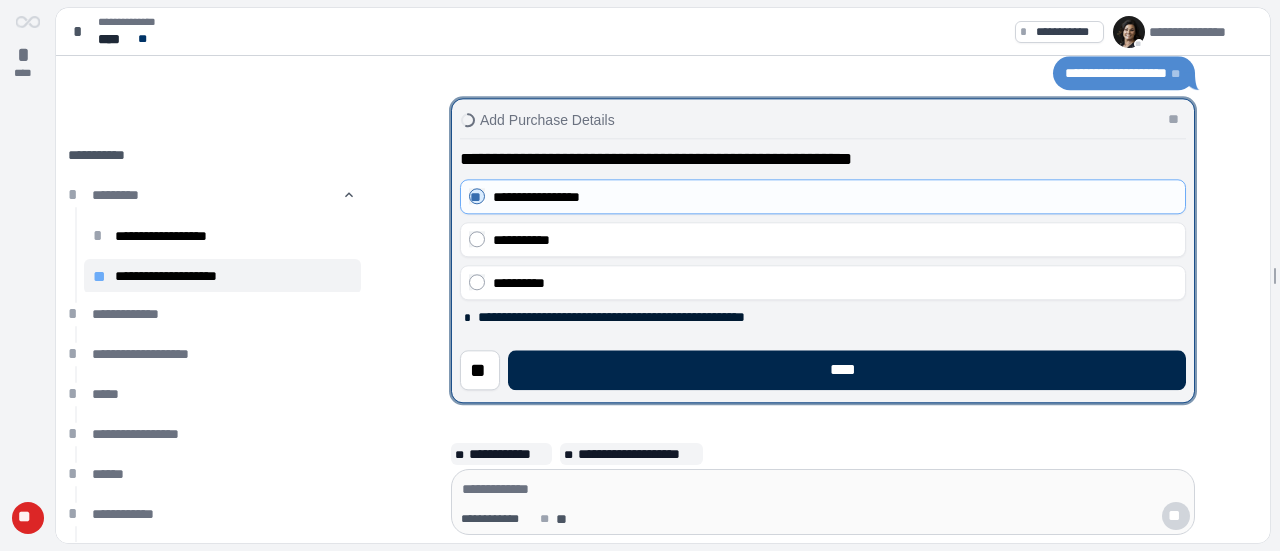 click on "****" at bounding box center (847, 370) 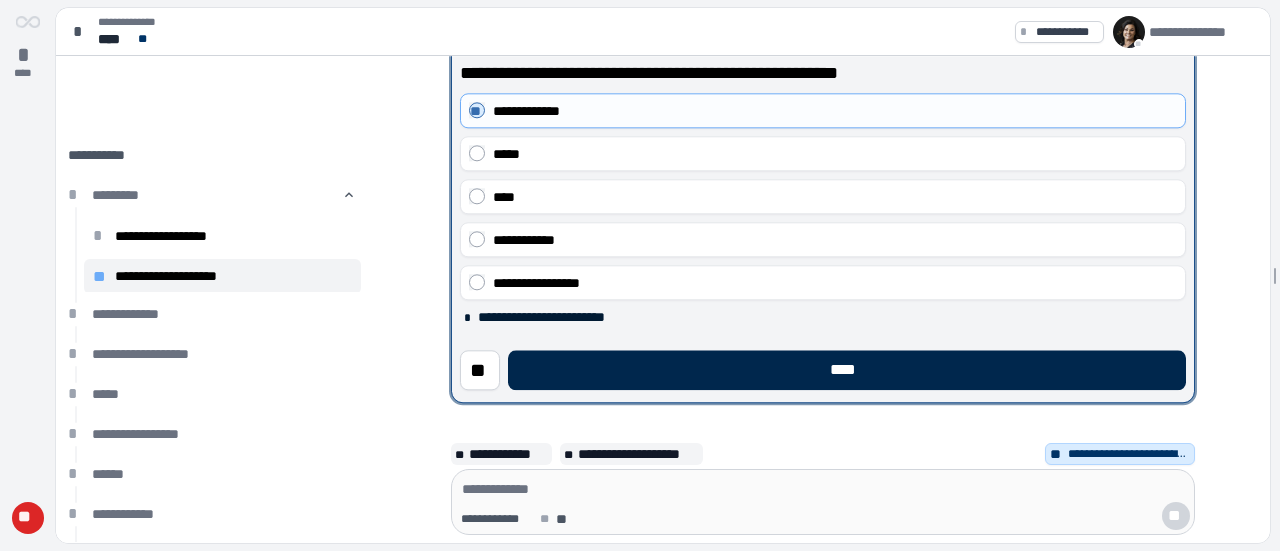 click on "****" at bounding box center [847, 370] 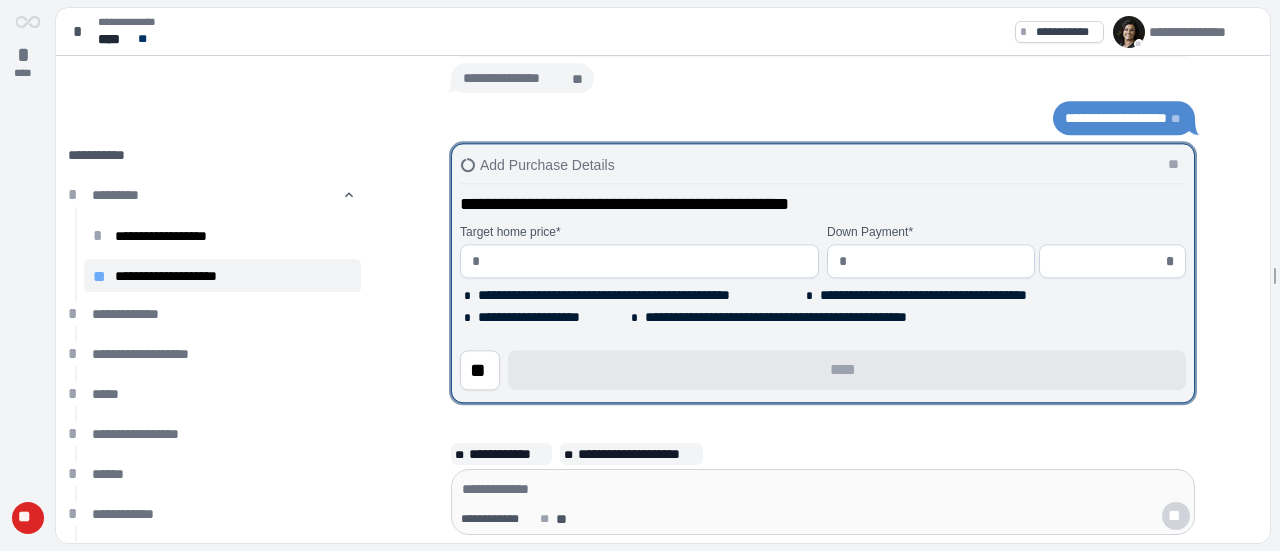 click at bounding box center (647, 261) 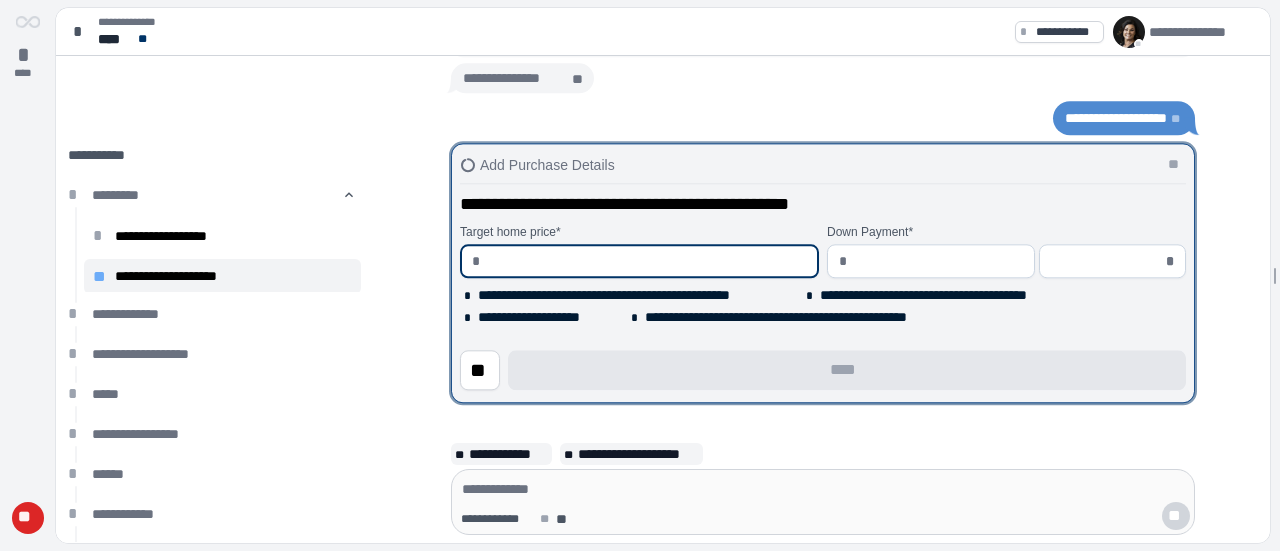 click on "**********" at bounding box center (640, 275) 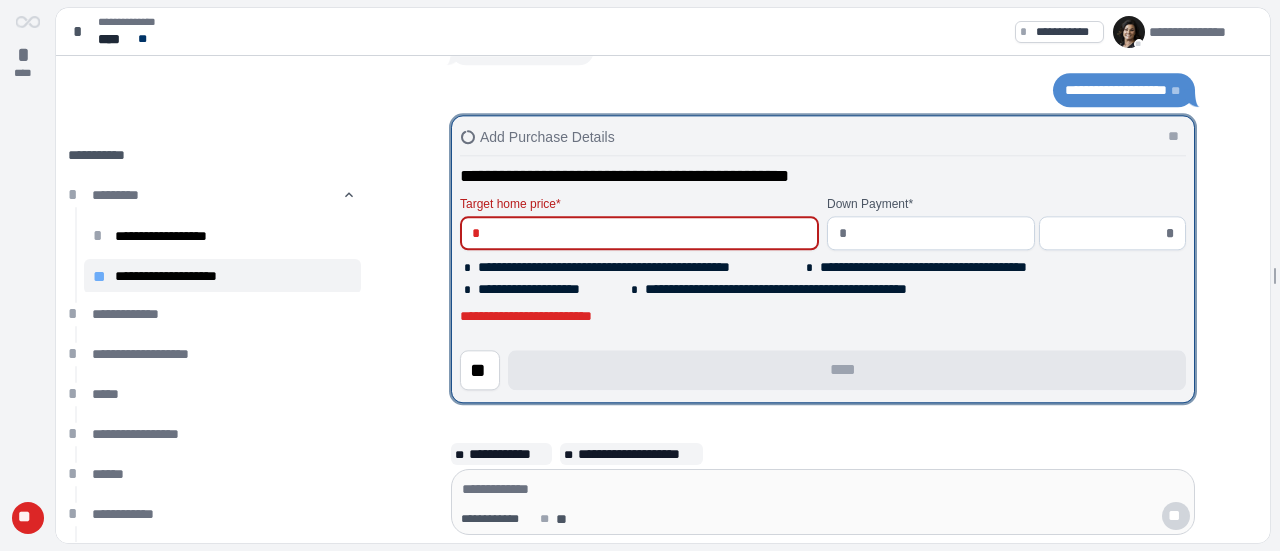 click at bounding box center (647, 233) 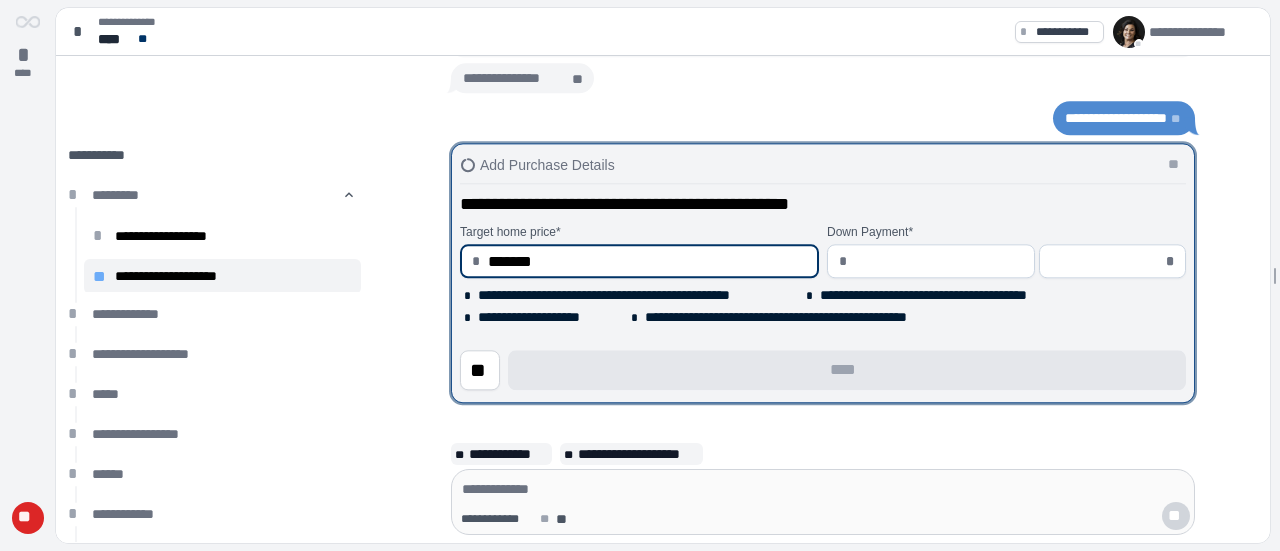 type on "**********" 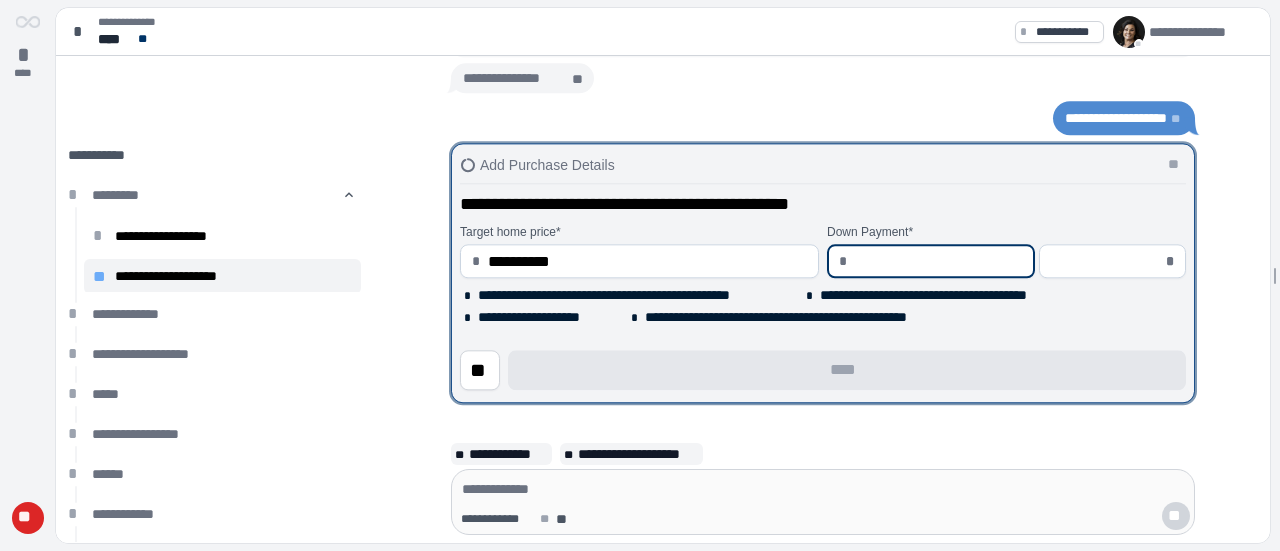 click at bounding box center (939, 261) 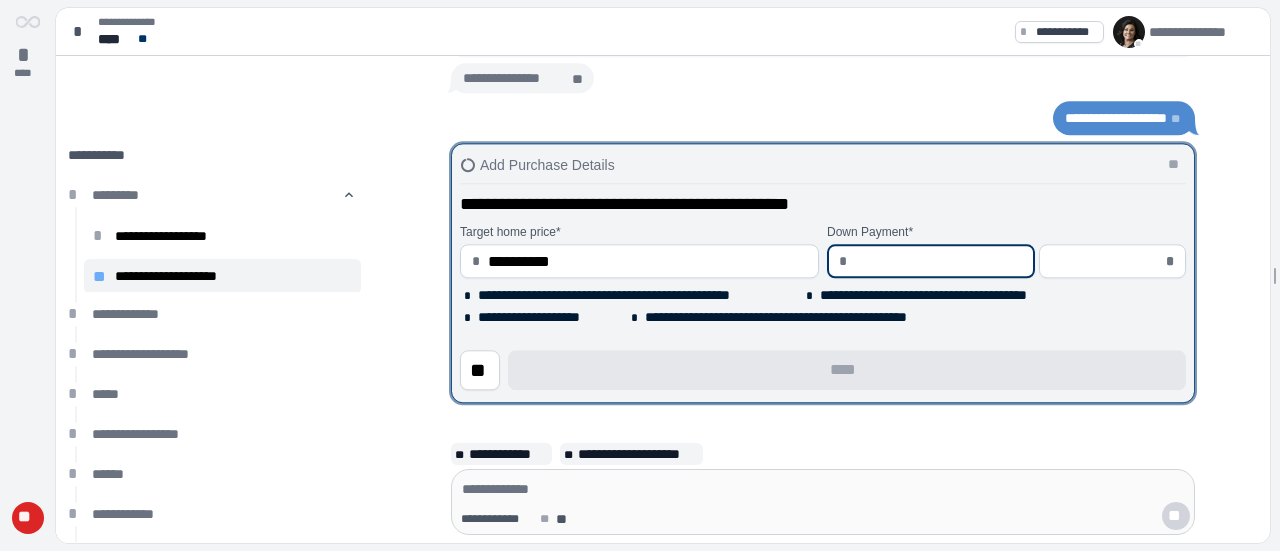 click at bounding box center [1106, 261] 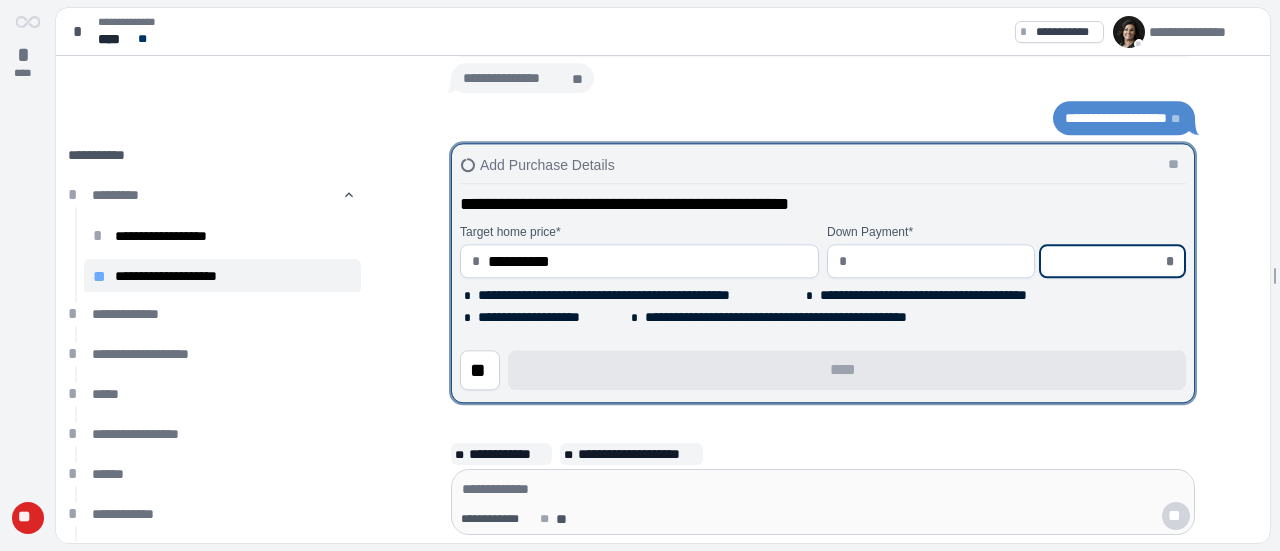 type on "****" 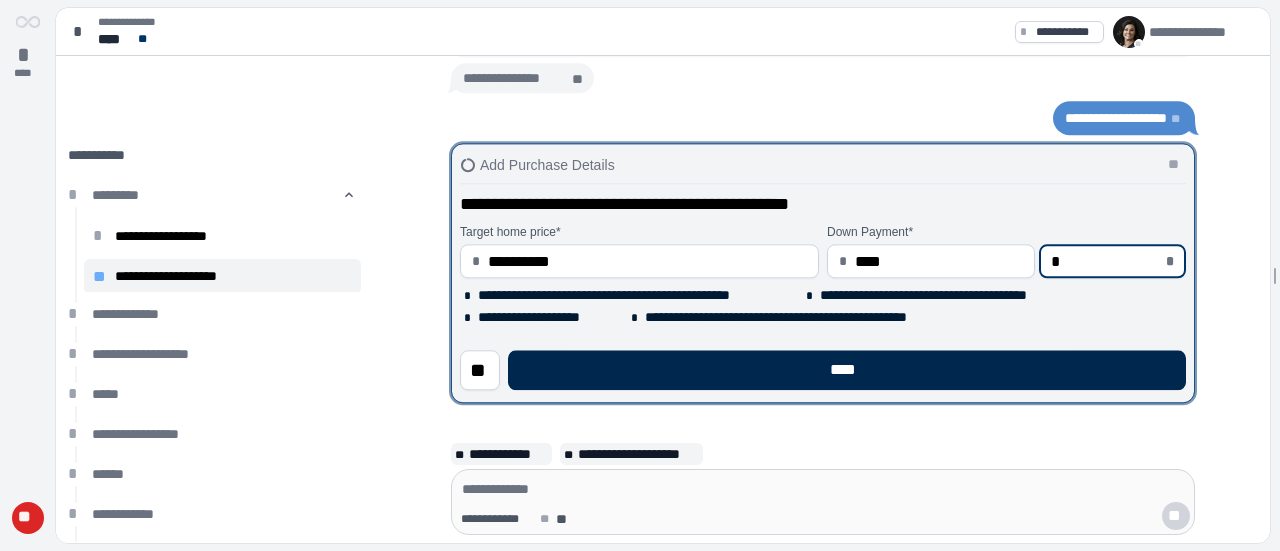 type on "*****" 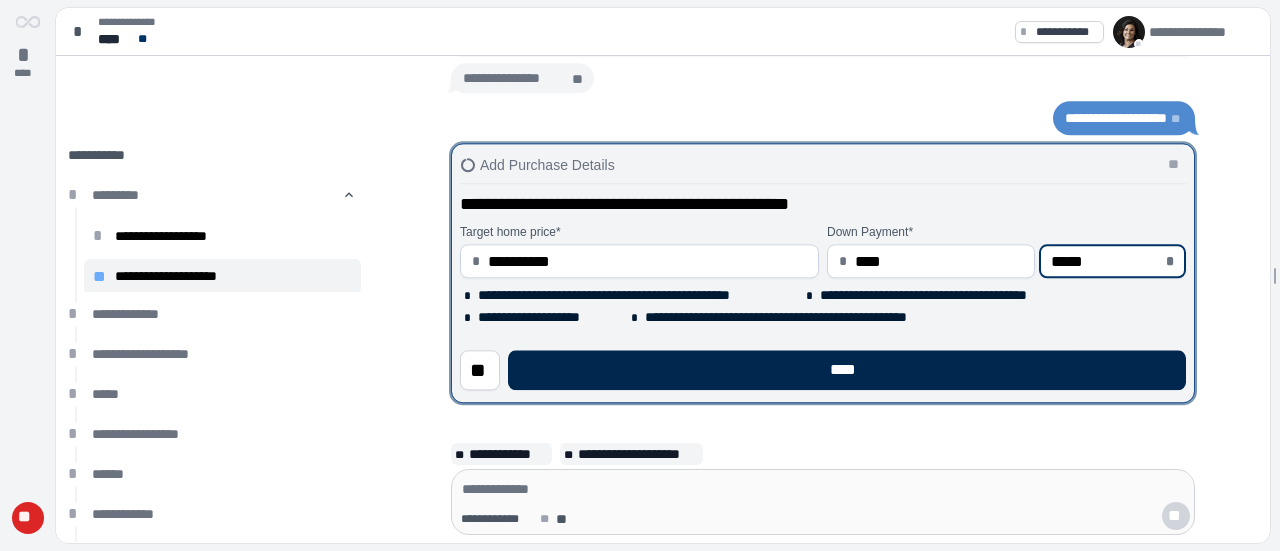 click on "****" at bounding box center [847, 370] 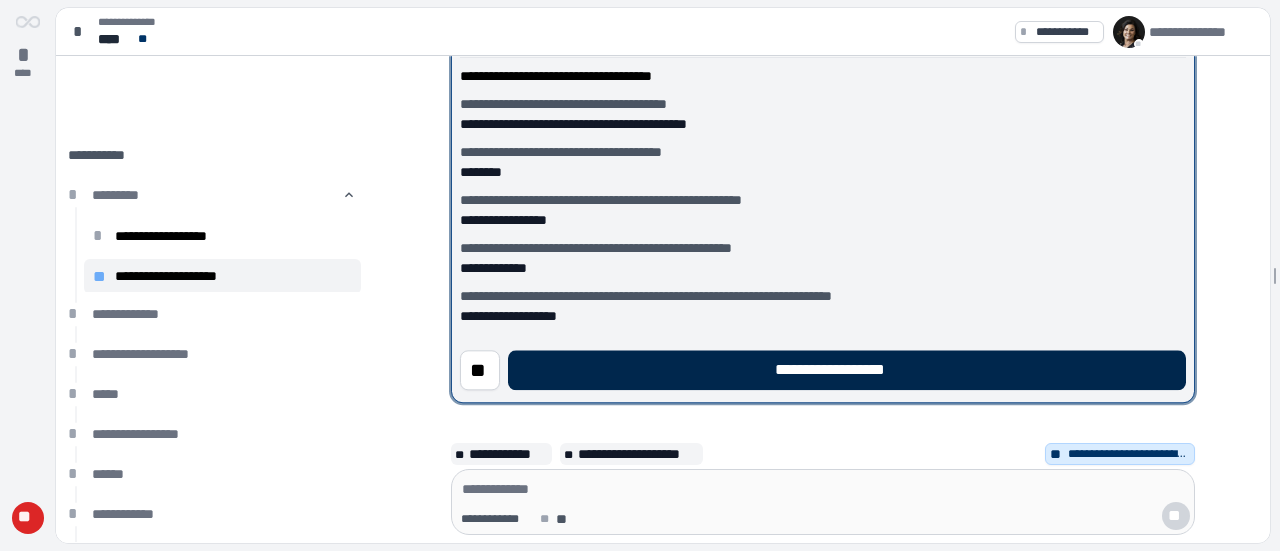 click on "**********" at bounding box center (847, 370) 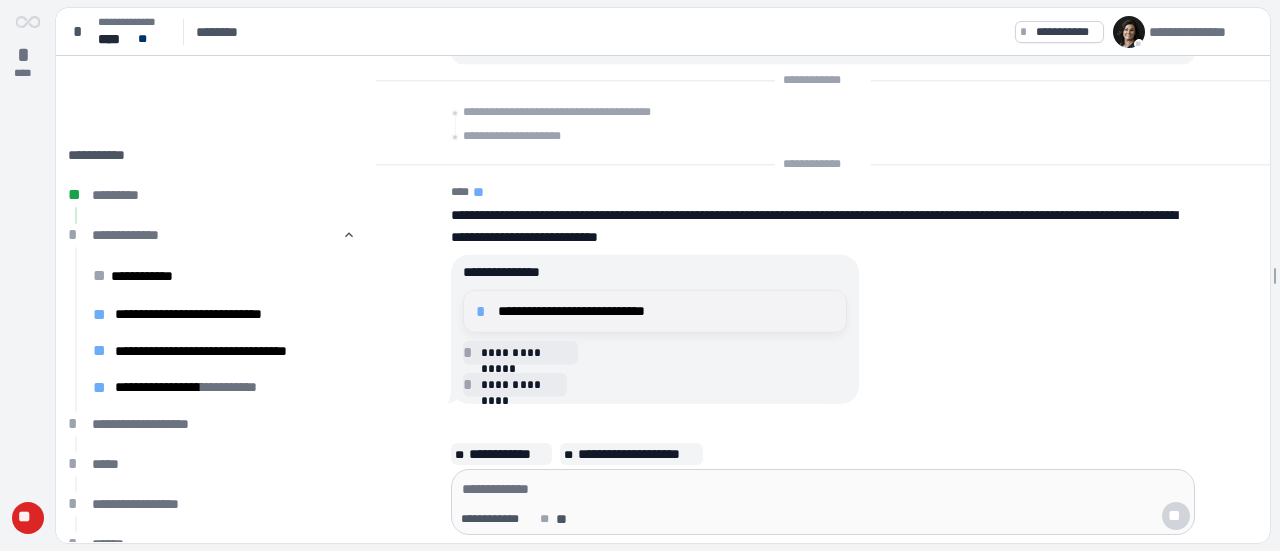 click on "**********" at bounding box center [666, 311] 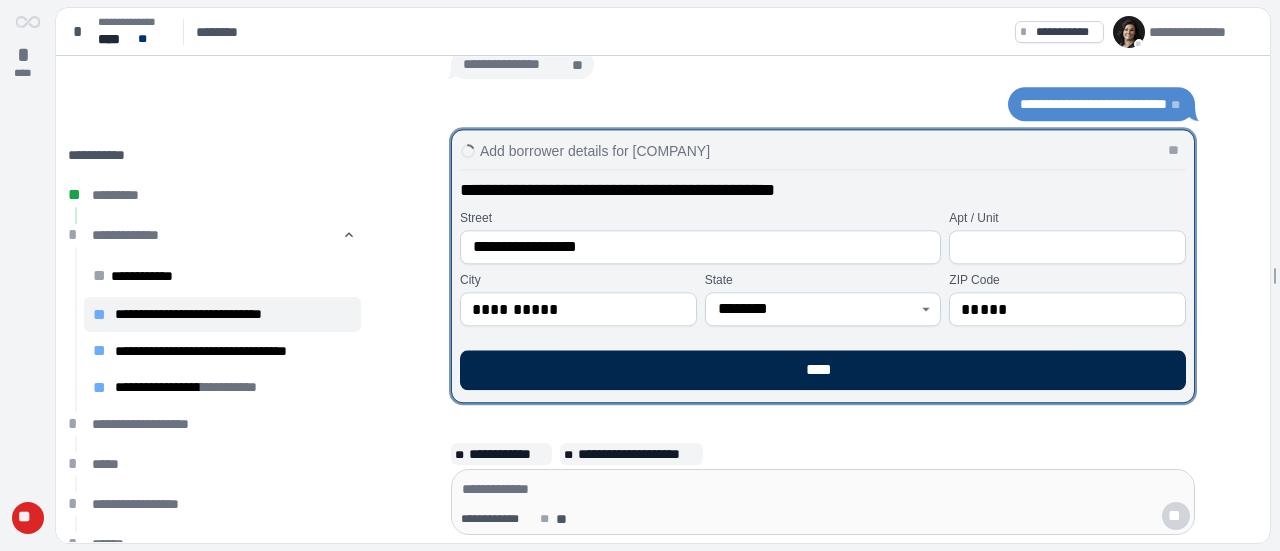 click on "****" at bounding box center (823, 370) 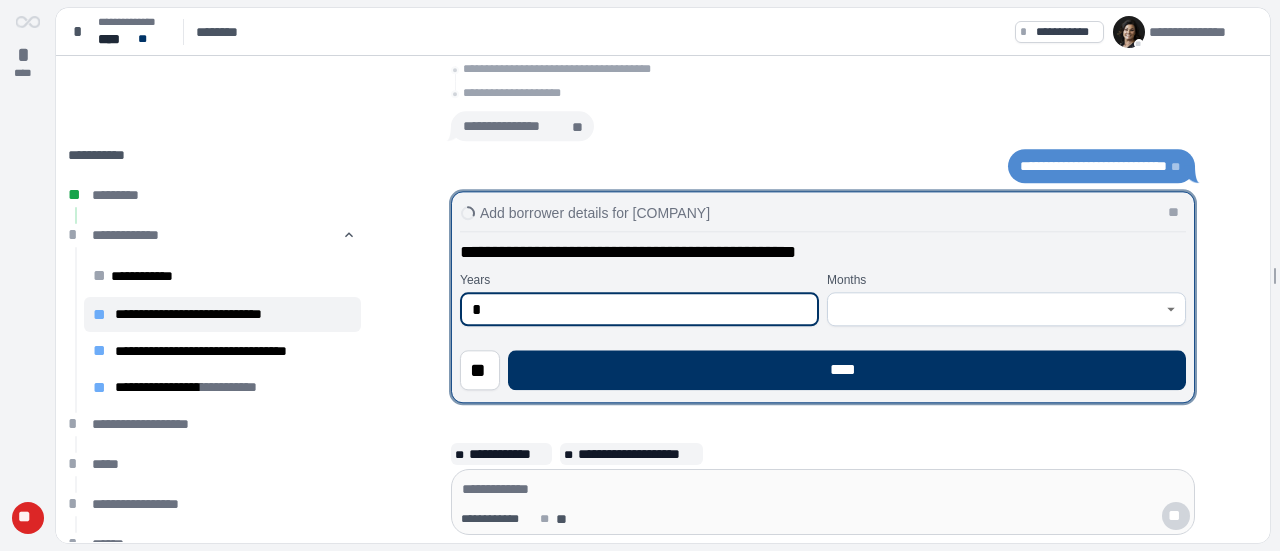 type on "*" 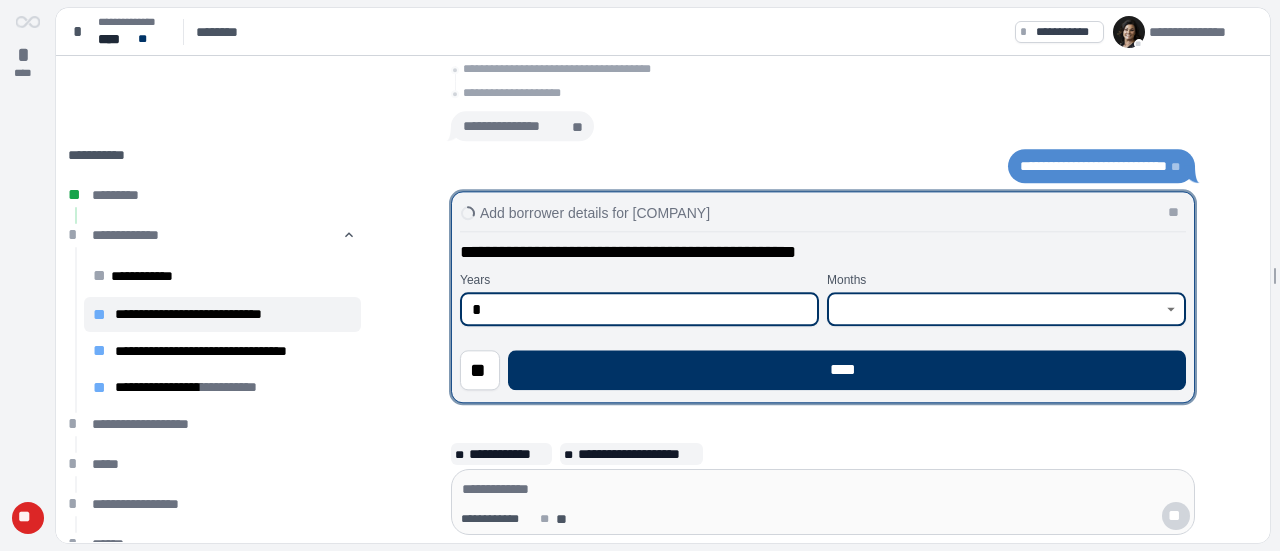 click at bounding box center (995, 309) 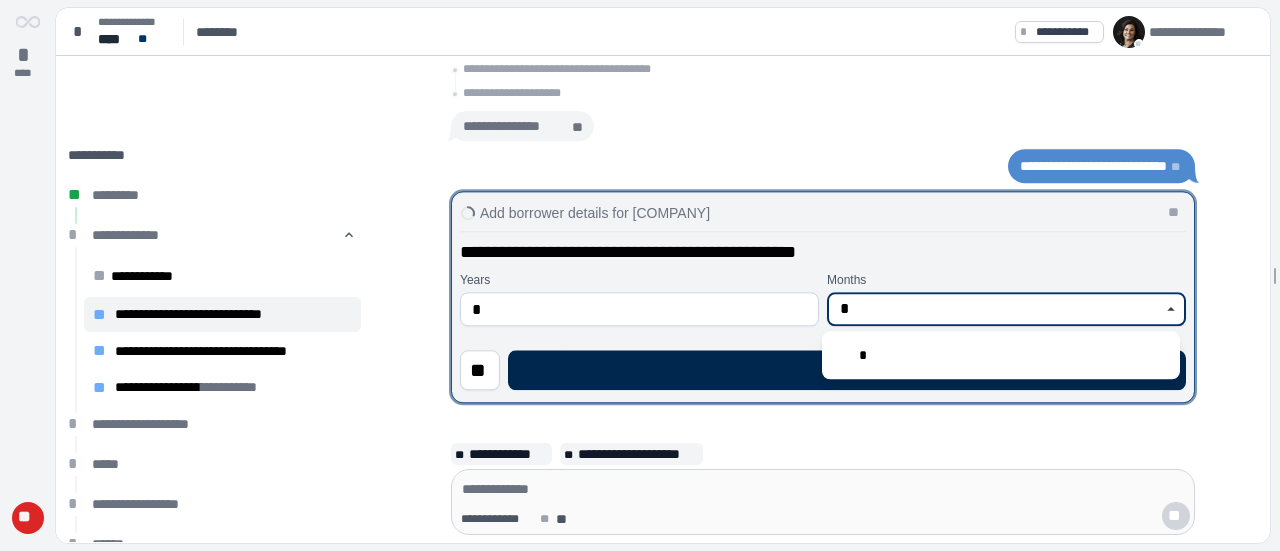 type on "*" 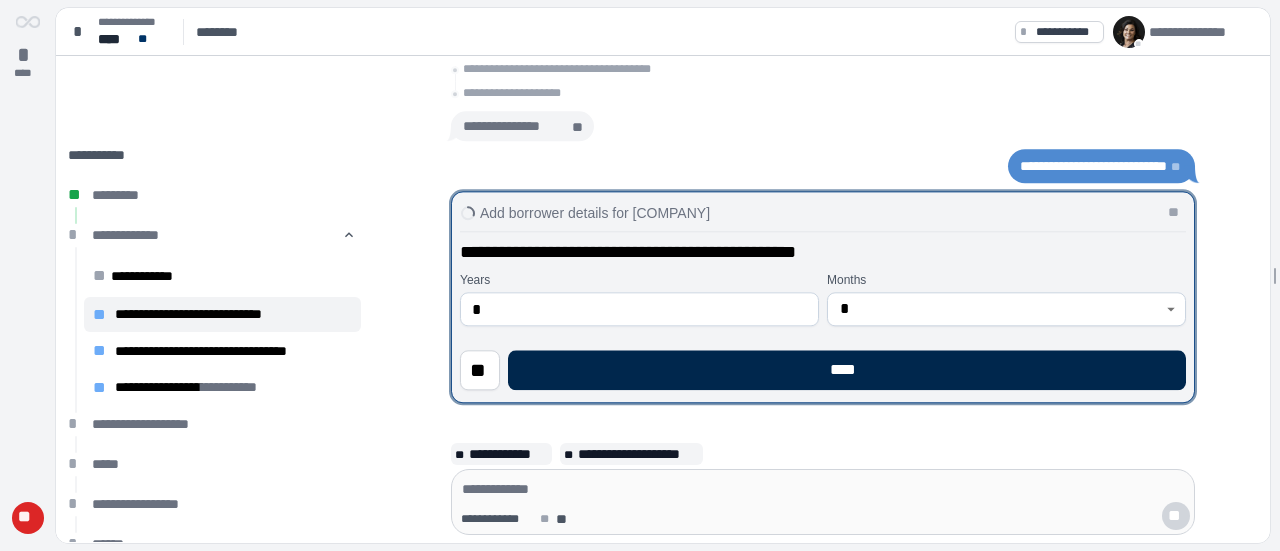click on "****" at bounding box center (847, 370) 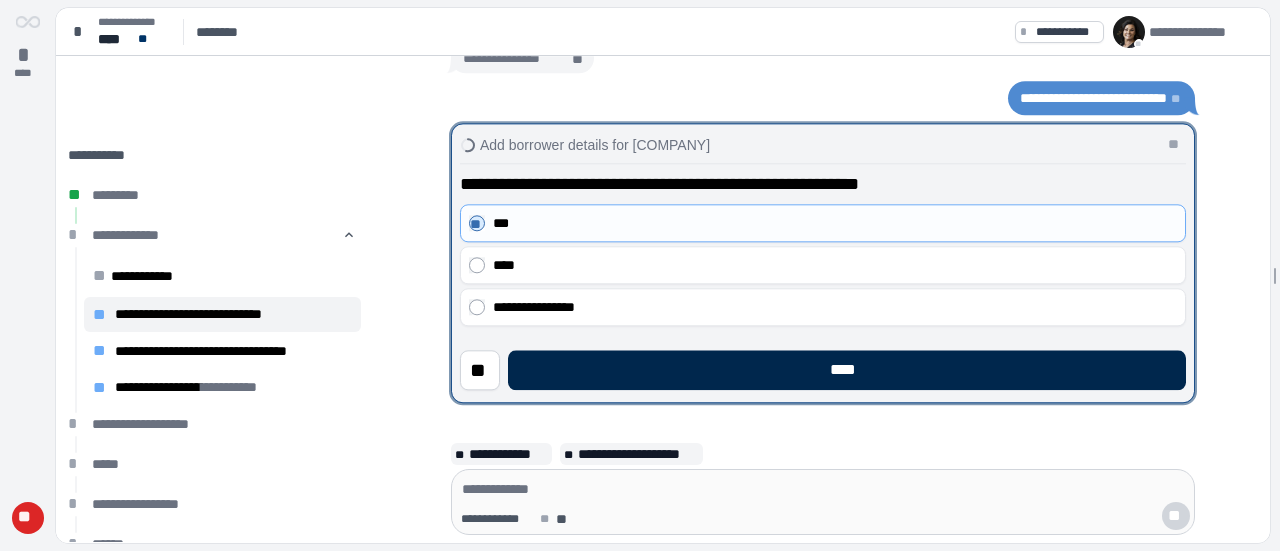 click on "****" at bounding box center [847, 370] 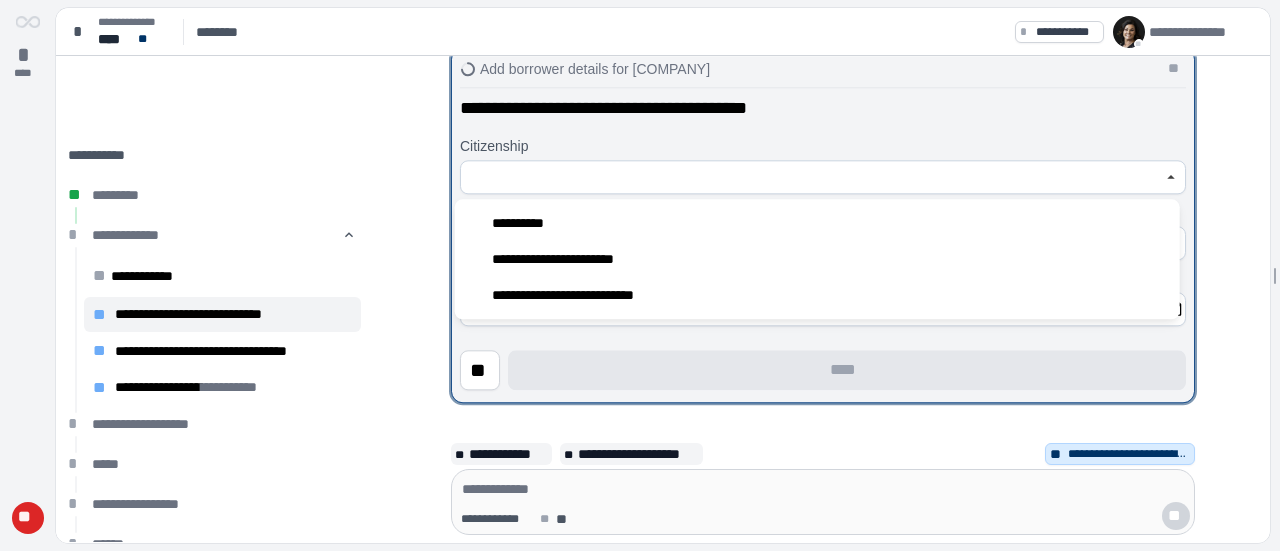 click at bounding box center [812, 177] 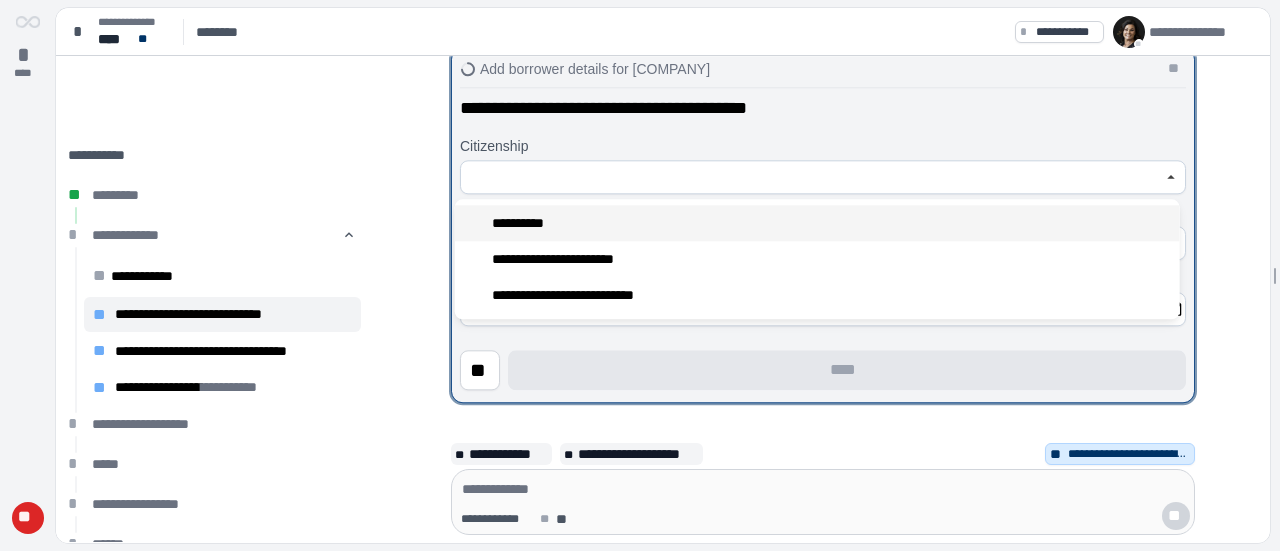 click on "**********" at bounding box center [817, 223] 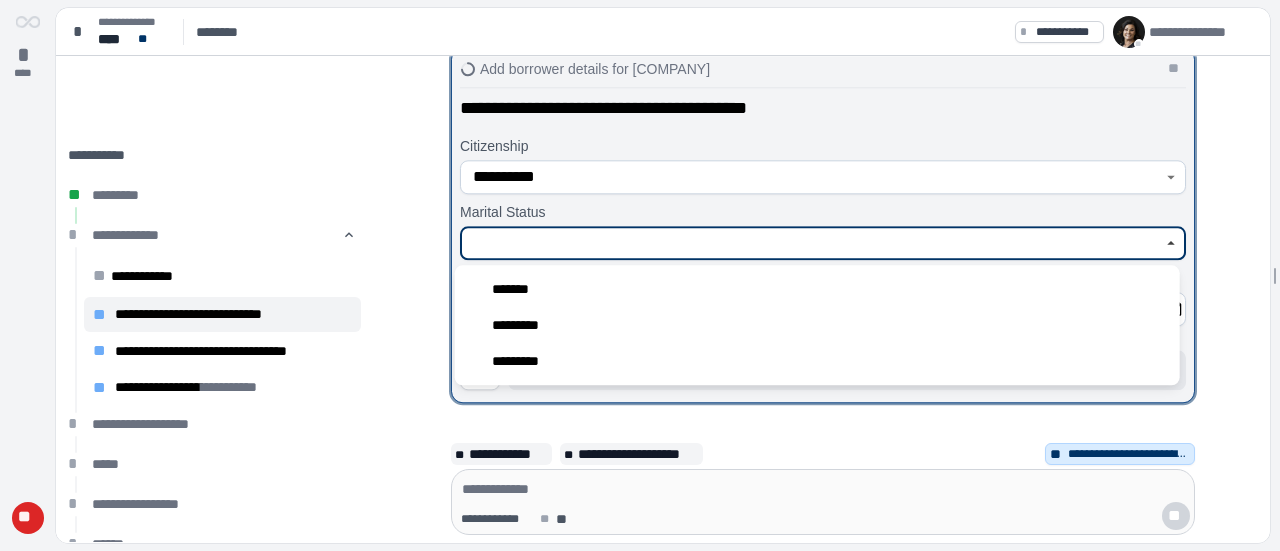 click at bounding box center [812, 243] 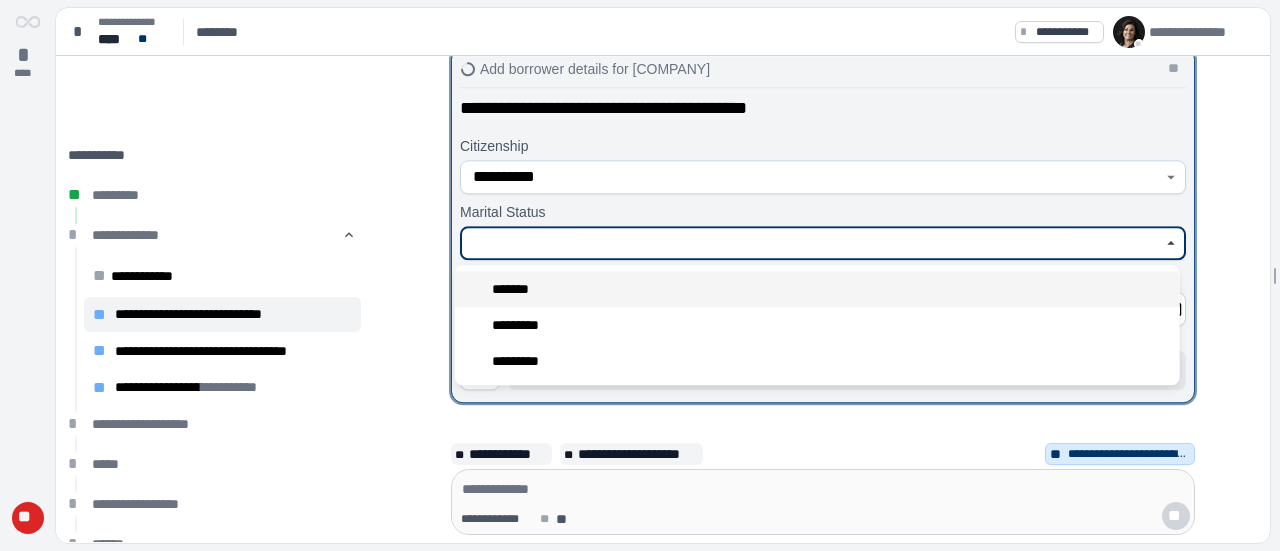 click on "*******" at bounding box center [817, 289] 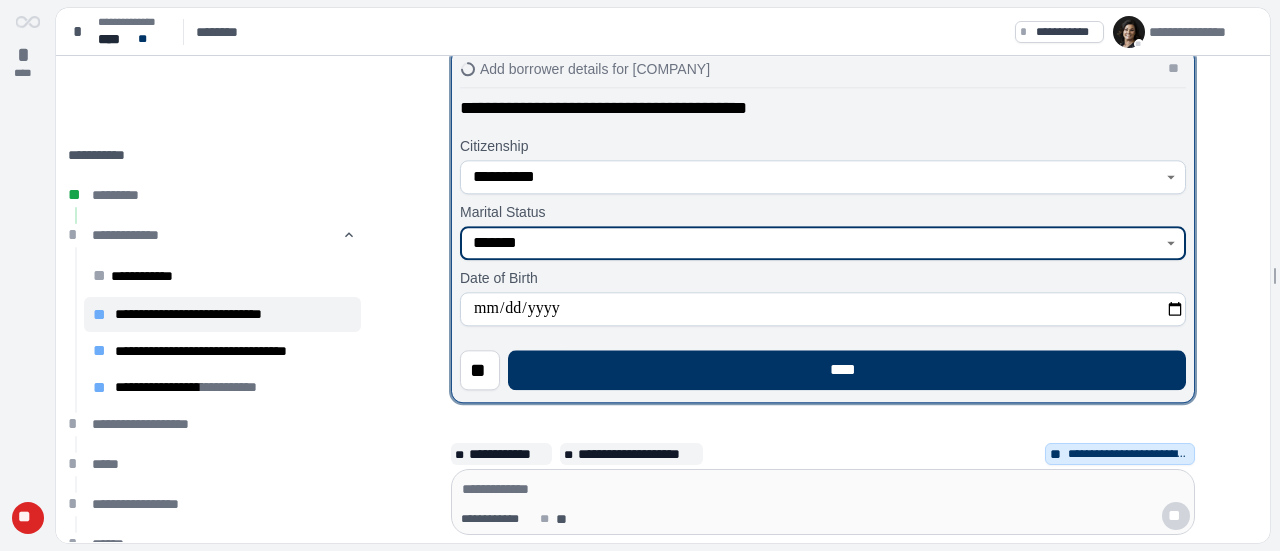 type on "*******" 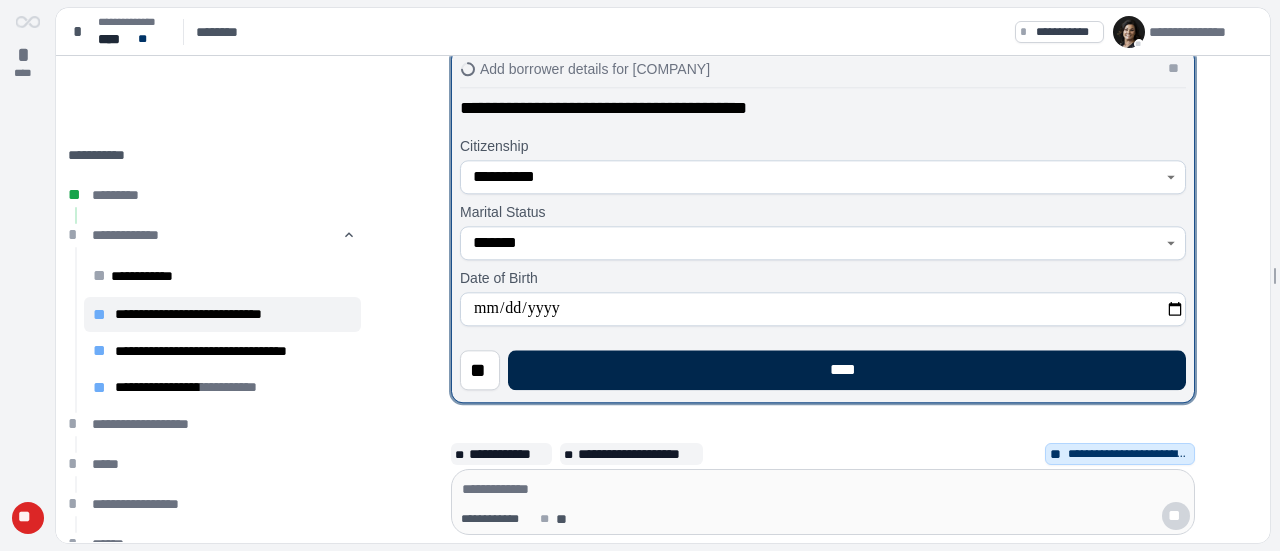 click on "****" at bounding box center [847, 370] 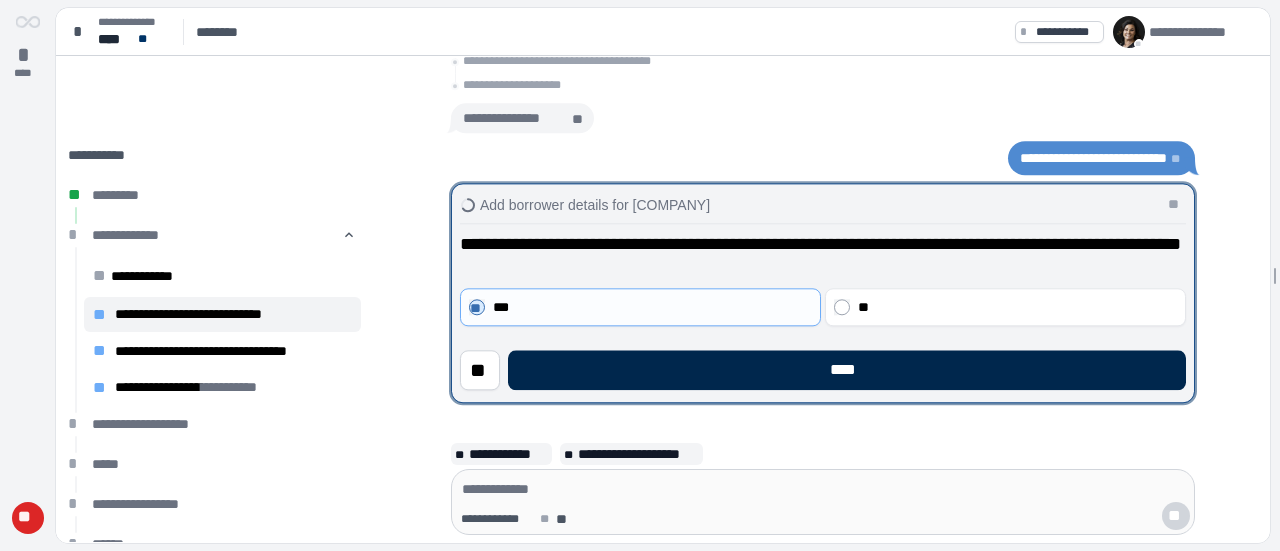 click on "****" at bounding box center [847, 370] 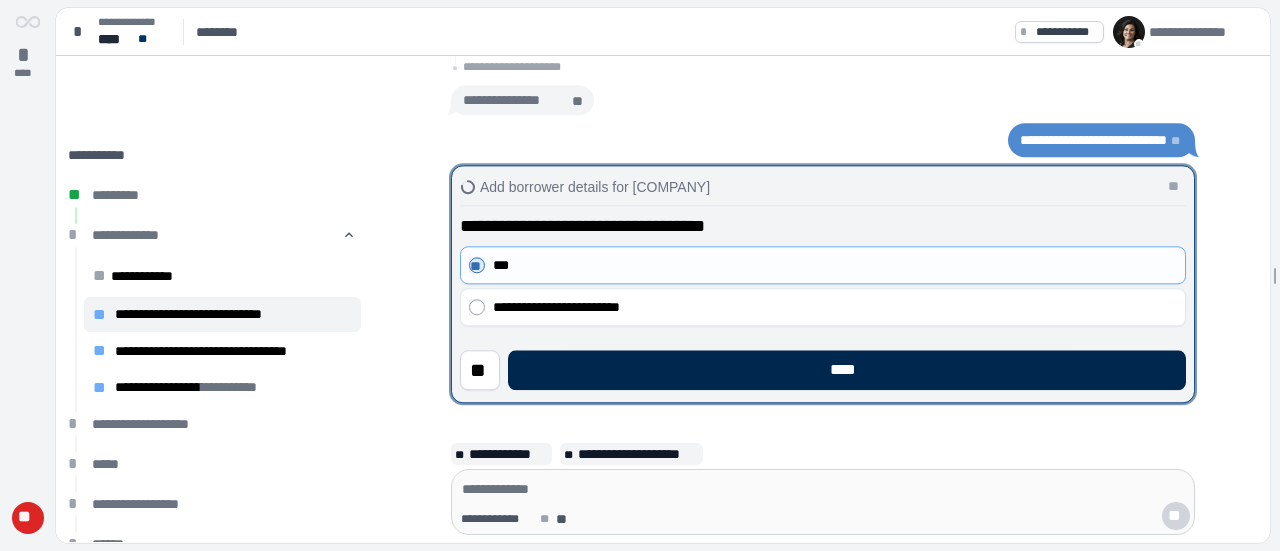 click on "****" at bounding box center [847, 370] 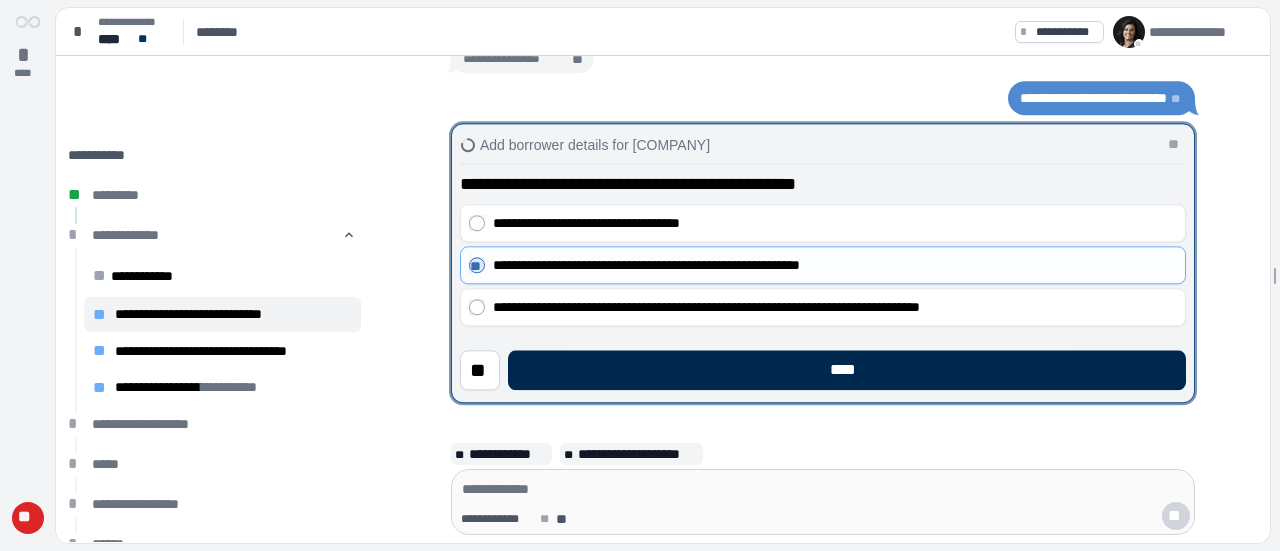 click on "****" at bounding box center [847, 370] 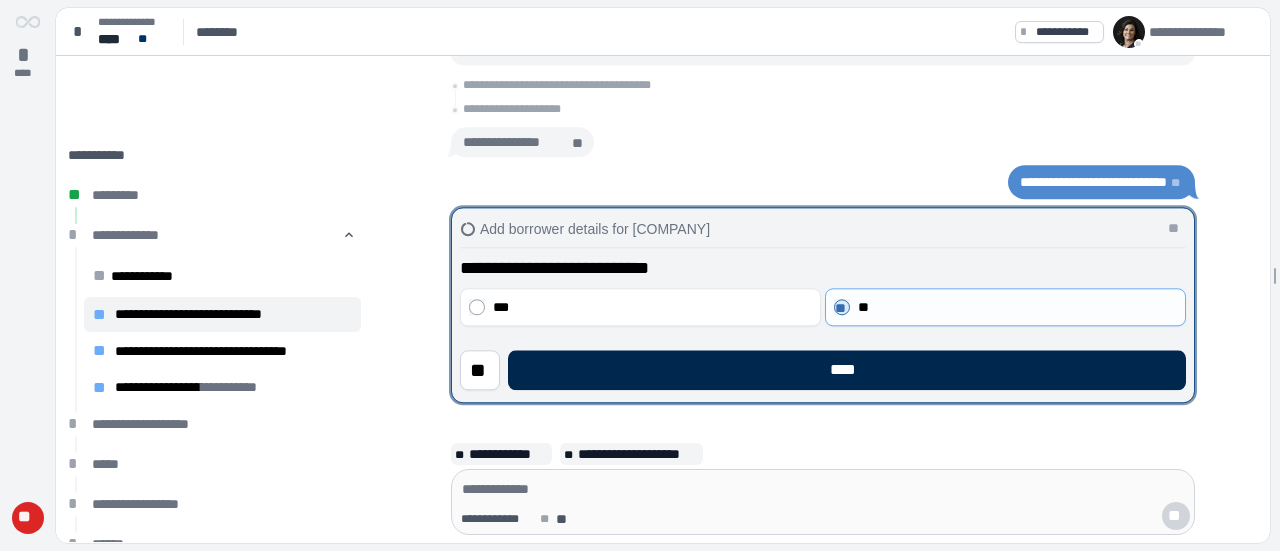 click on "****" at bounding box center (847, 370) 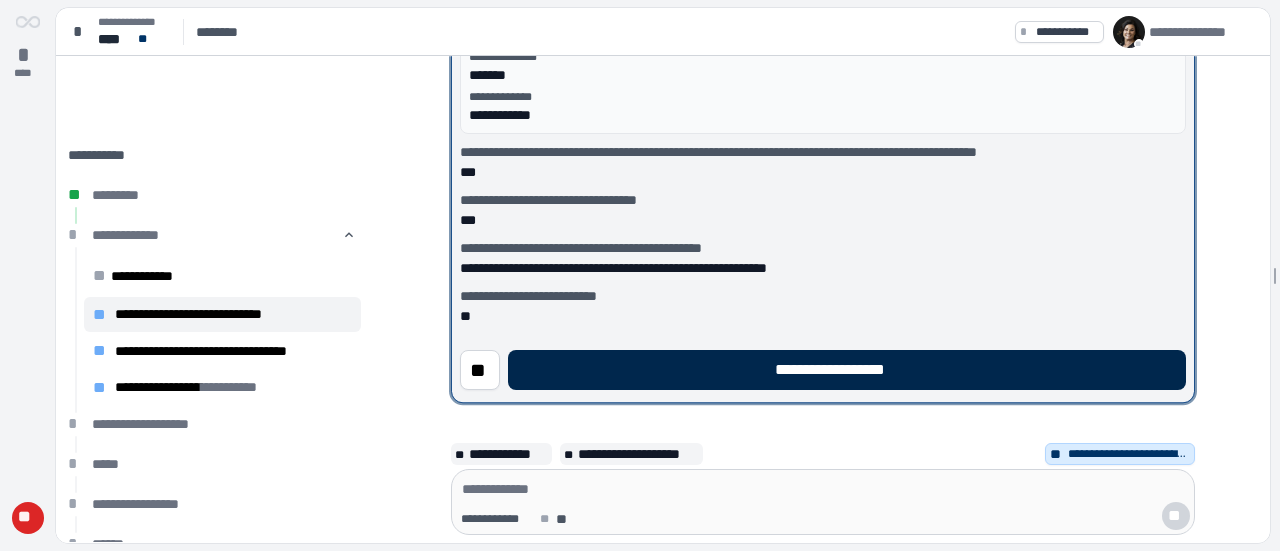 click on "**********" at bounding box center (847, 370) 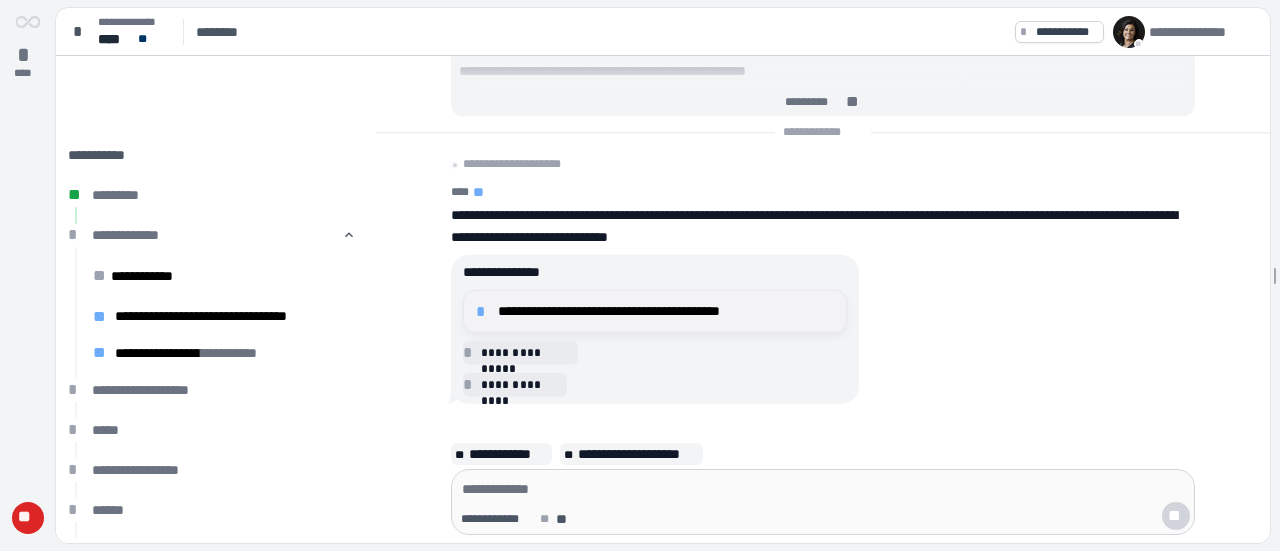 click on "**********" at bounding box center (655, 311) 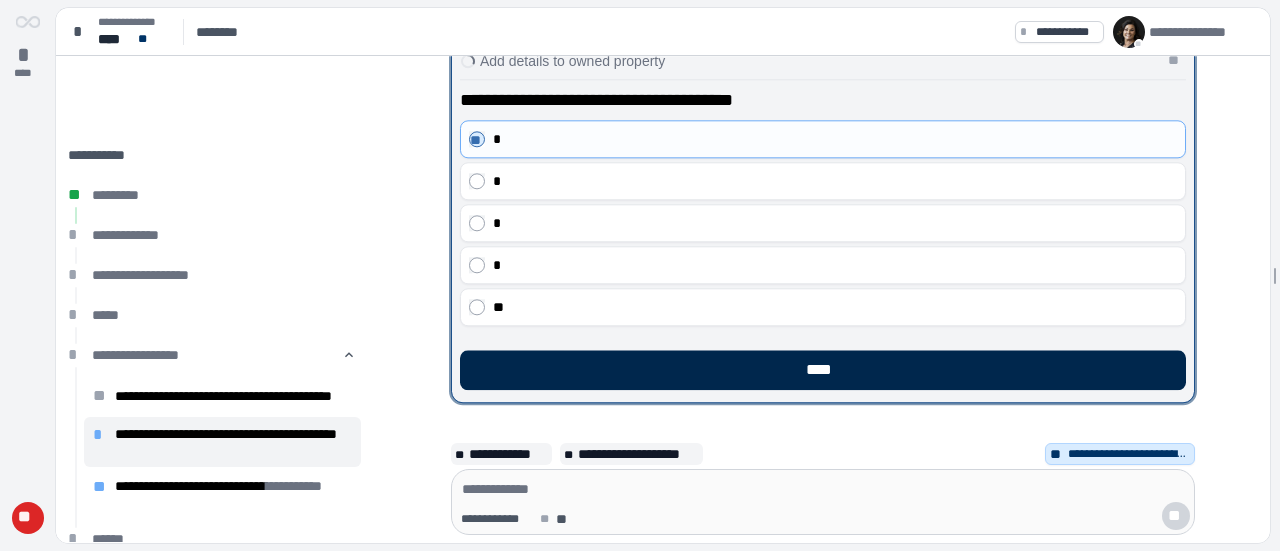 click on "****" at bounding box center [823, 370] 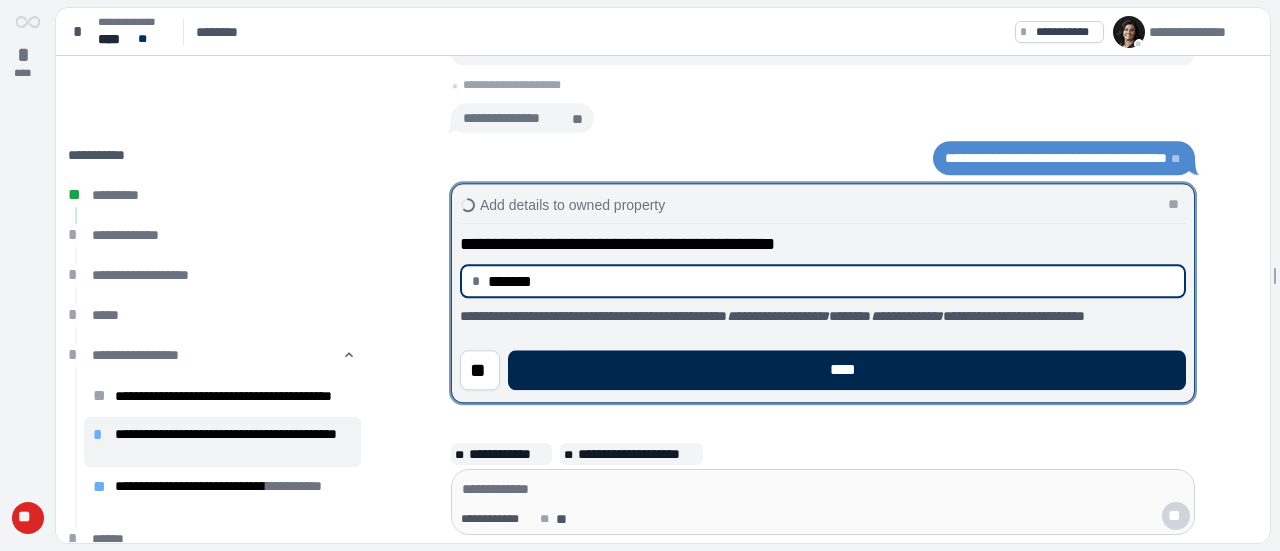 type on "**********" 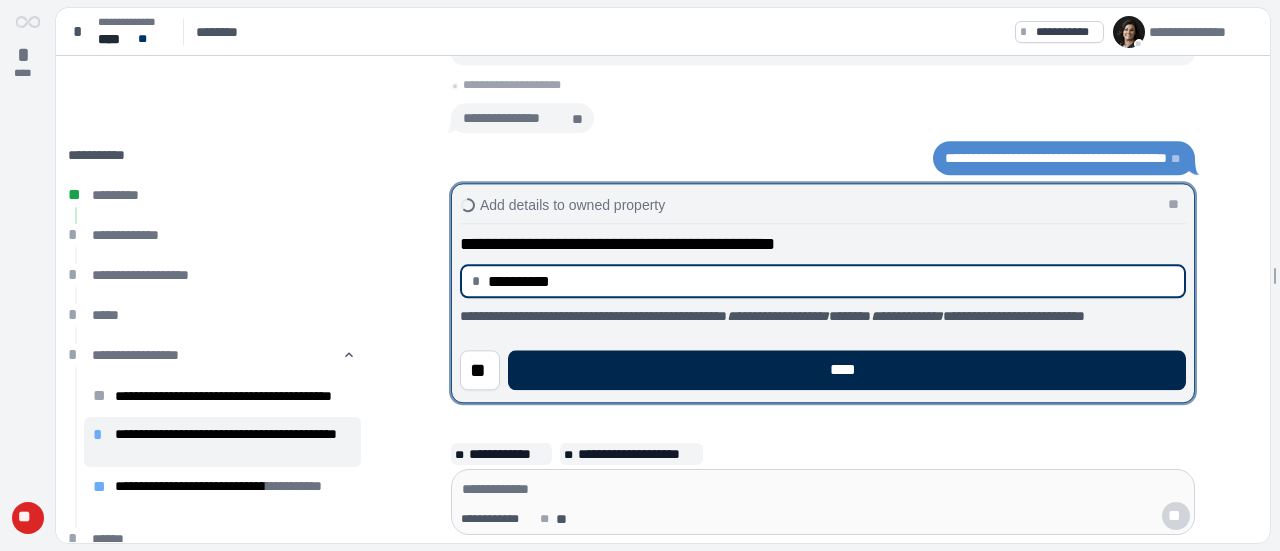 click on "****" at bounding box center (847, 370) 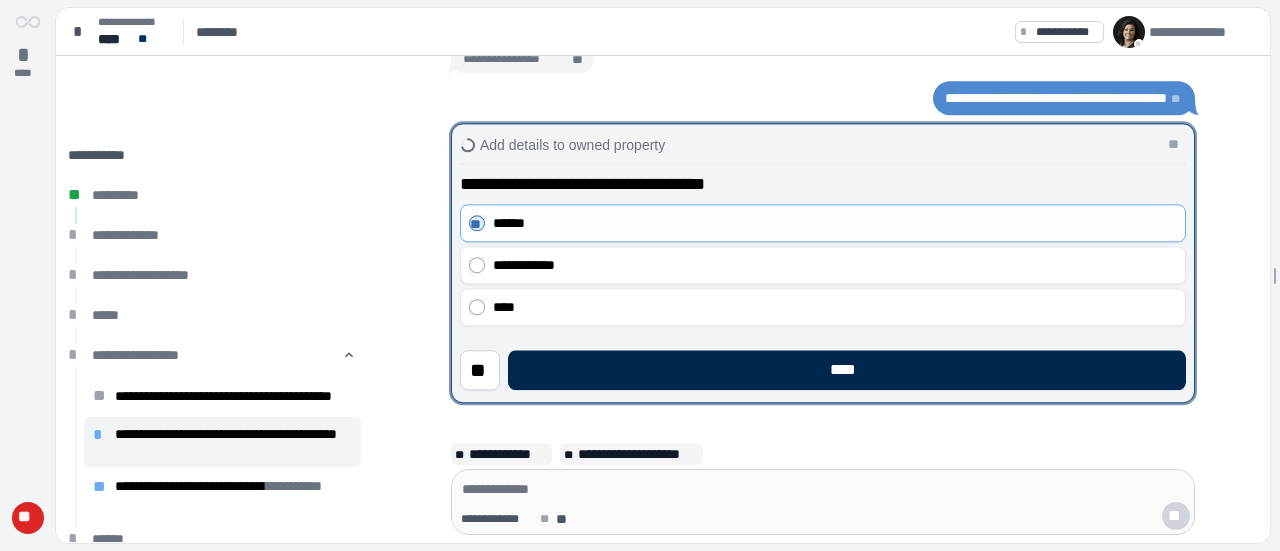 click on "****" at bounding box center (847, 370) 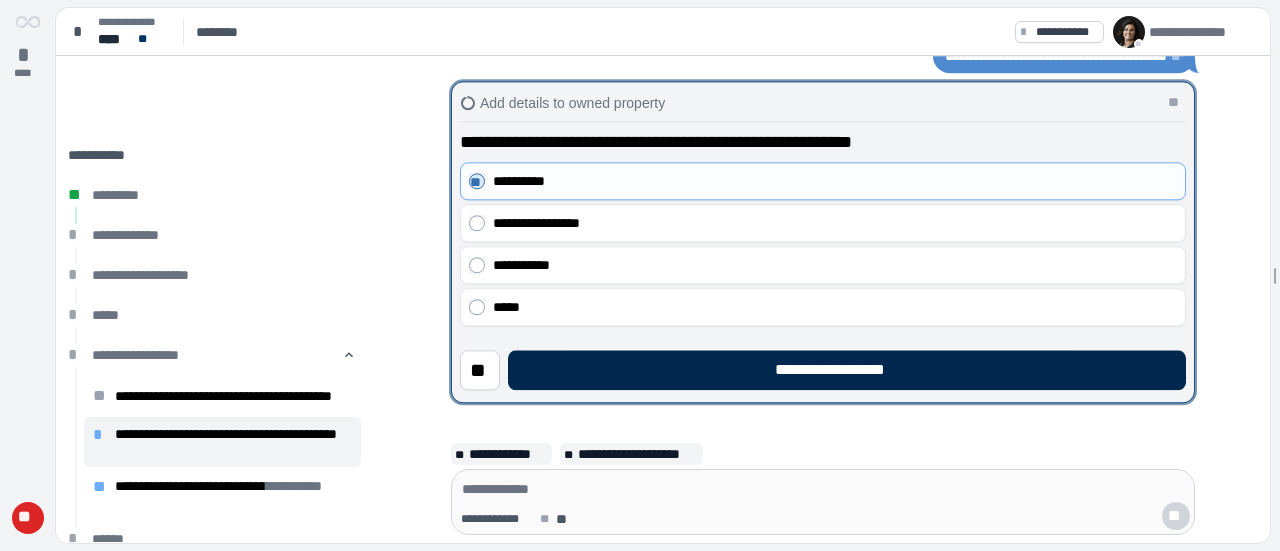 click on "**********" at bounding box center (847, 370) 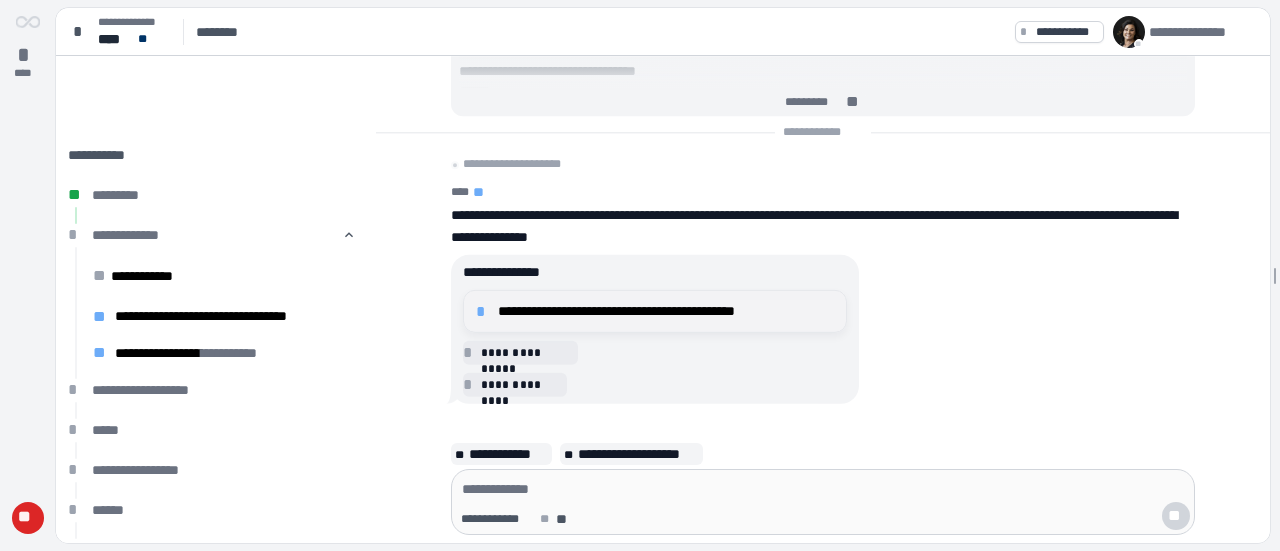 click on "**********" at bounding box center (666, 311) 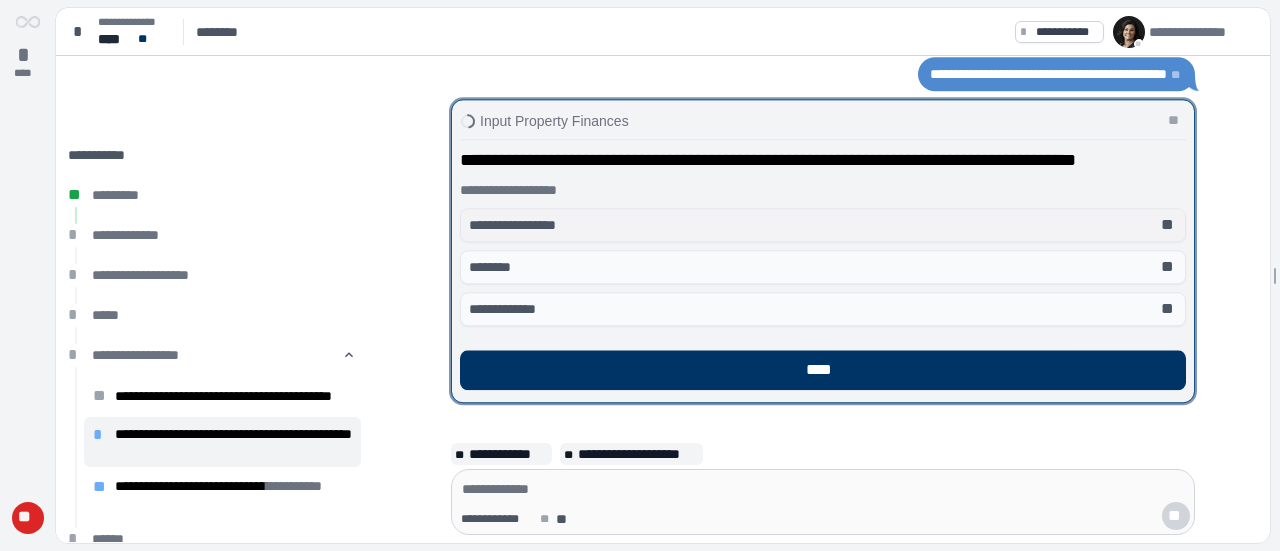 click on "**********" at bounding box center (823, 225) 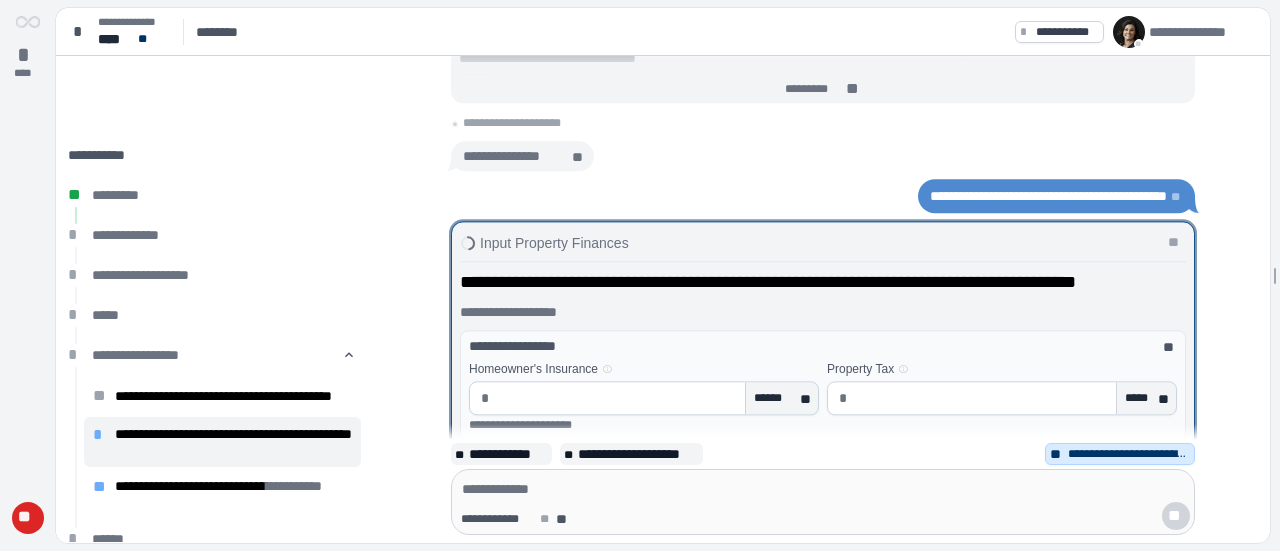 scroll, scrollTop: 100, scrollLeft: 0, axis: vertical 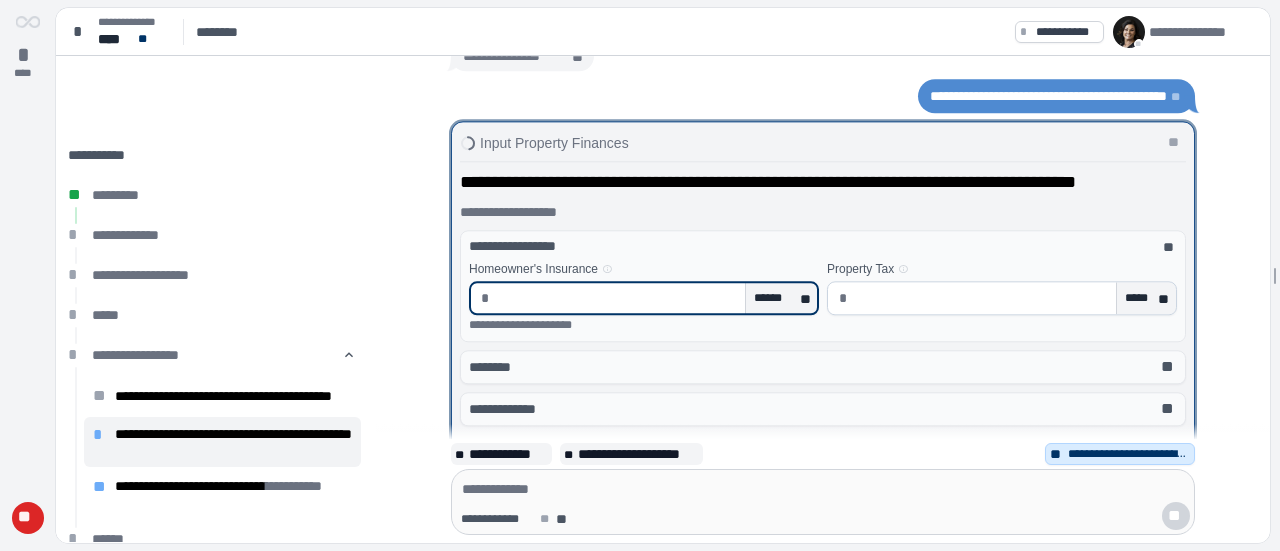click at bounding box center [617, 298] 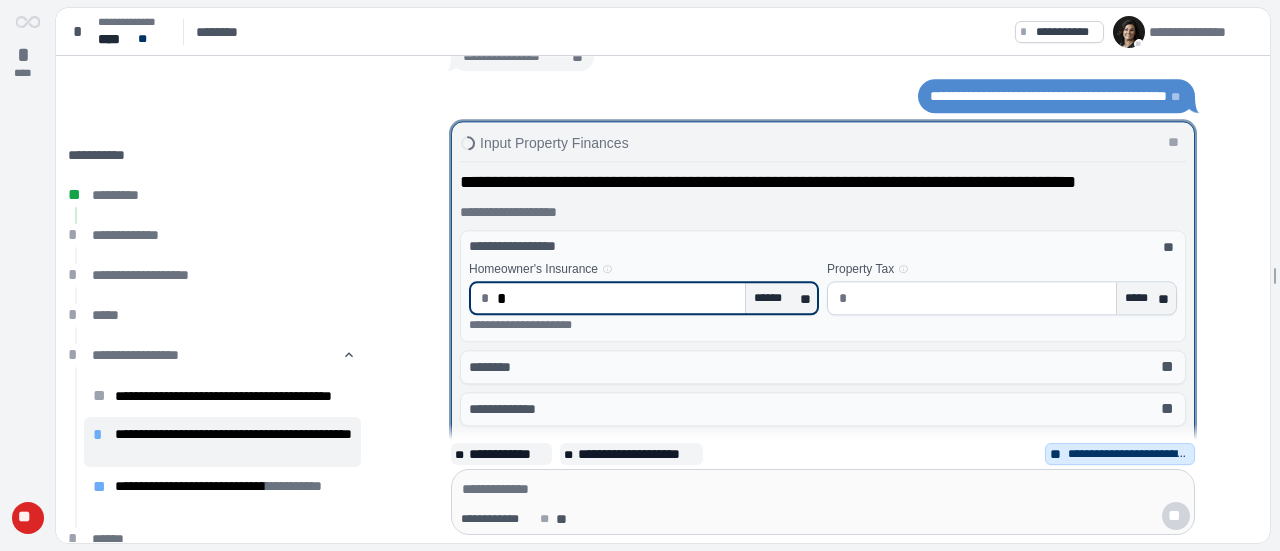 type on "****" 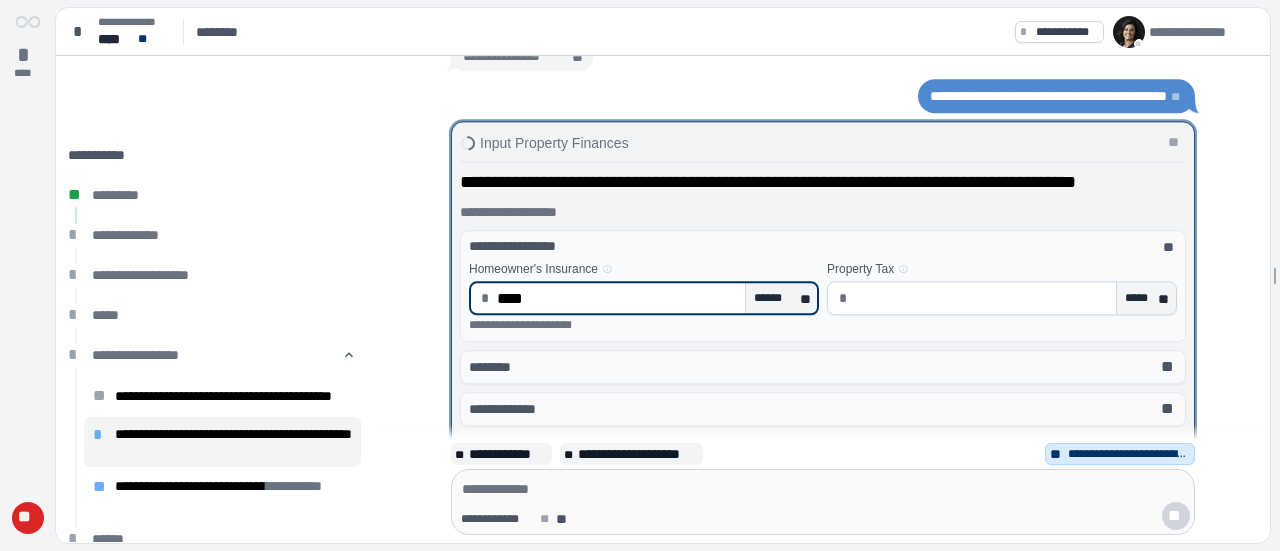 click at bounding box center (982, 298) 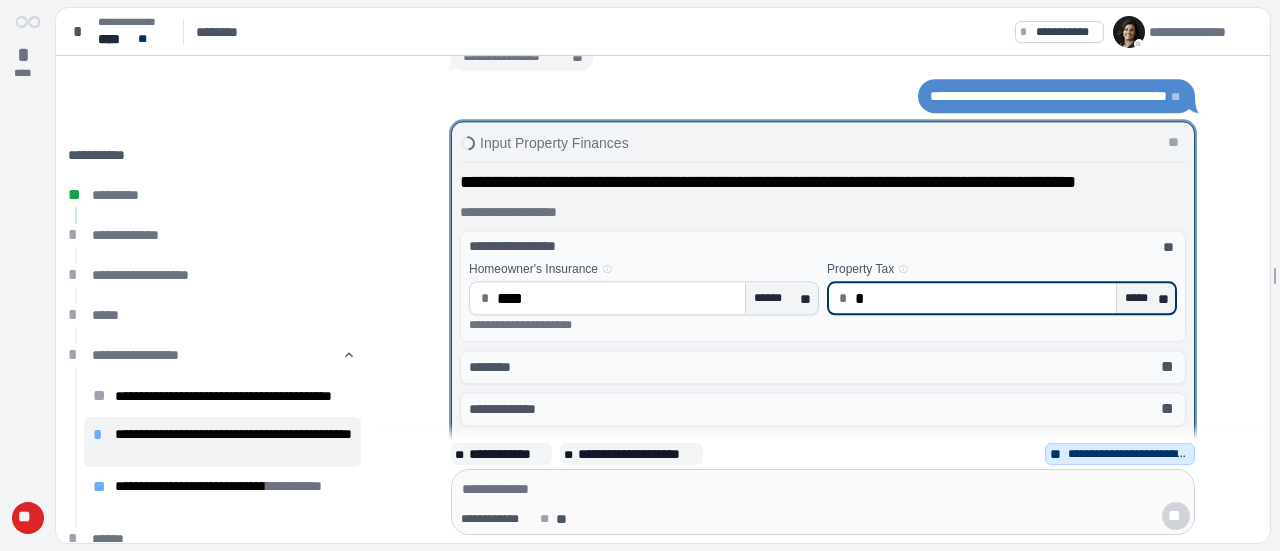 scroll, scrollTop: 0, scrollLeft: 0, axis: both 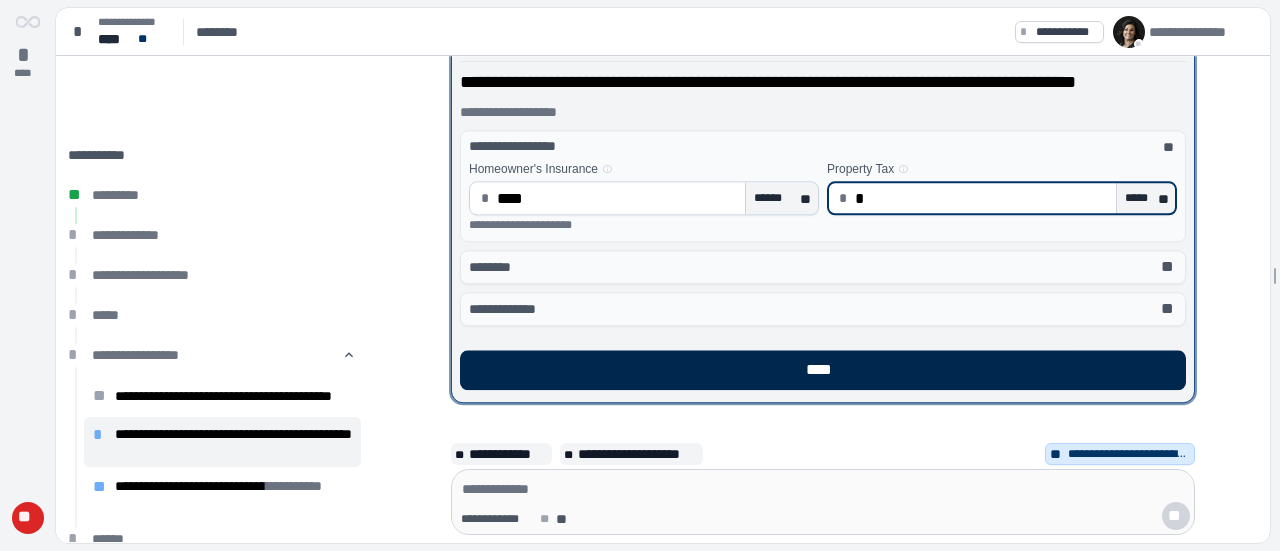 type on "****" 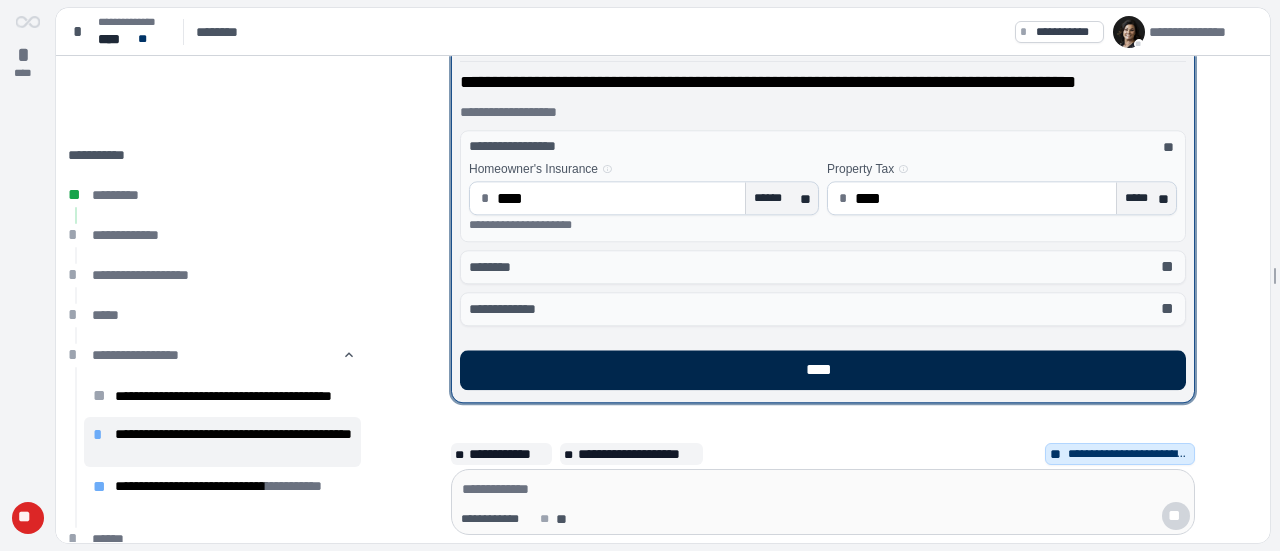click on "****" at bounding box center (823, 370) 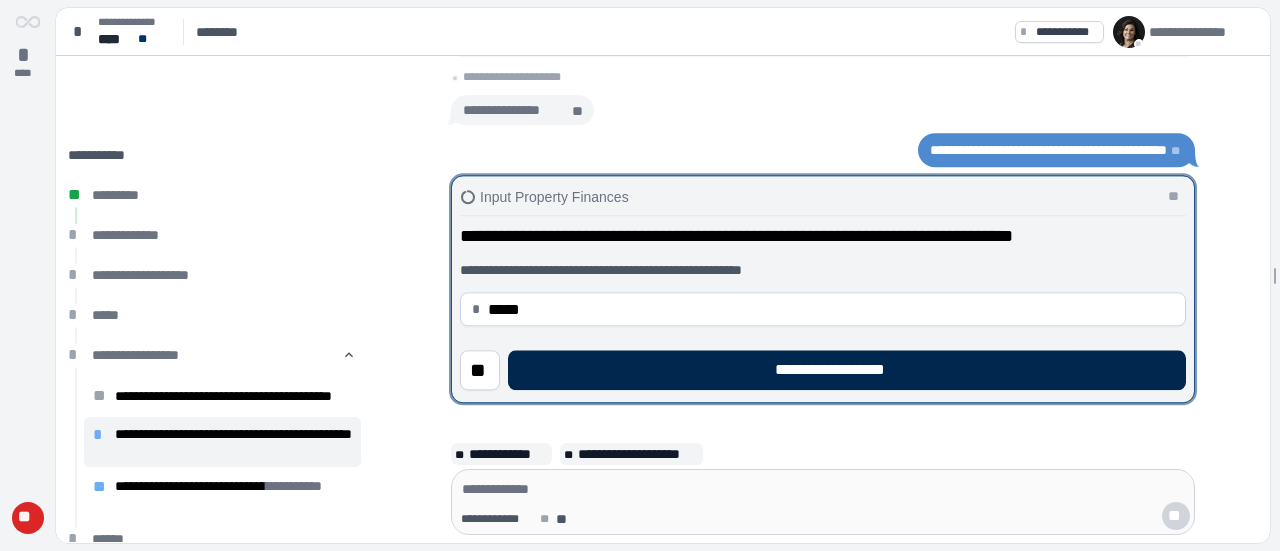 type on "********" 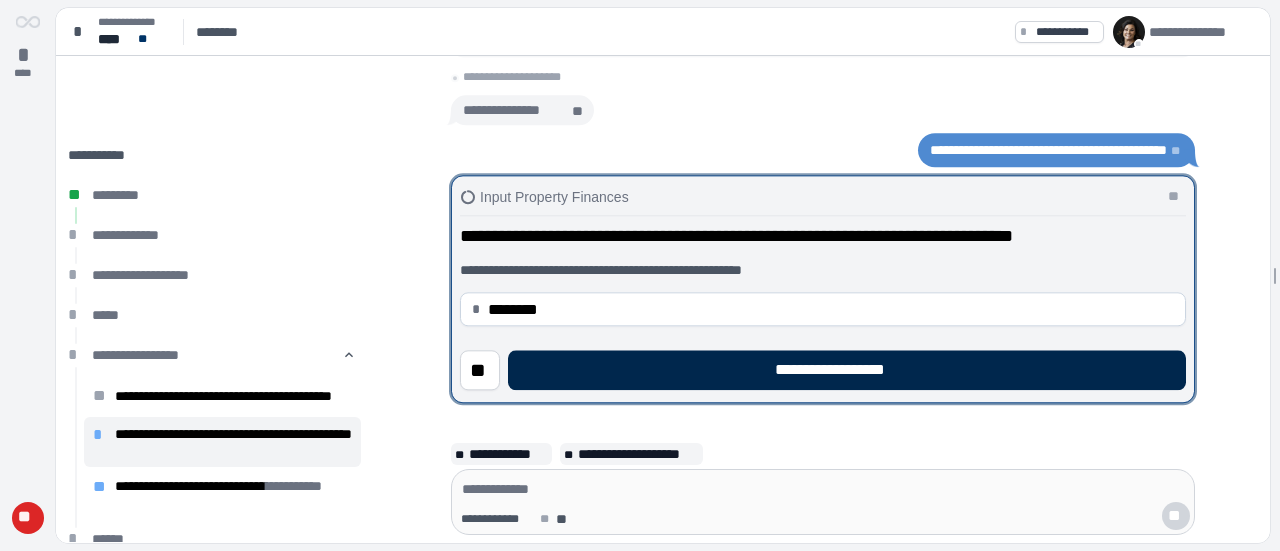 click on "**********" at bounding box center [847, 370] 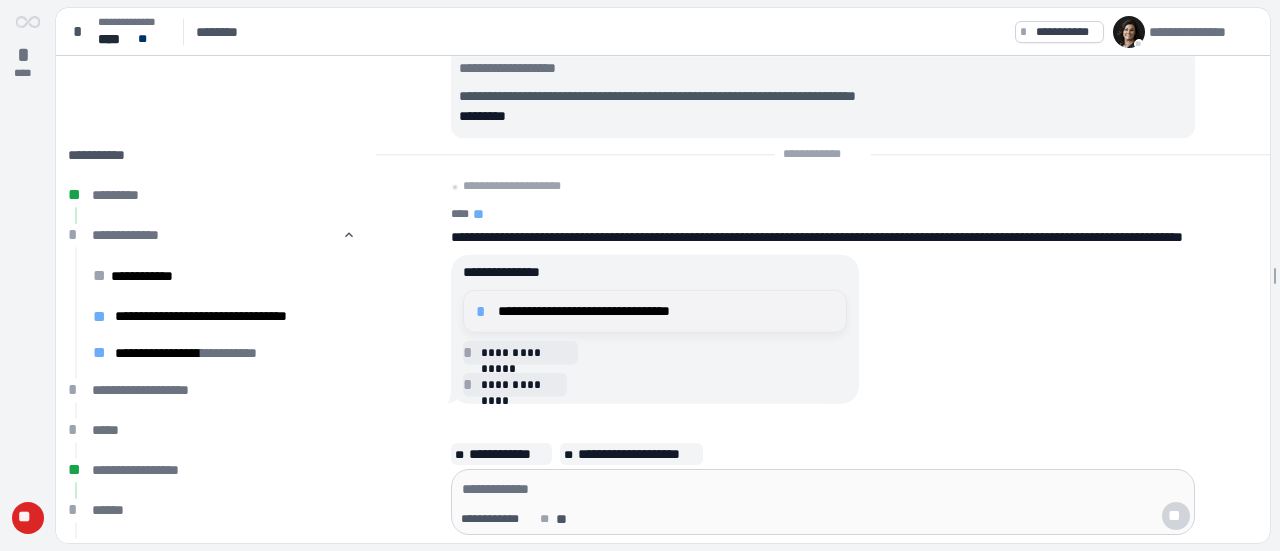 click on "**********" at bounding box center [666, 311] 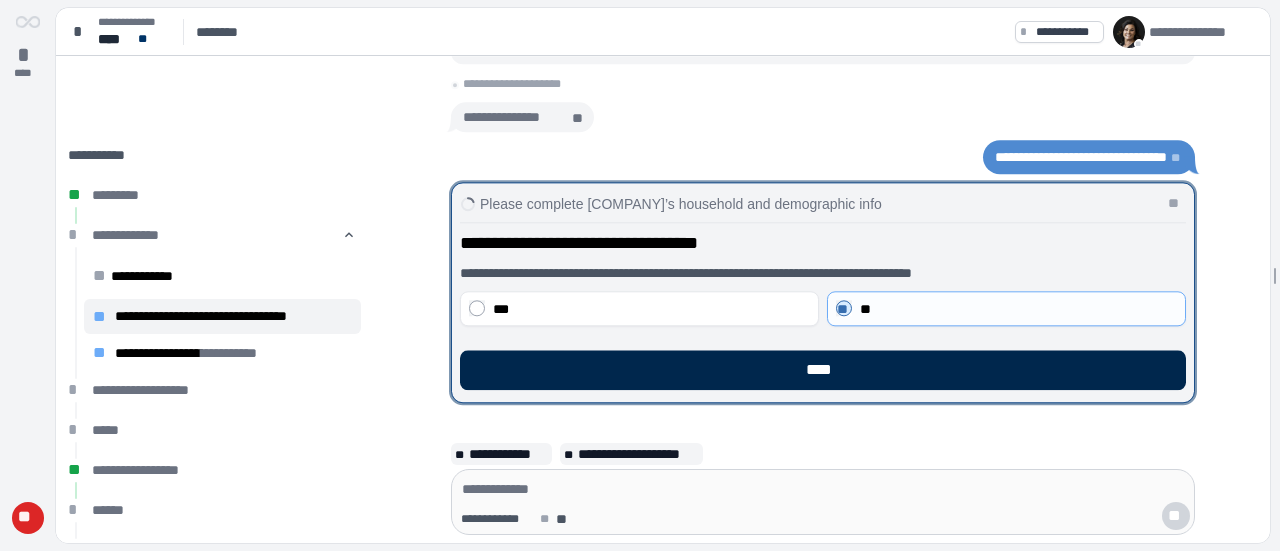 click on "****" at bounding box center [823, 370] 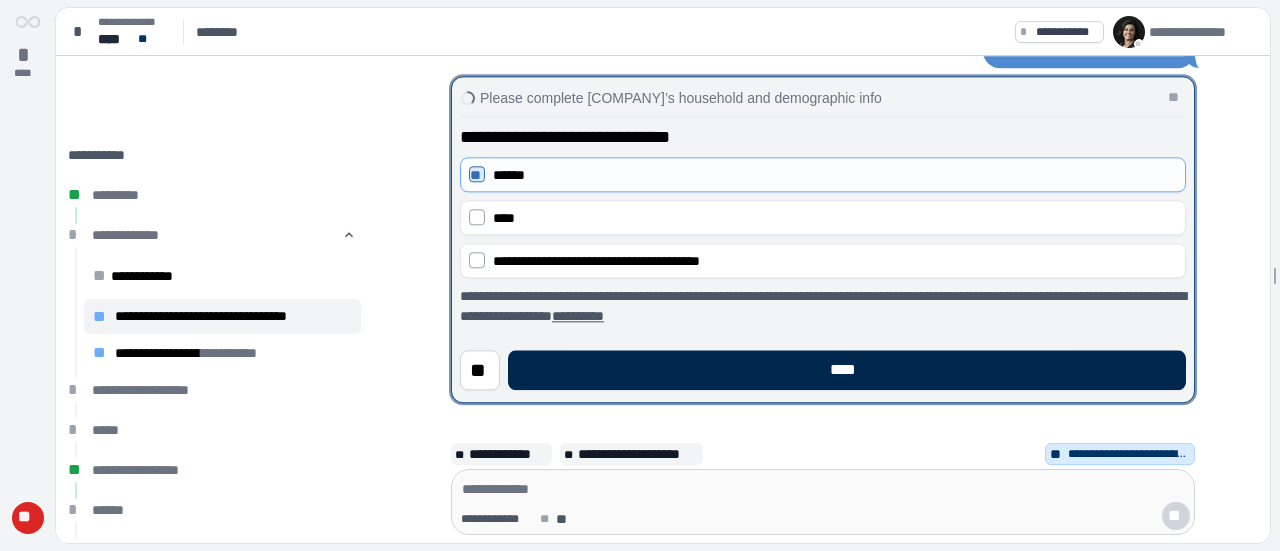 click on "****" at bounding box center [847, 370] 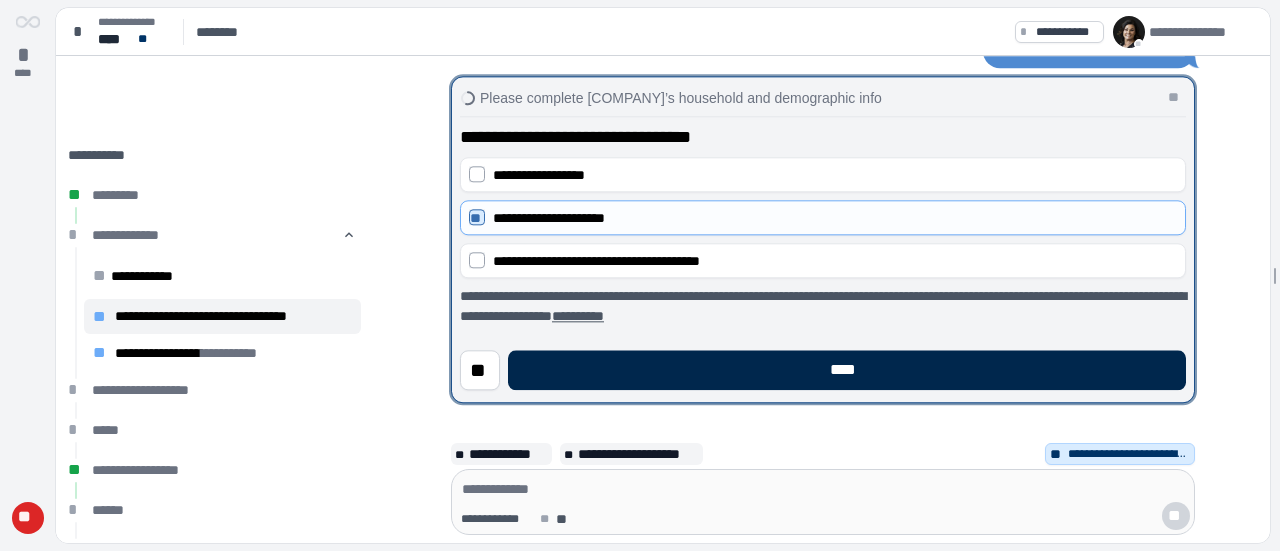 click on "****" at bounding box center [847, 370] 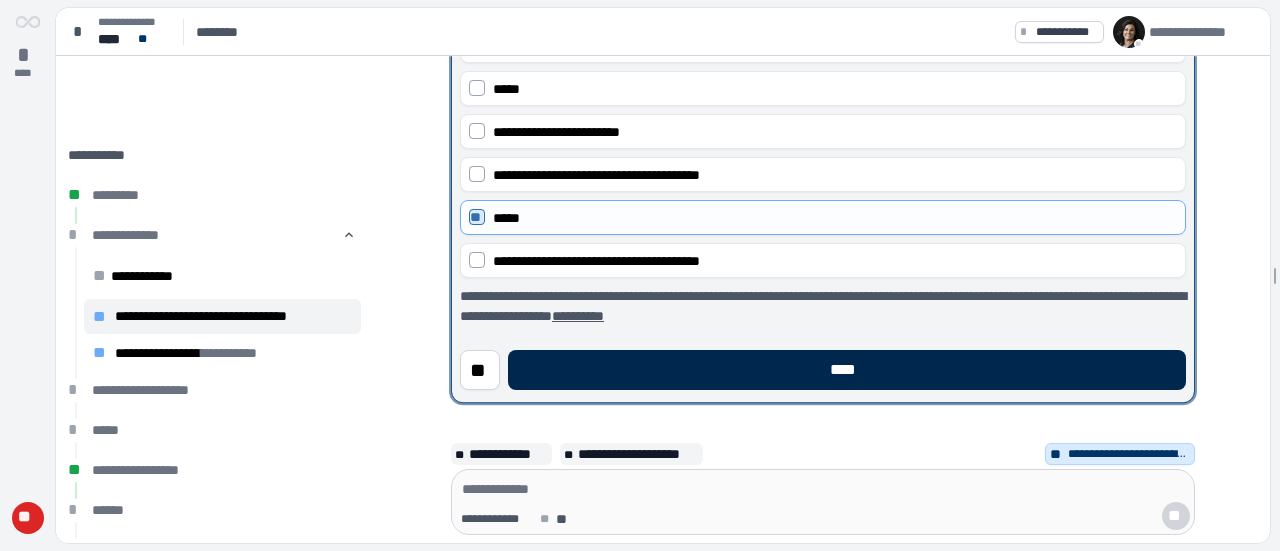 click on "****" at bounding box center (847, 370) 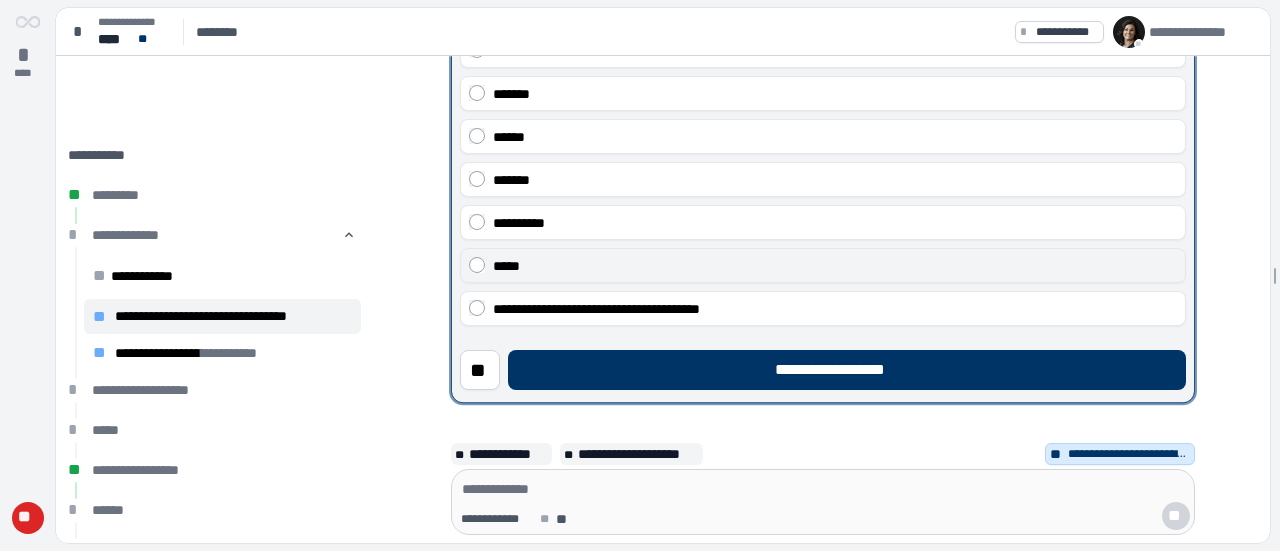 scroll, scrollTop: 100, scrollLeft: 0, axis: vertical 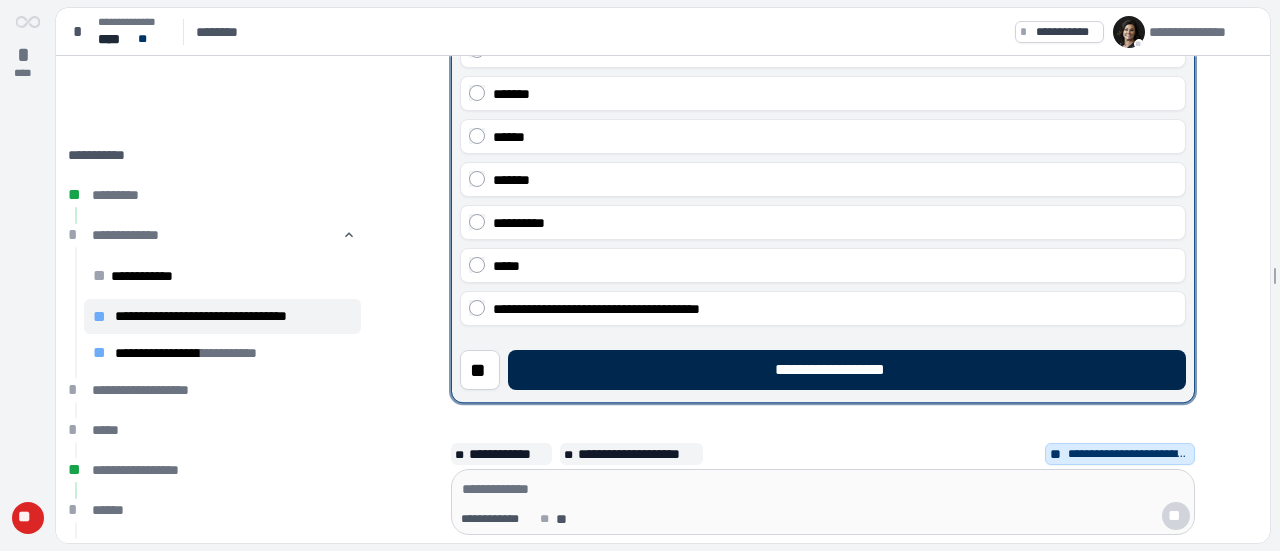 click on "**********" at bounding box center [847, 370] 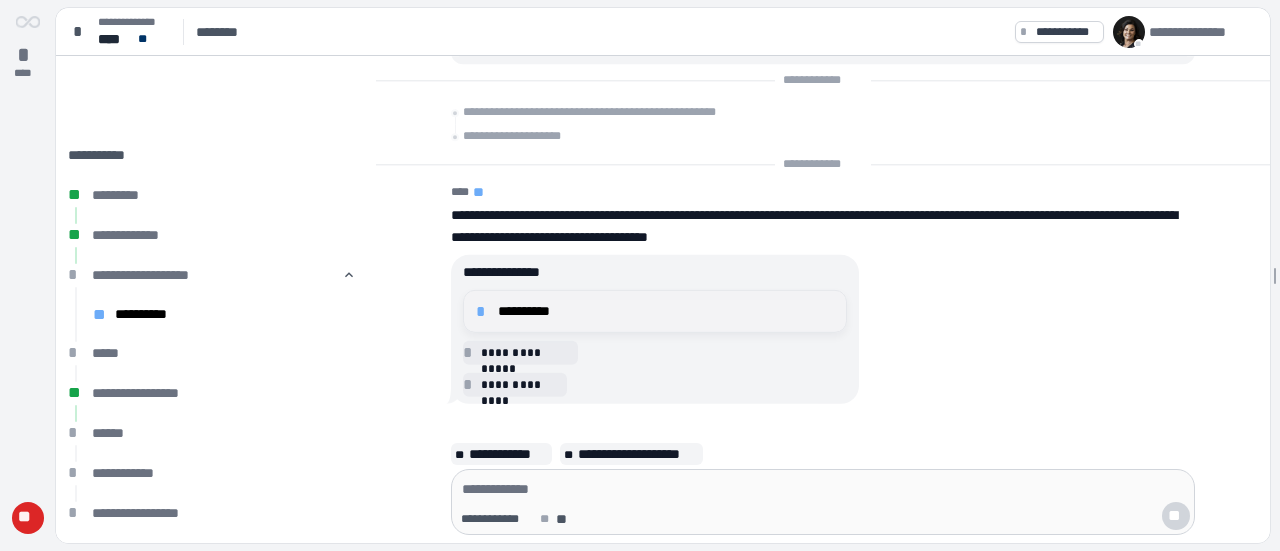 click on "**********" at bounding box center (666, 311) 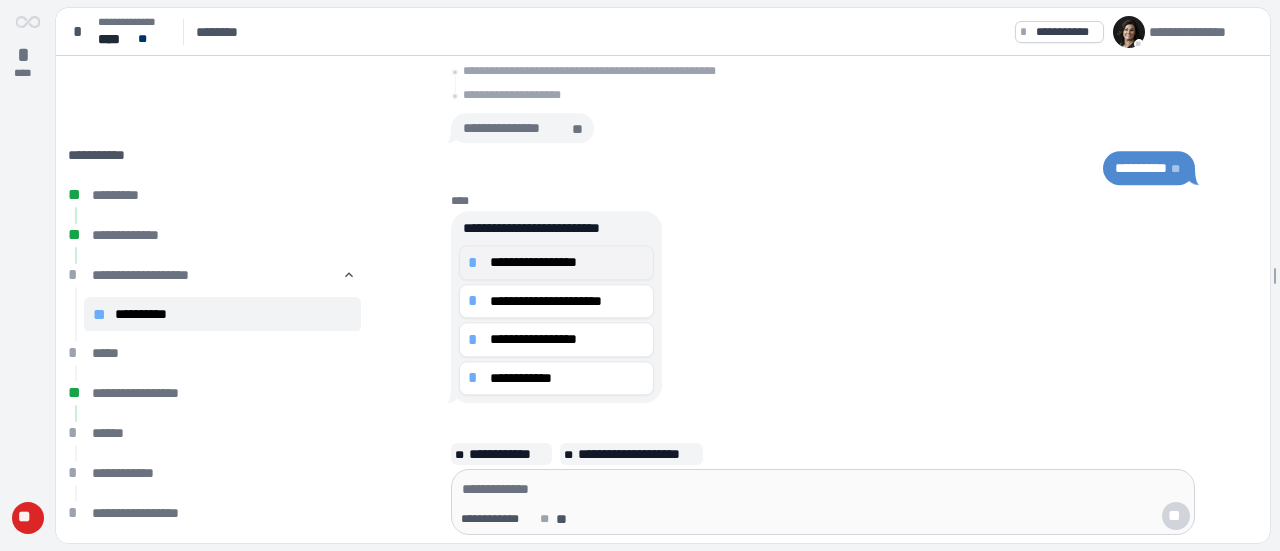 click on "**********" at bounding box center [567, 262] 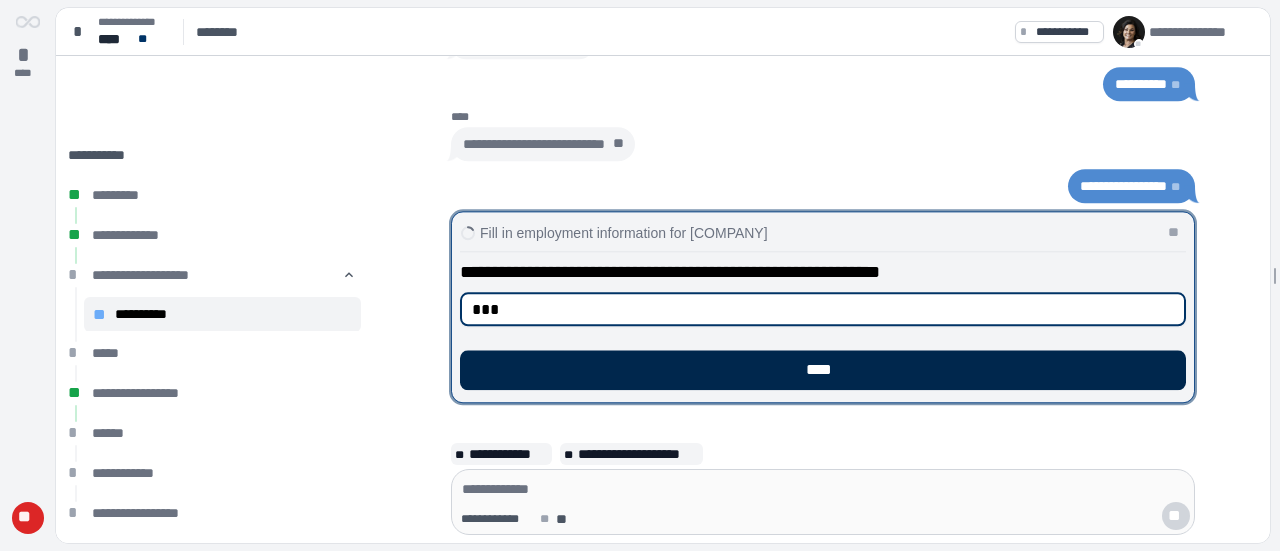 type on "***" 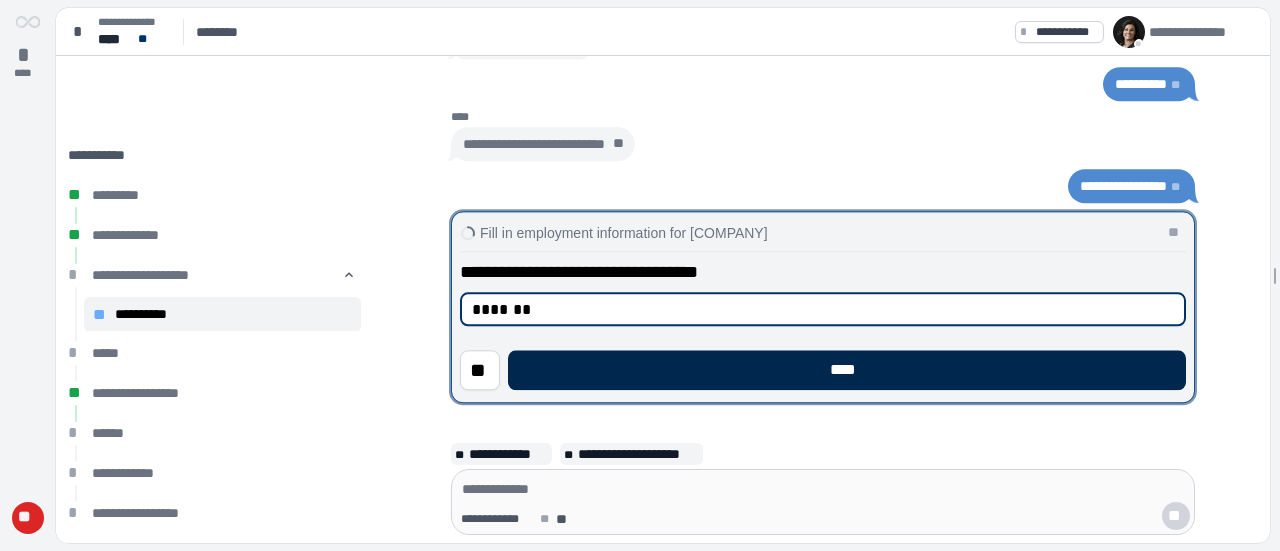 type on "*******" 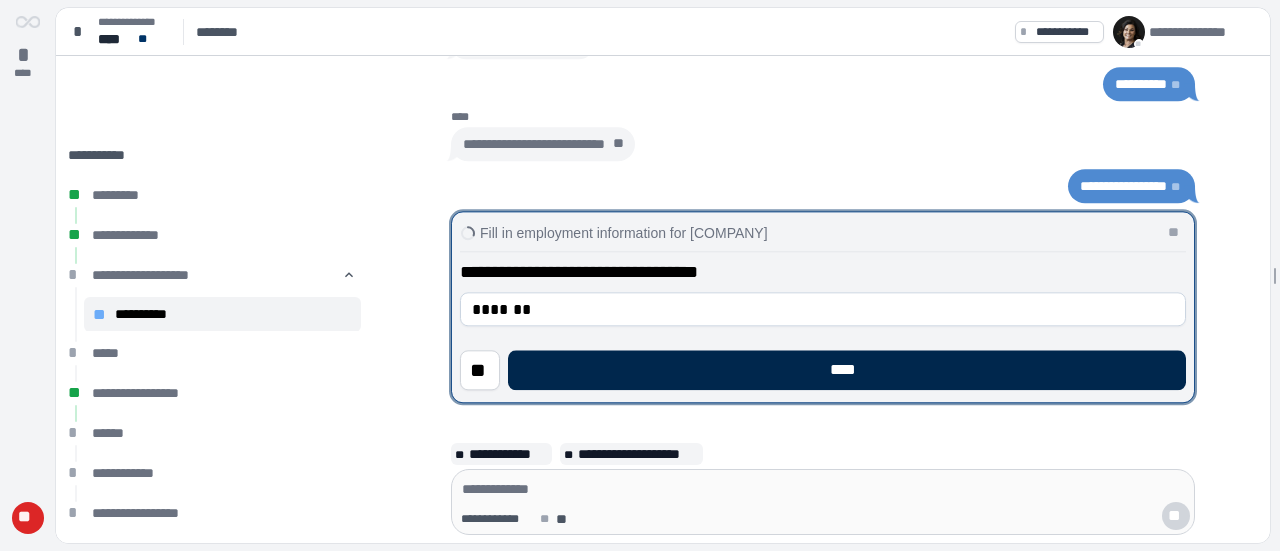 click on "****" at bounding box center [847, 370] 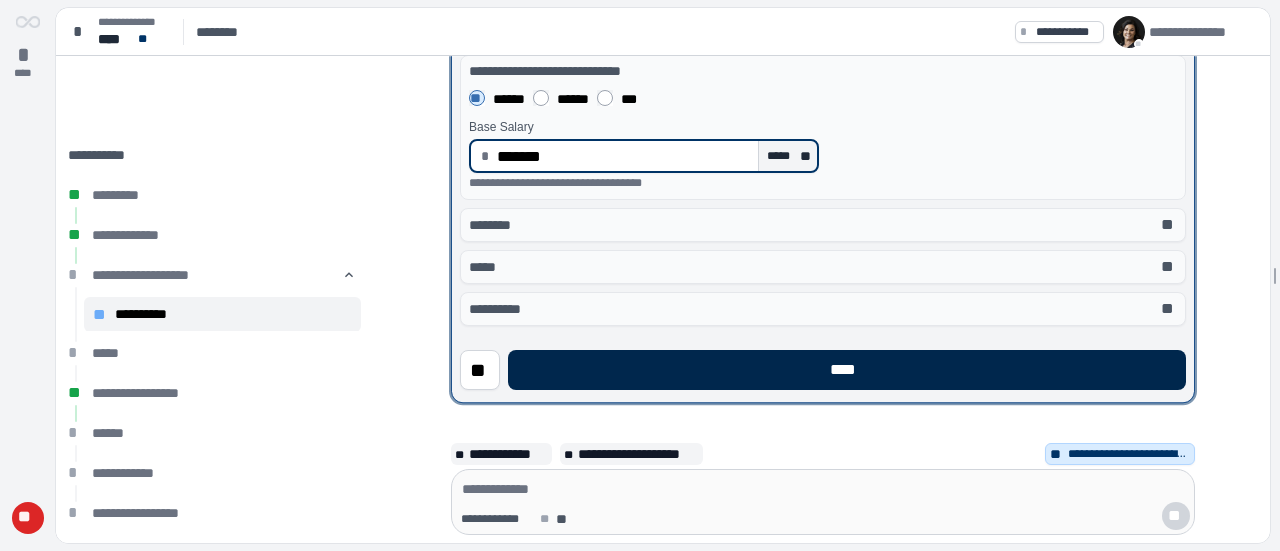 type on "**********" 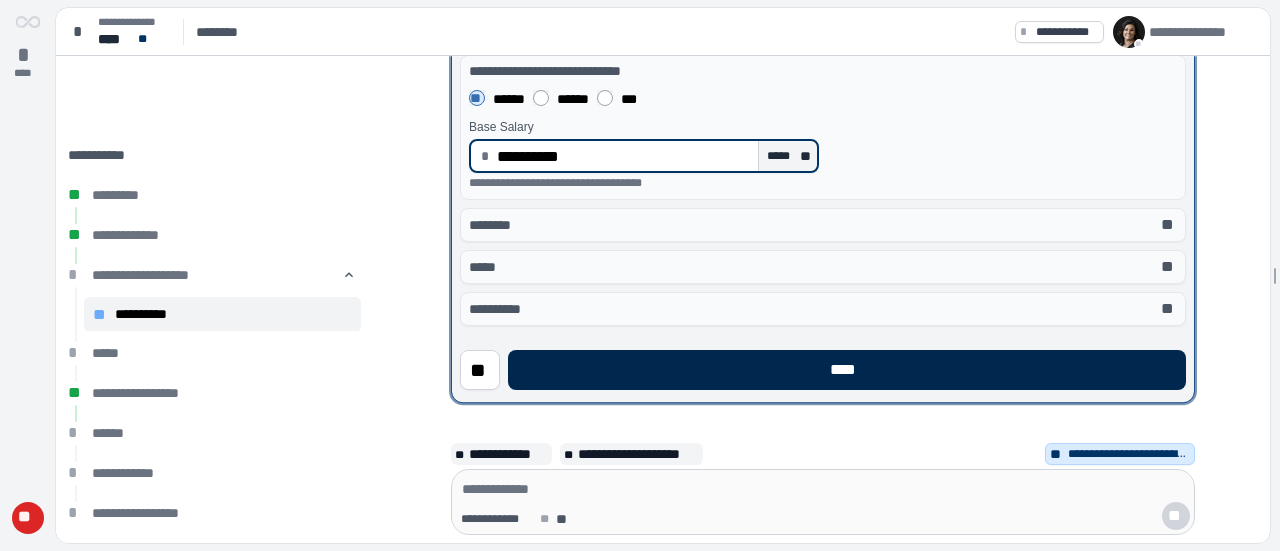 click on "****" at bounding box center [847, 370] 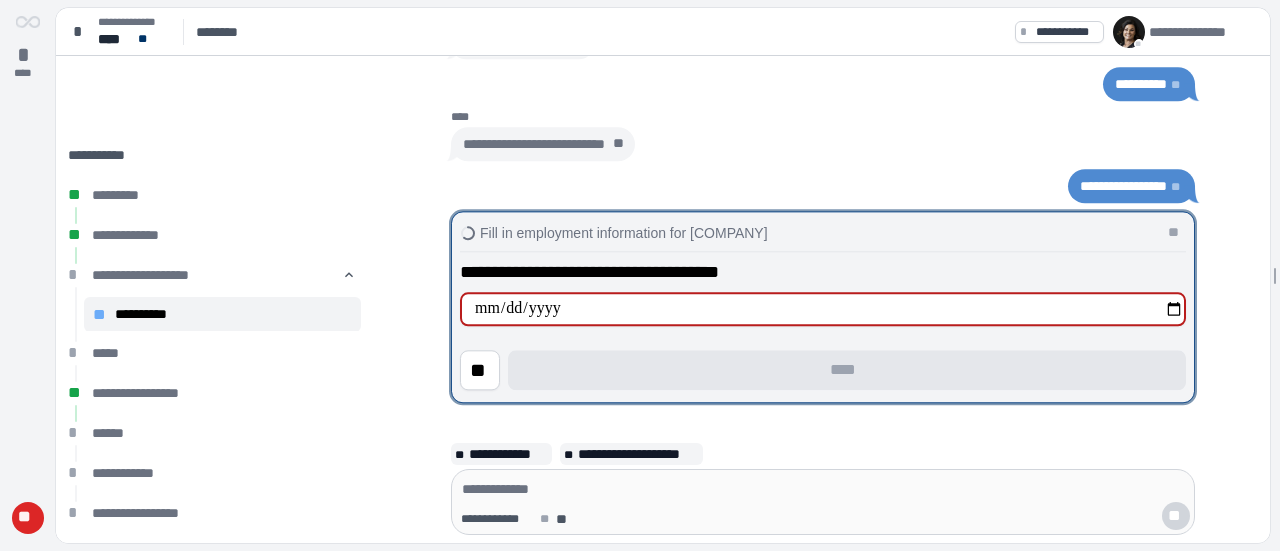 type on "**********" 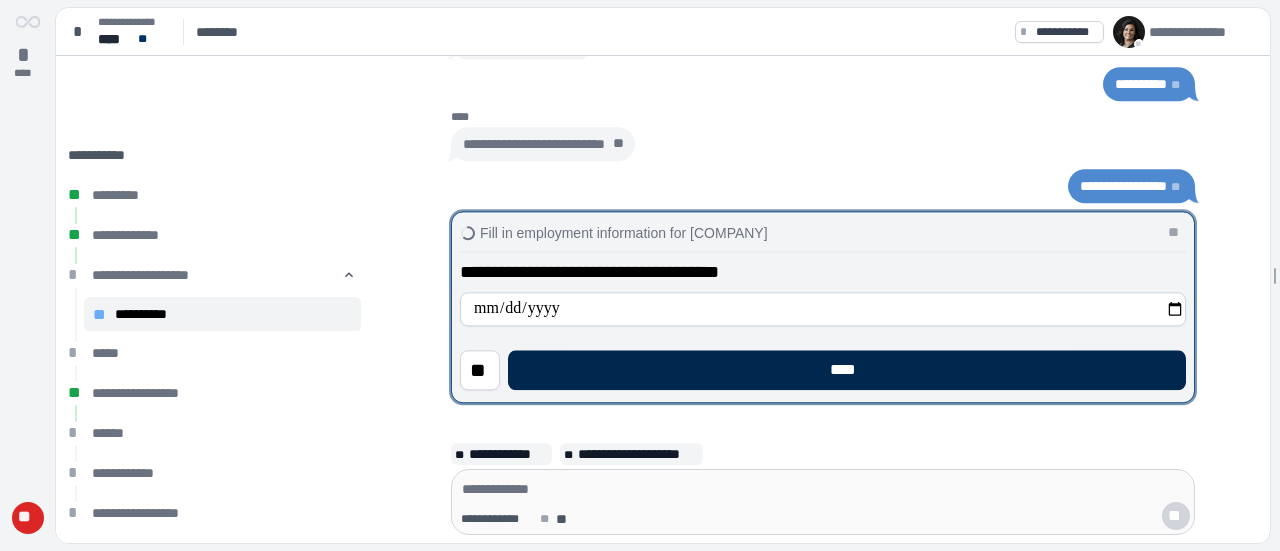 click on "****" at bounding box center [847, 370] 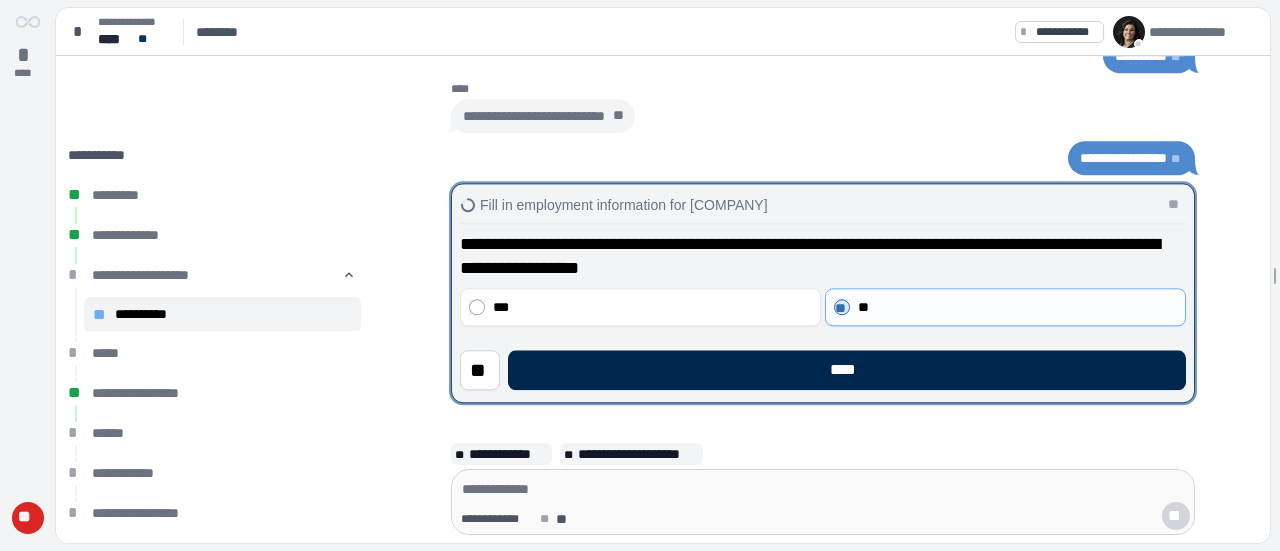 click on "****" at bounding box center (847, 370) 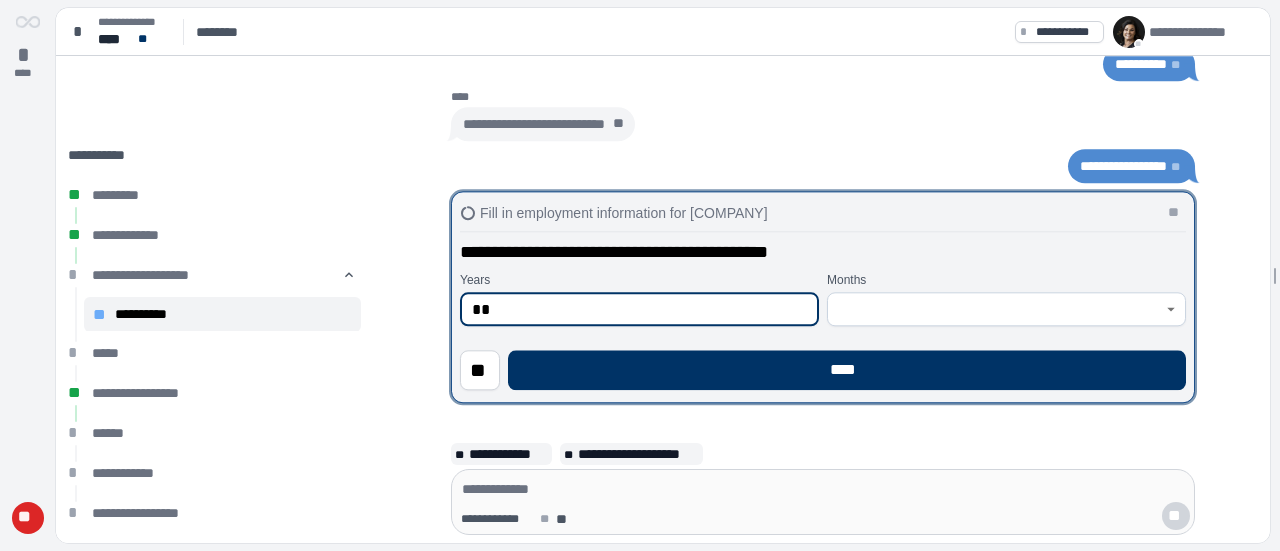 type on "**" 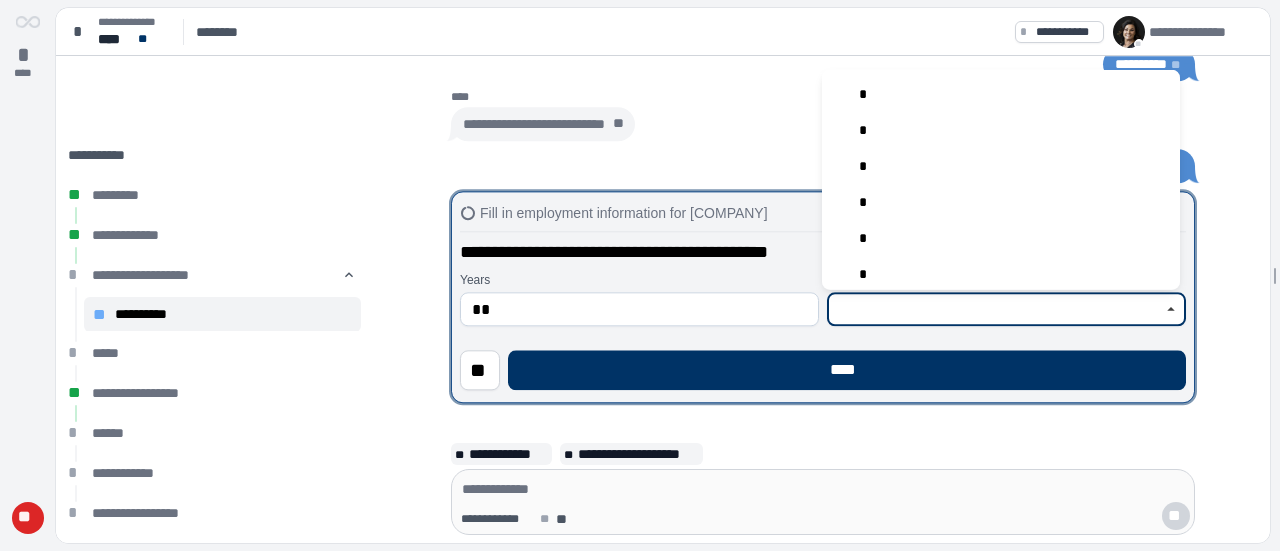 click at bounding box center [995, 309] 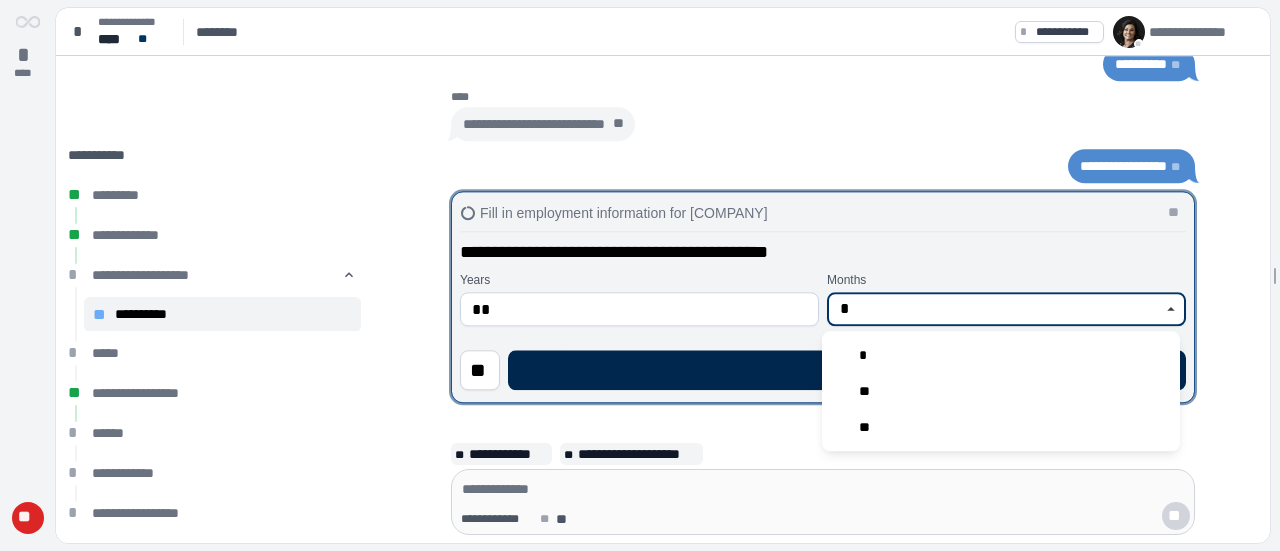 type on "*" 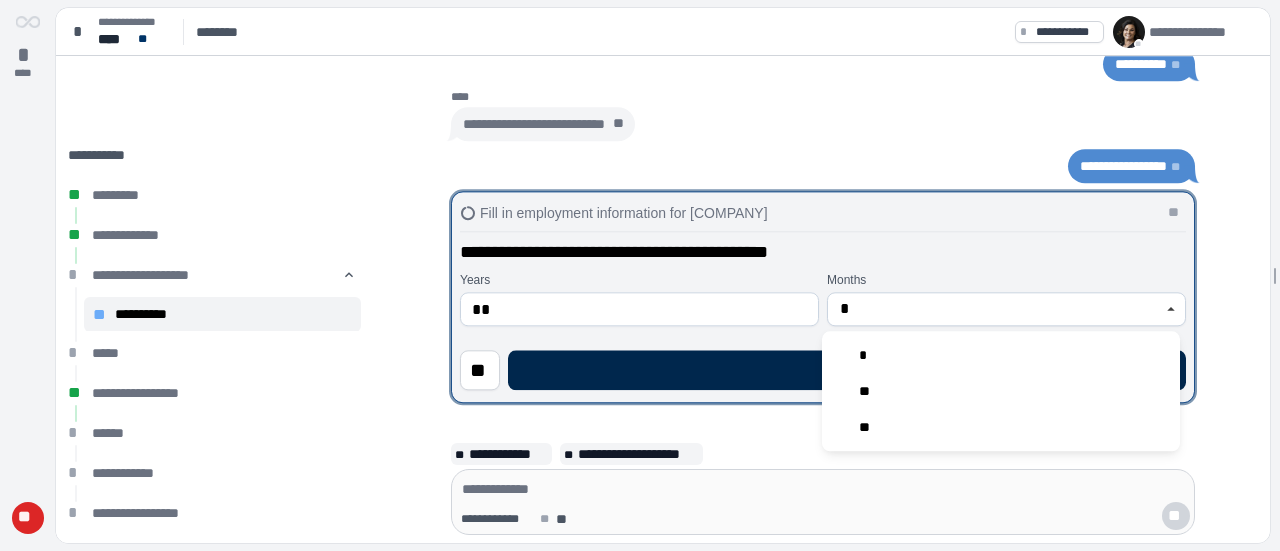 click on "****" at bounding box center (847, 370) 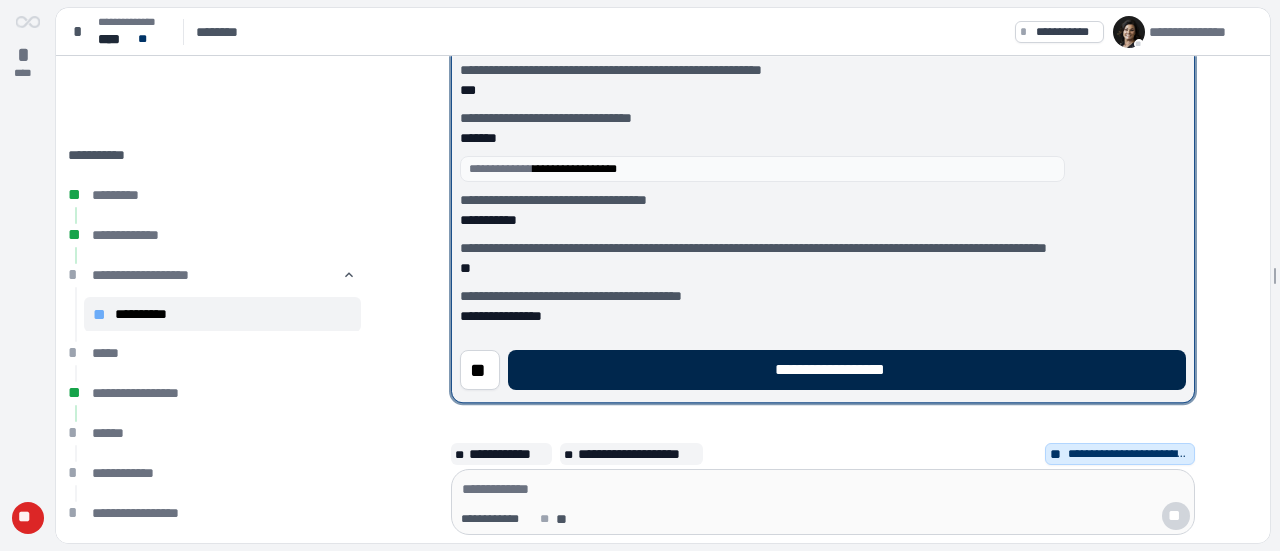 click on "**********" at bounding box center [847, 370] 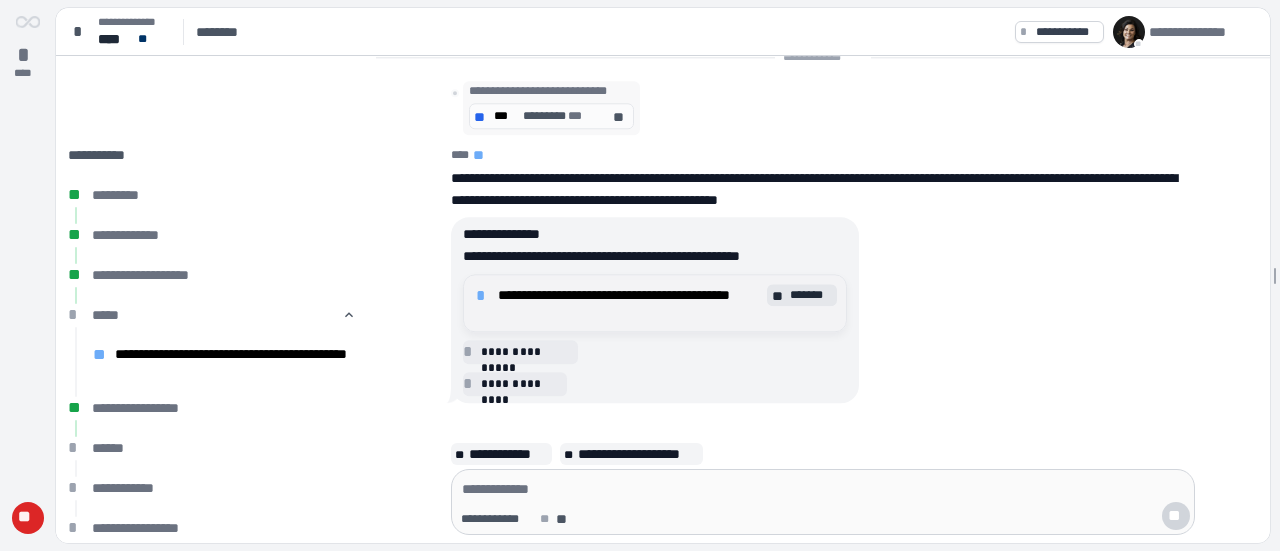 click on "**********" at bounding box center (630, 303) 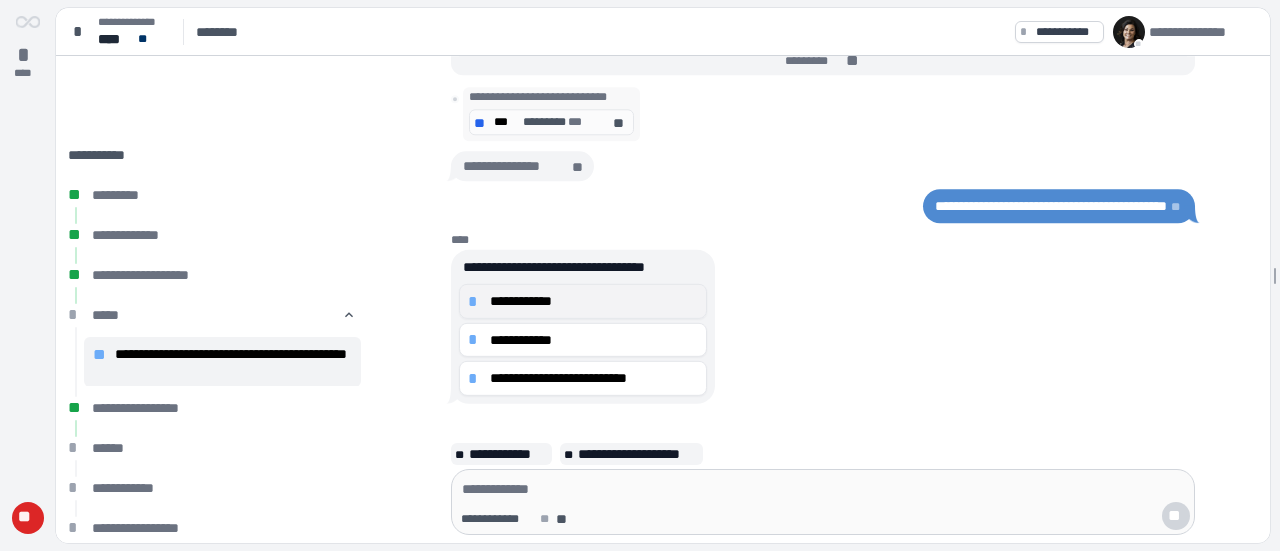 click on "**********" at bounding box center (594, 301) 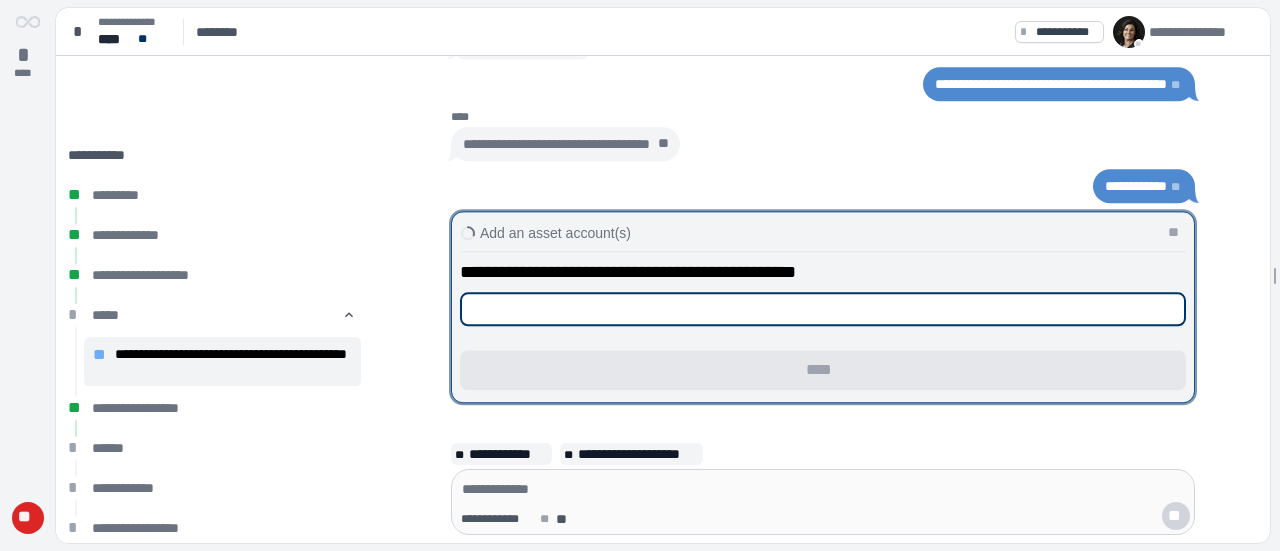 click at bounding box center (823, 309) 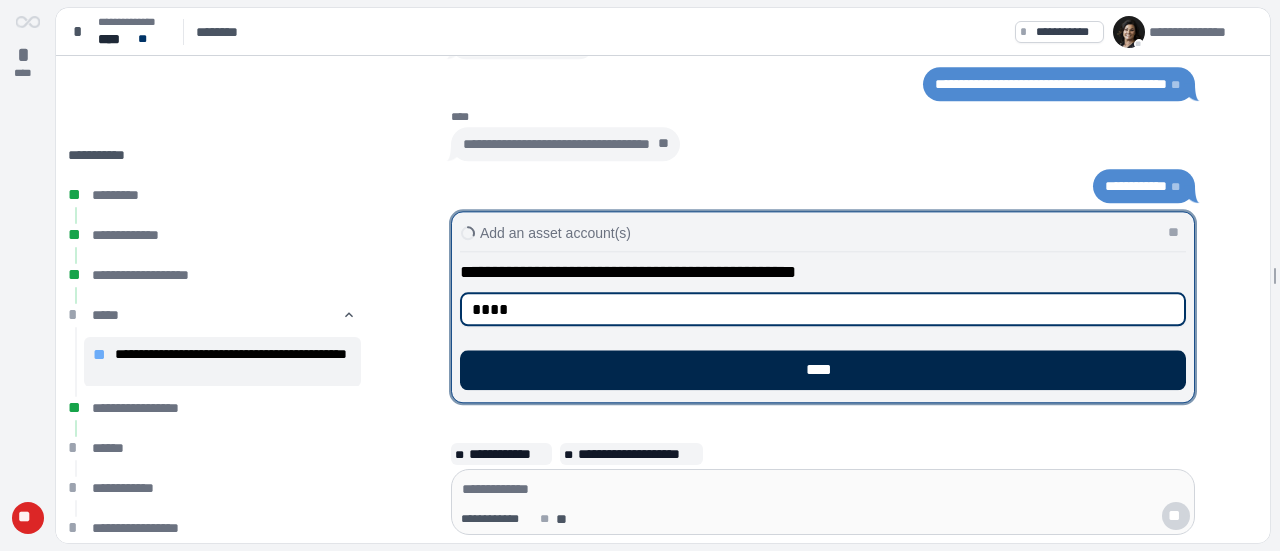 type on "****" 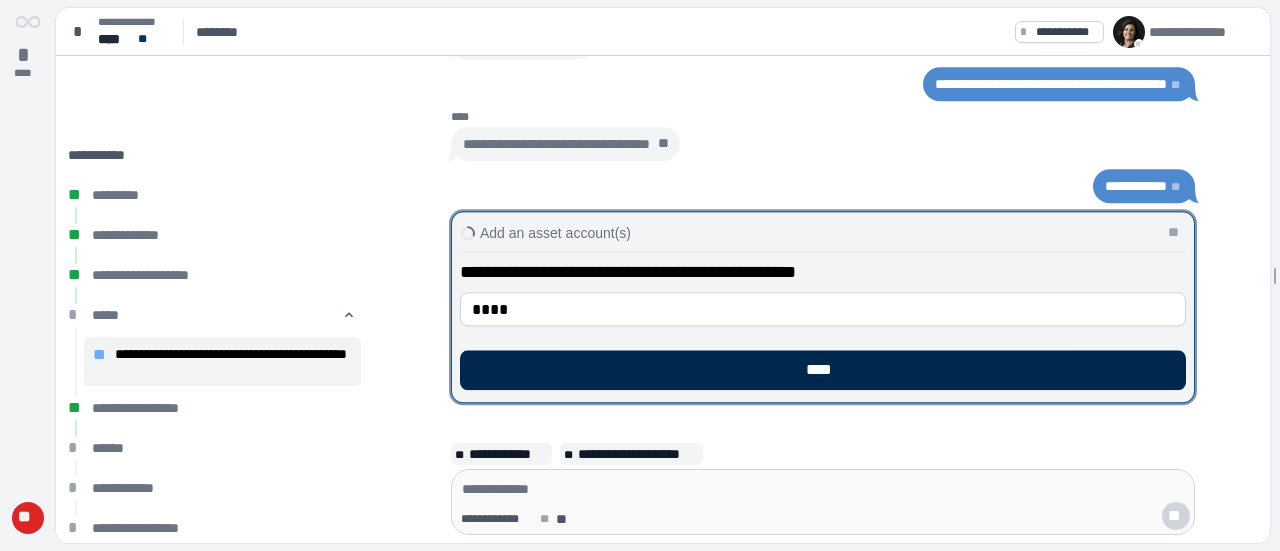 click on "****" at bounding box center [823, 370] 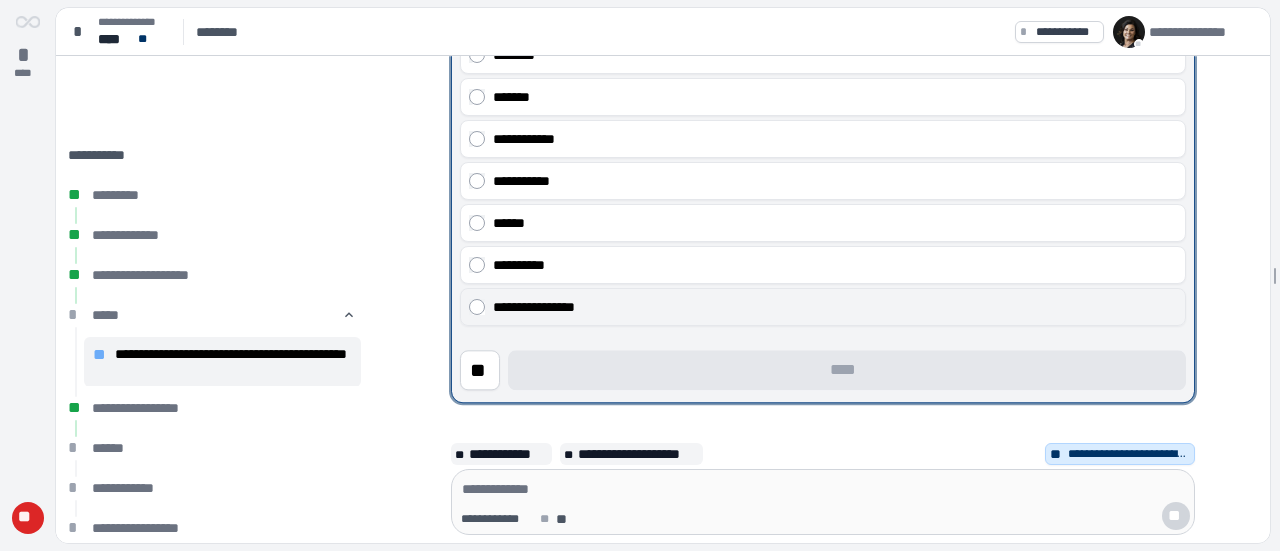 scroll, scrollTop: 100, scrollLeft: 0, axis: vertical 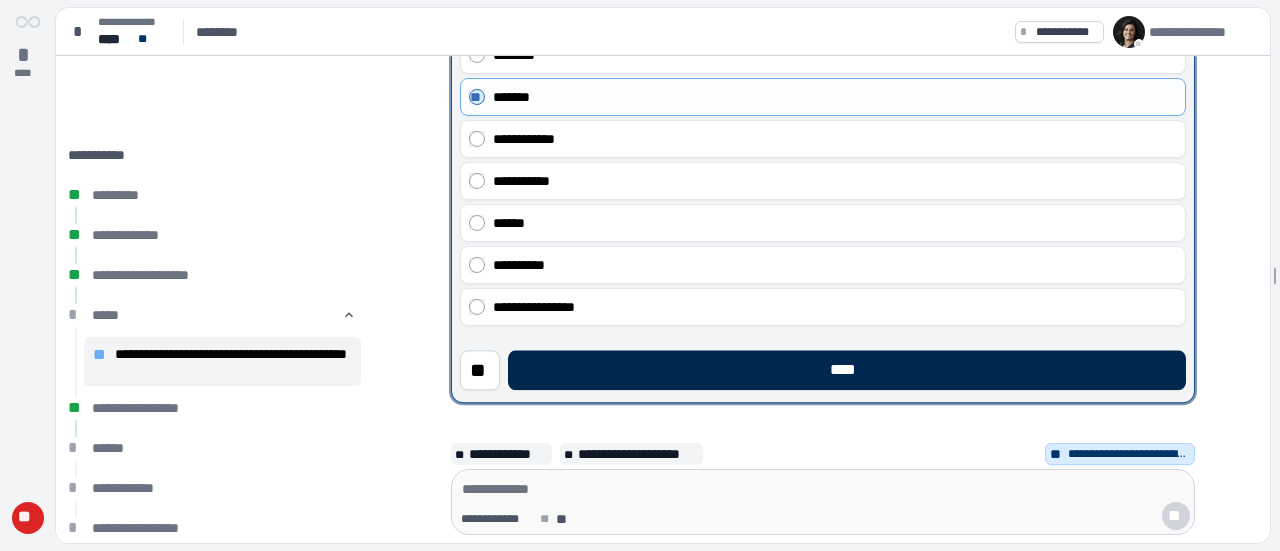 click on "****" at bounding box center [847, 370] 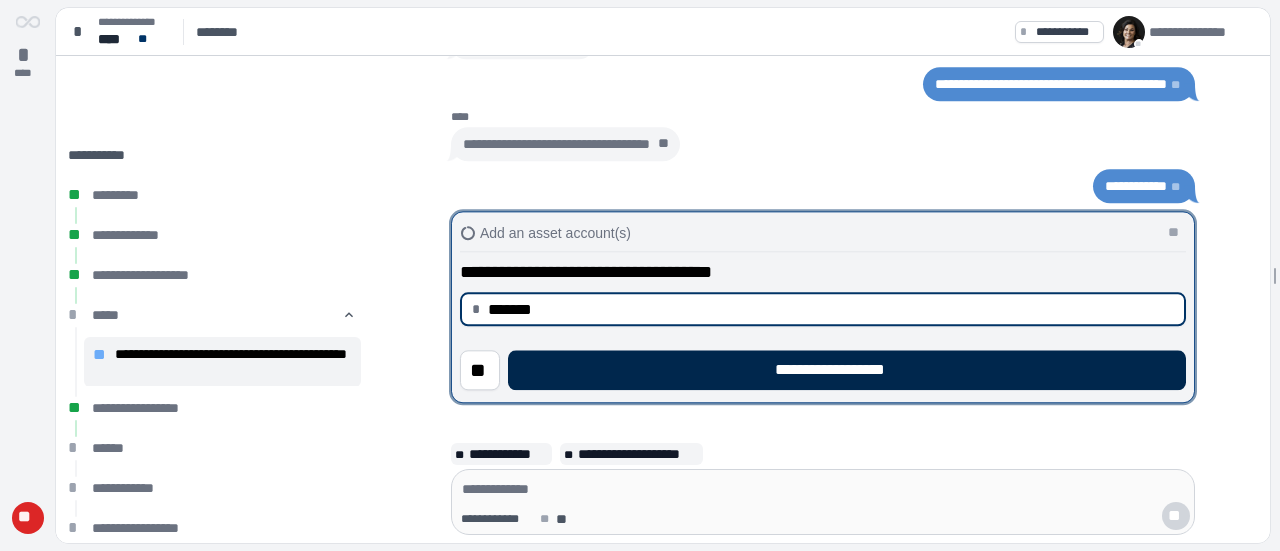 type on "**********" 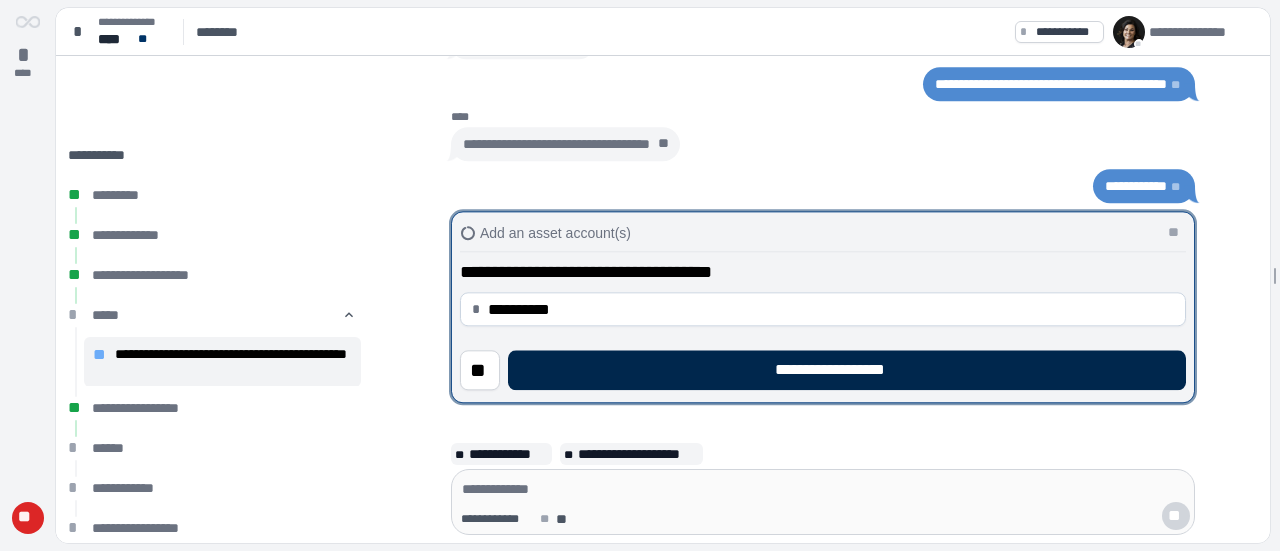 click on "**********" at bounding box center [847, 370] 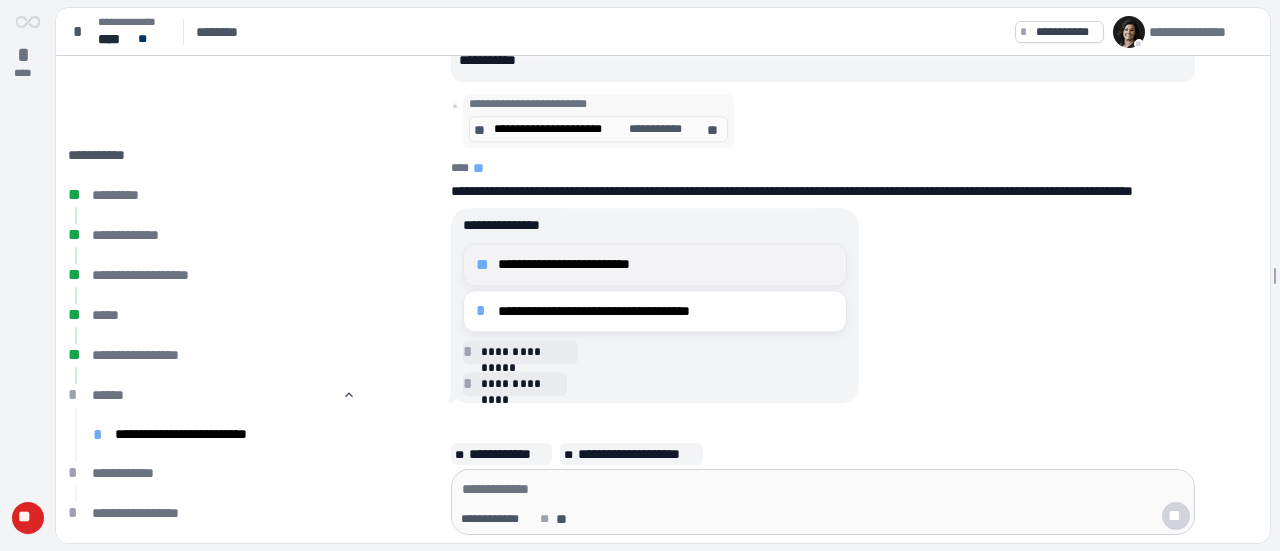 click on "**********" at bounding box center [666, 264] 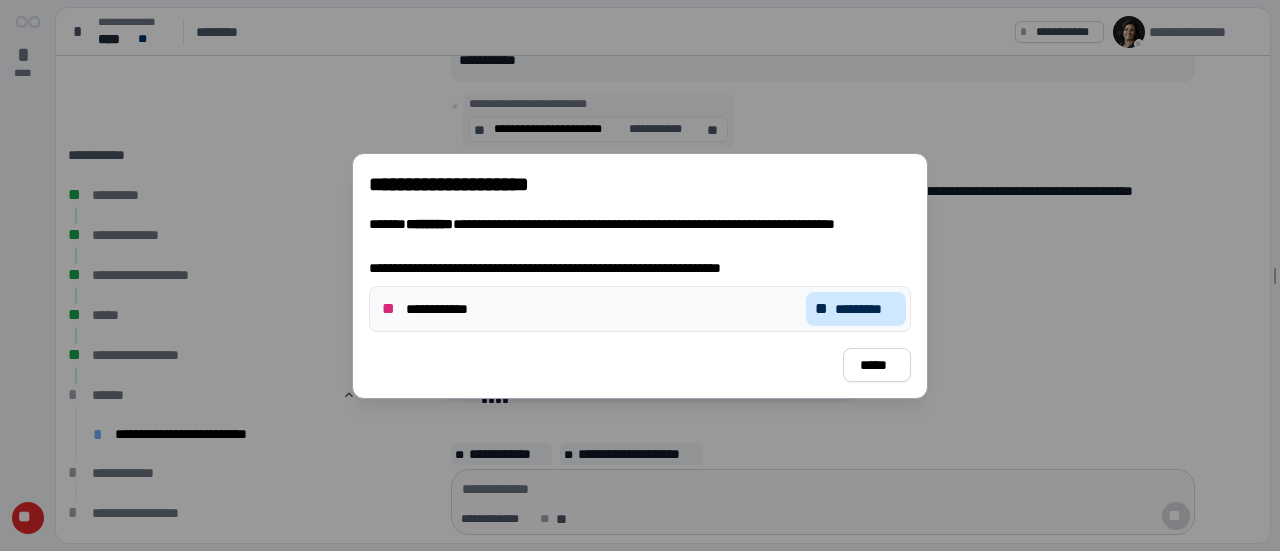 click on "*********" at bounding box center (866, 309) 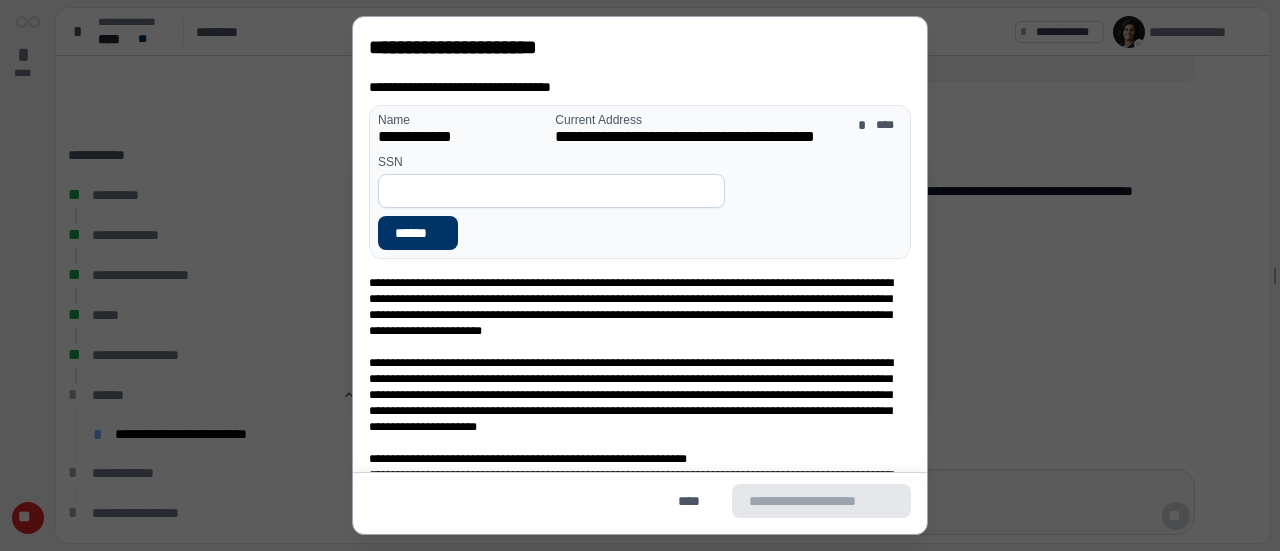 click at bounding box center [551, 191] 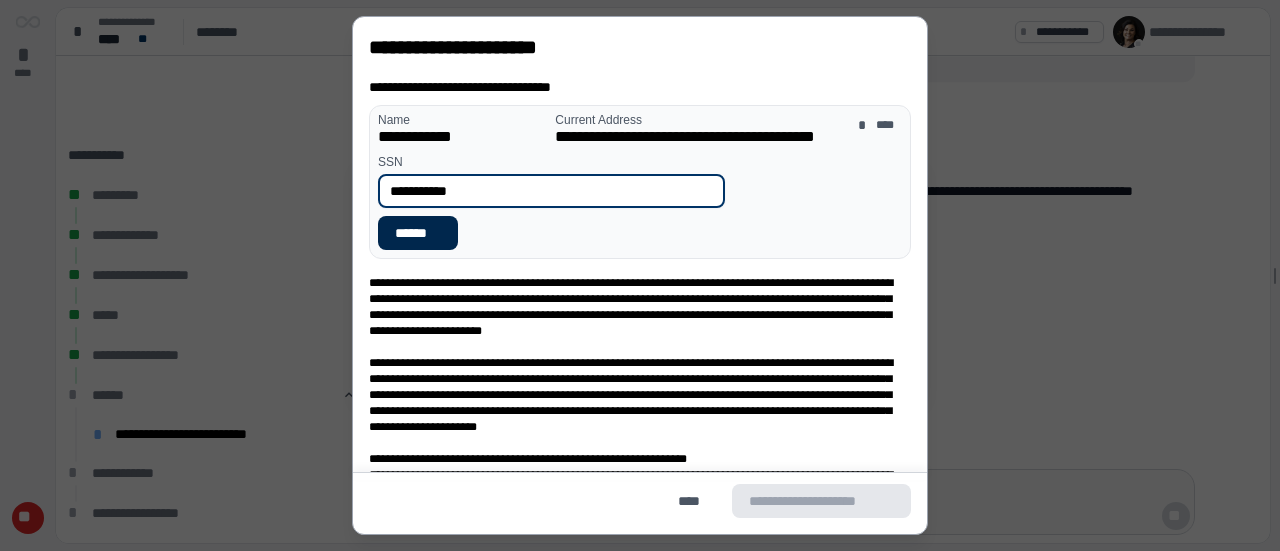 type on "**********" 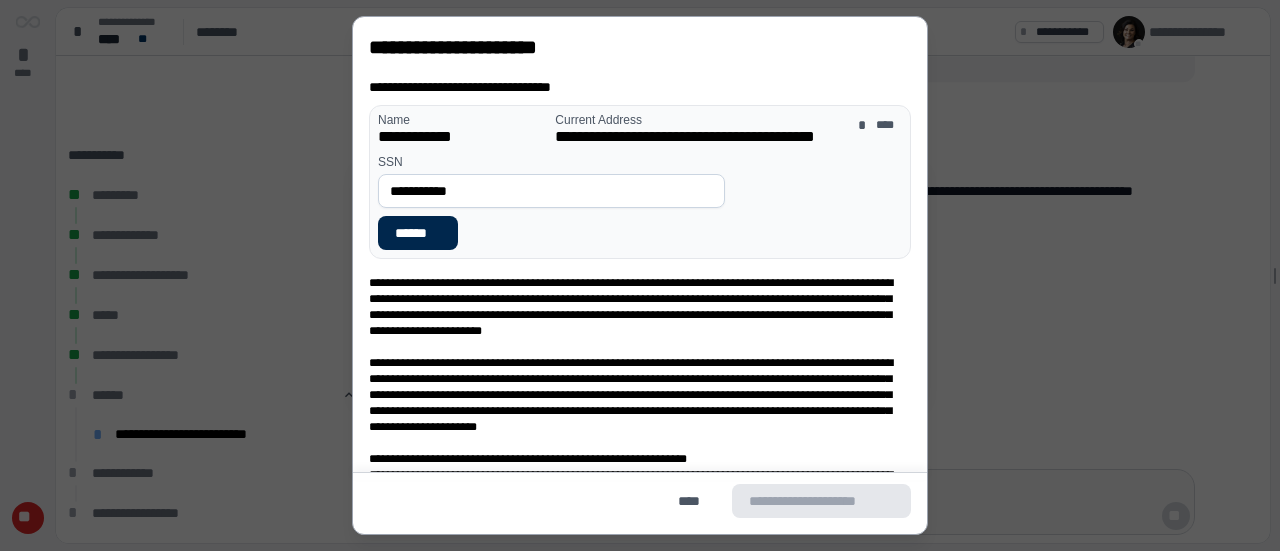 click on "******" at bounding box center (418, 233) 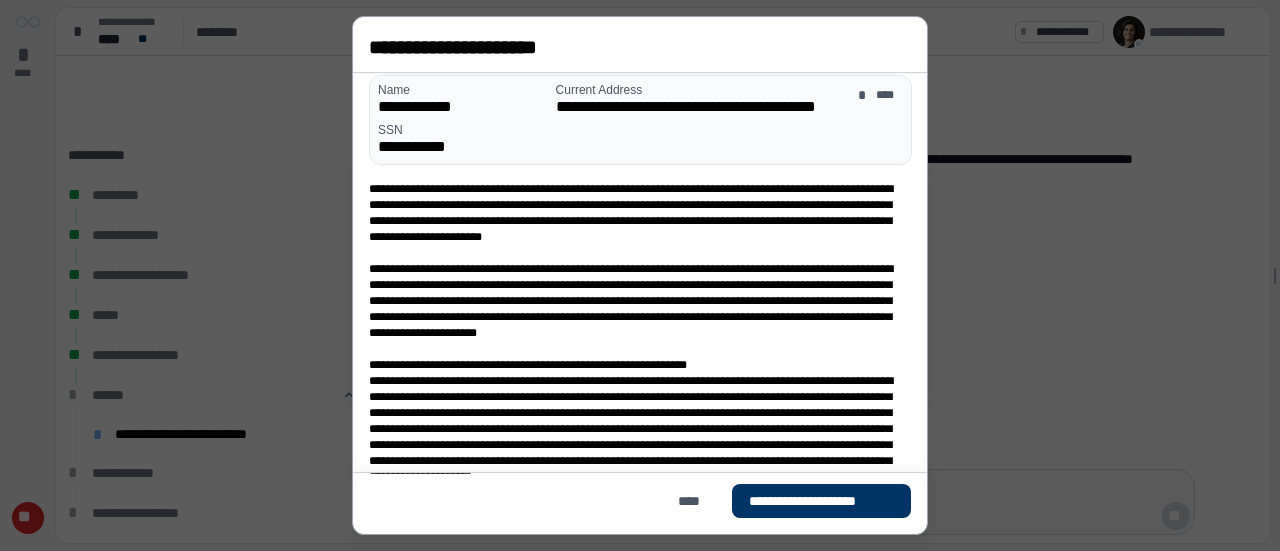 scroll, scrollTop: 44, scrollLeft: 0, axis: vertical 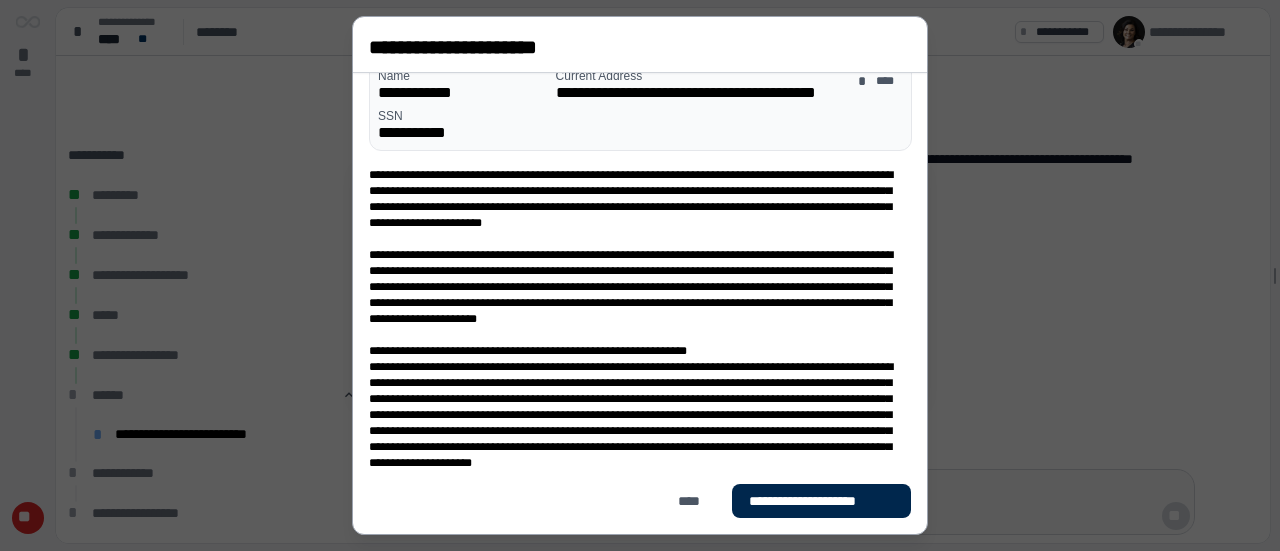 click on "**********" at bounding box center (821, 501) 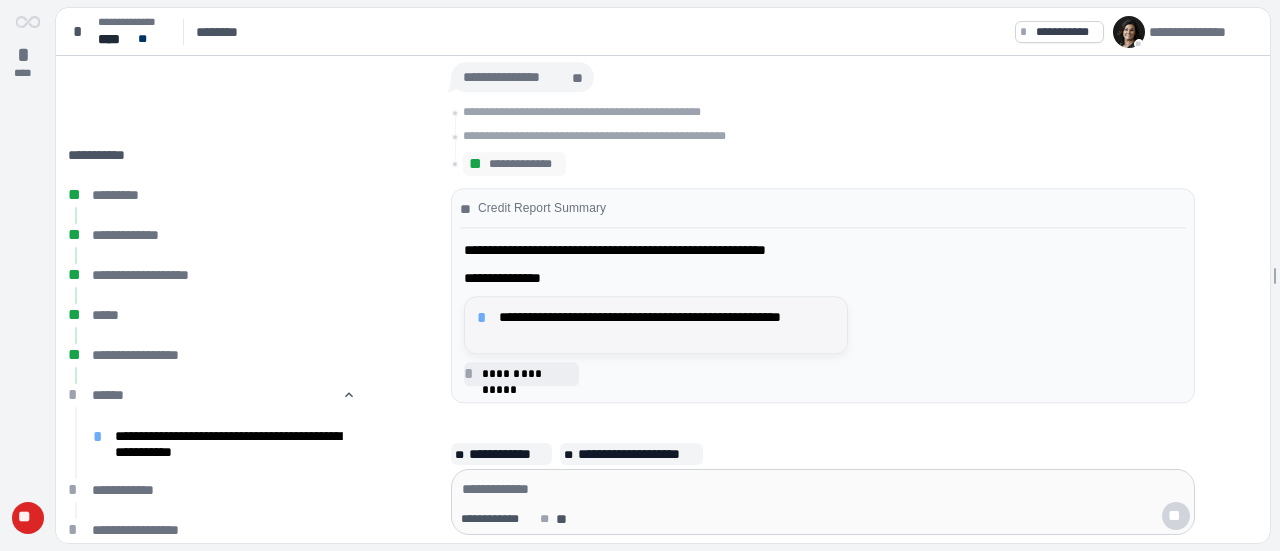 click on "**********" at bounding box center [667, 325] 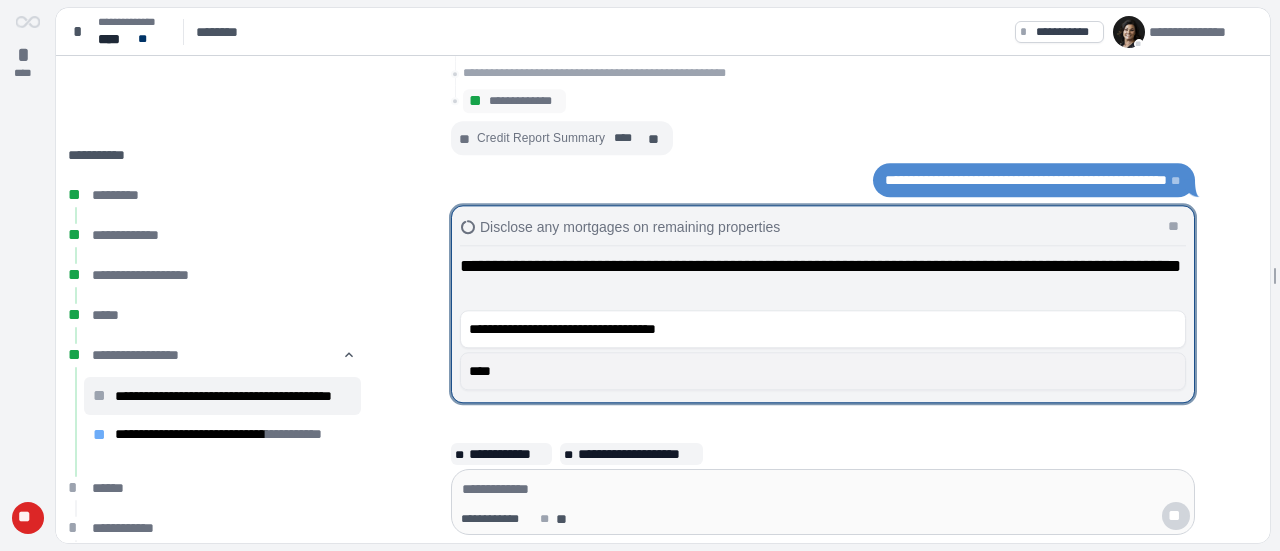 click on "****" at bounding box center (823, 371) 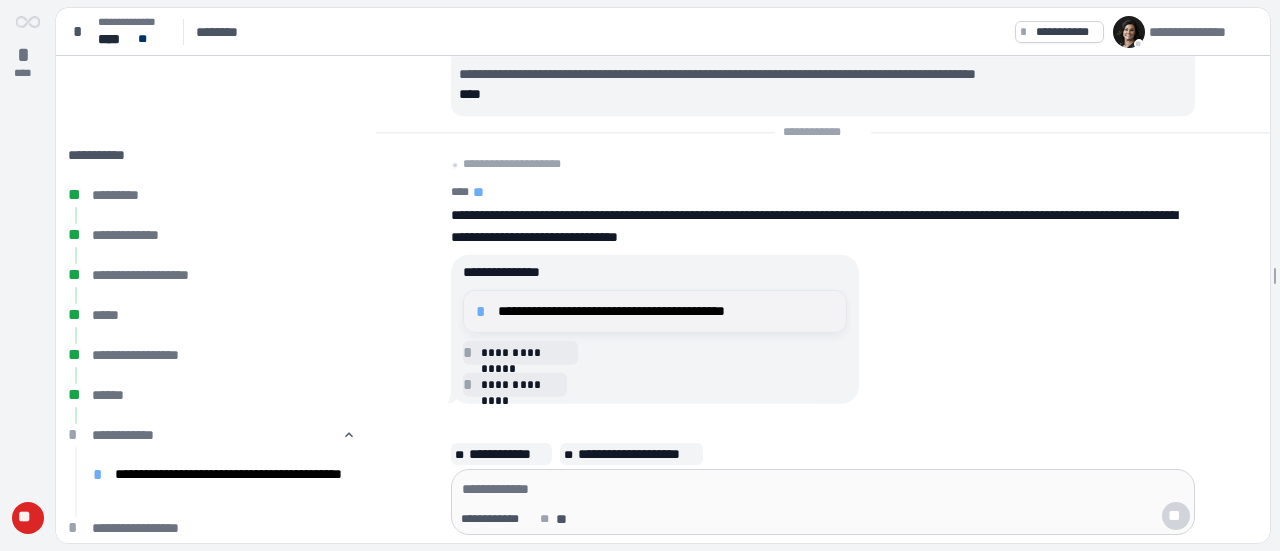 click on "**********" at bounding box center [666, 311] 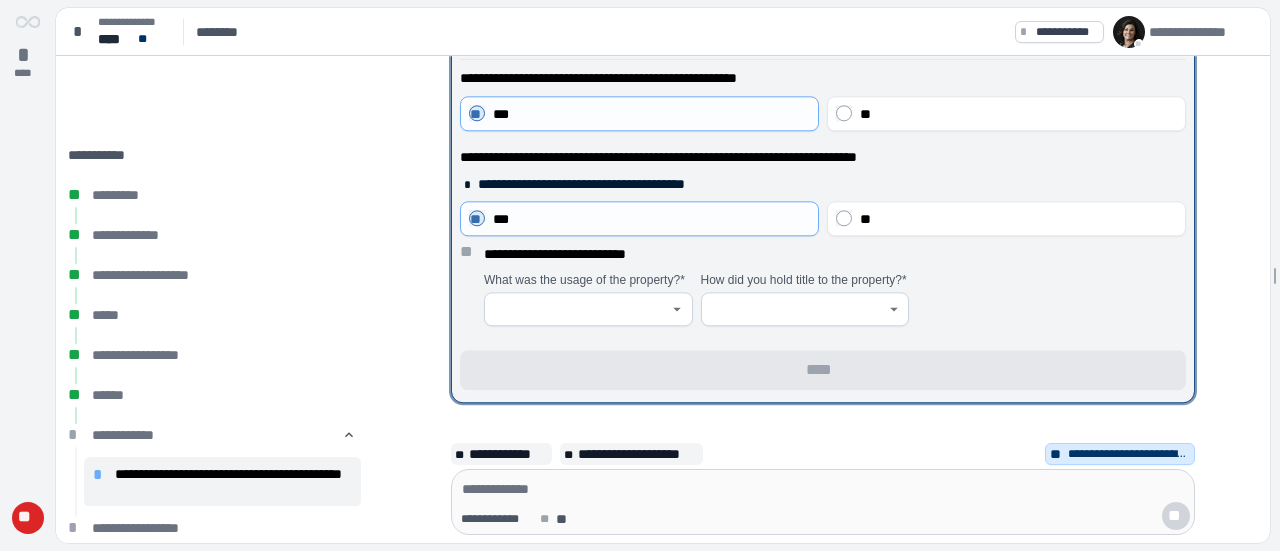 click at bounding box center [678, 309] 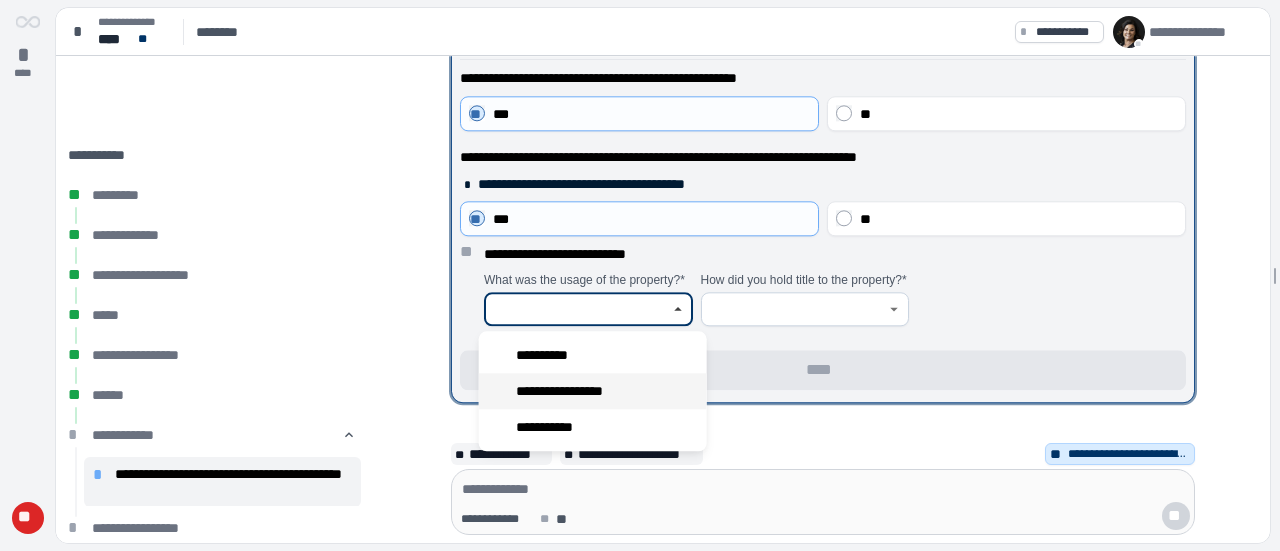 click on "**********" at bounding box center [593, 391] 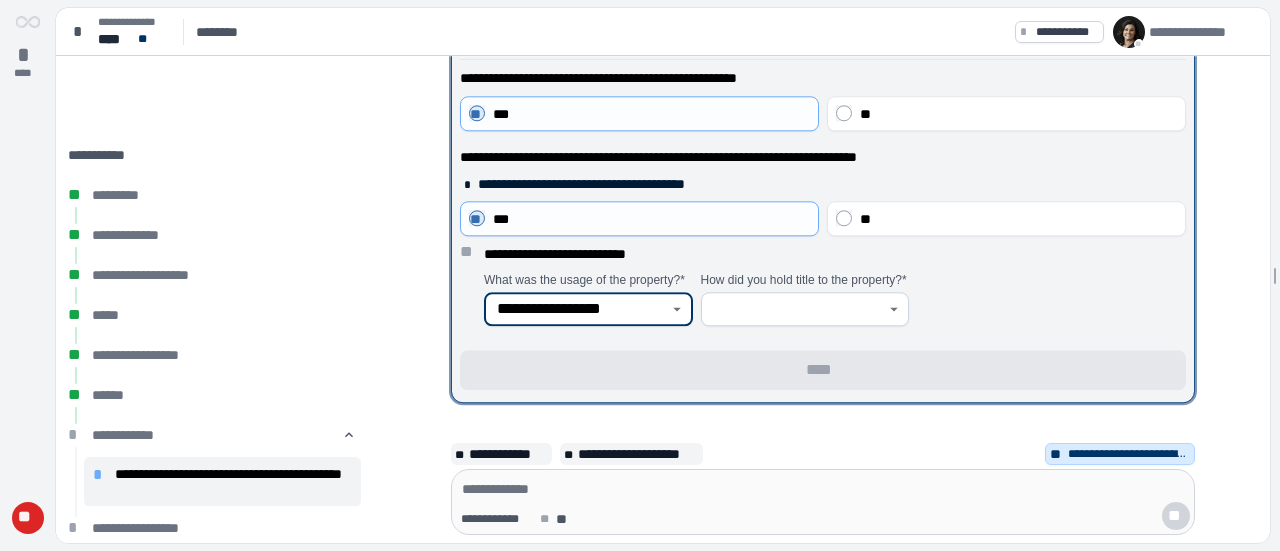 click at bounding box center (805, 309) 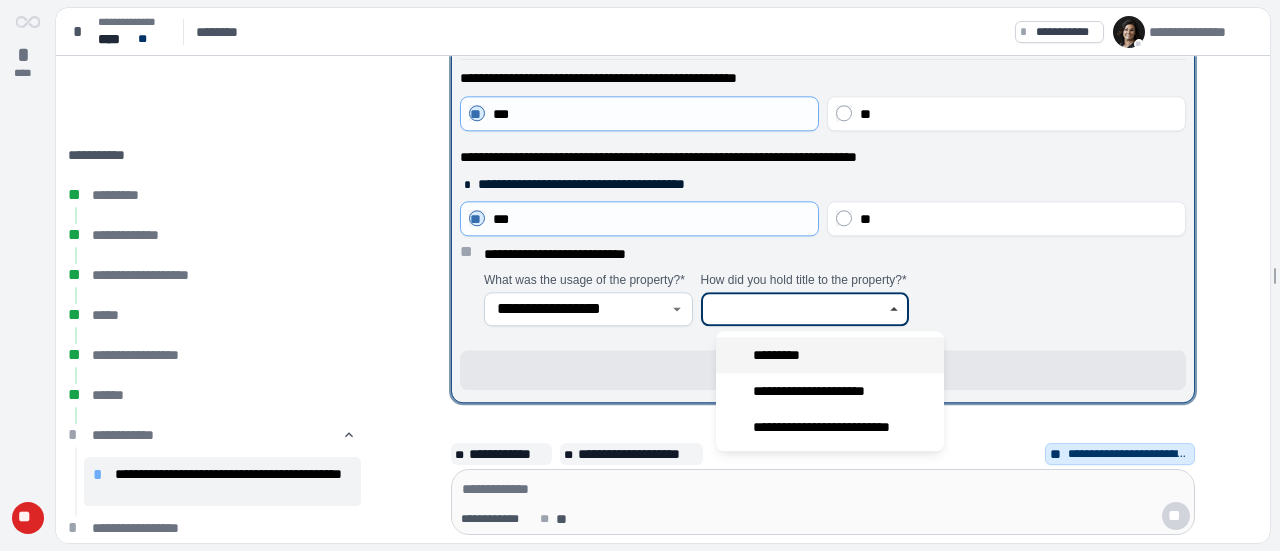 click on "*********" at bounding box center (830, 355) 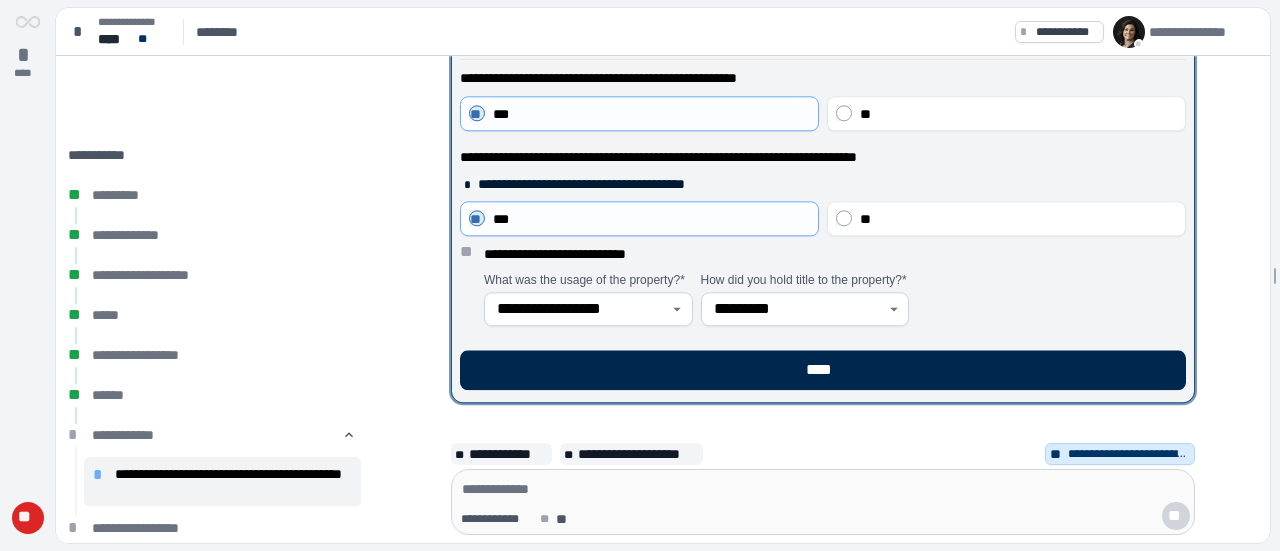 click on "****" at bounding box center (823, 370) 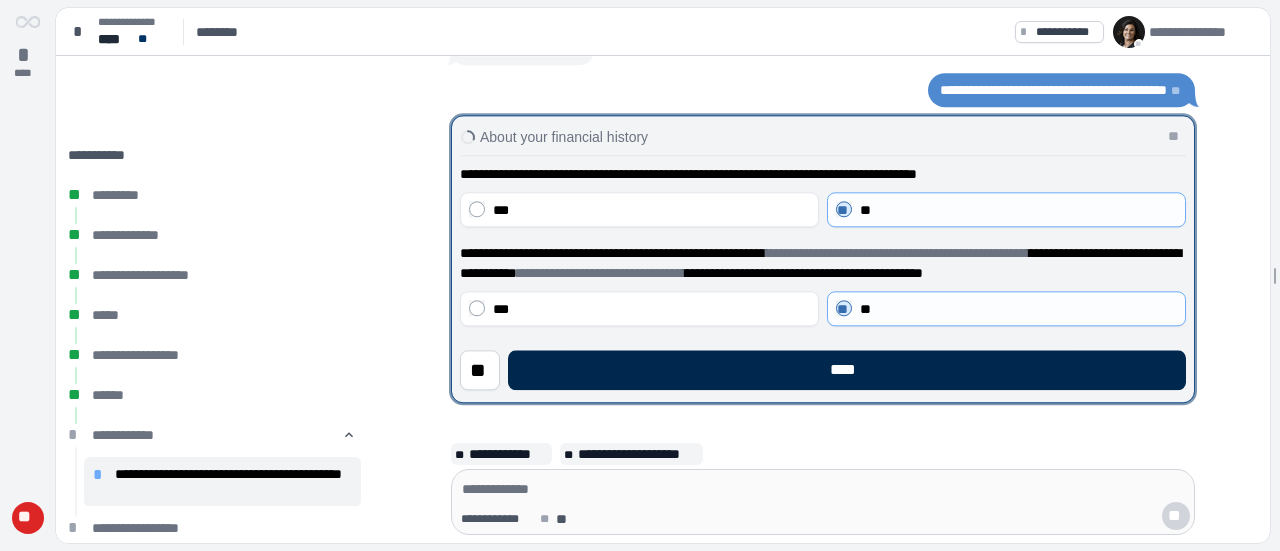 click on "****" at bounding box center (847, 370) 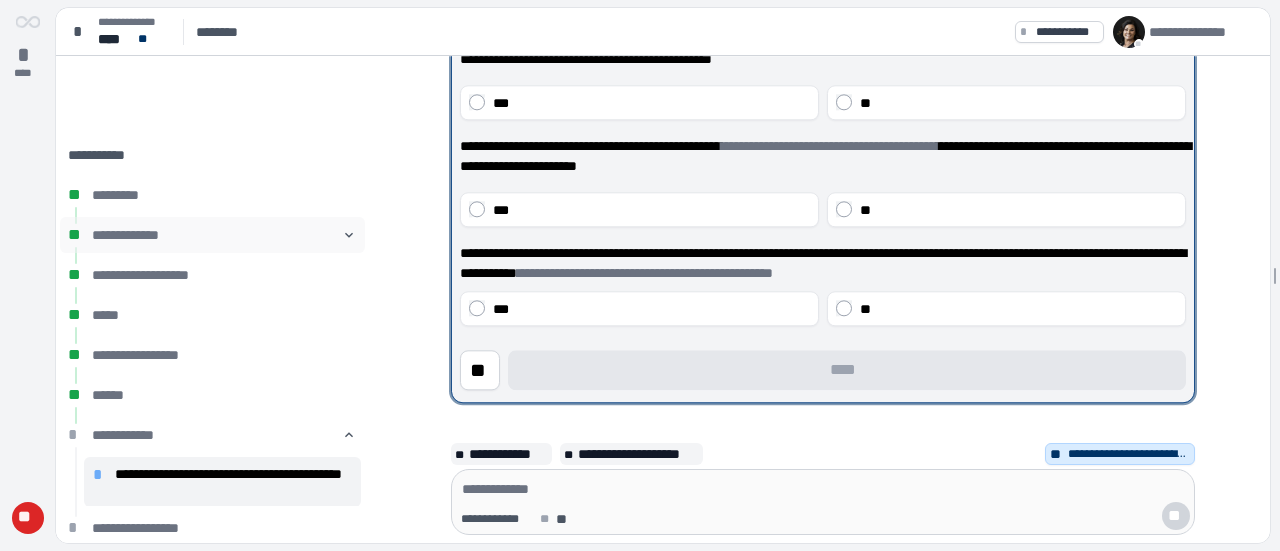 click on "**********" at bounding box center [212, 235] 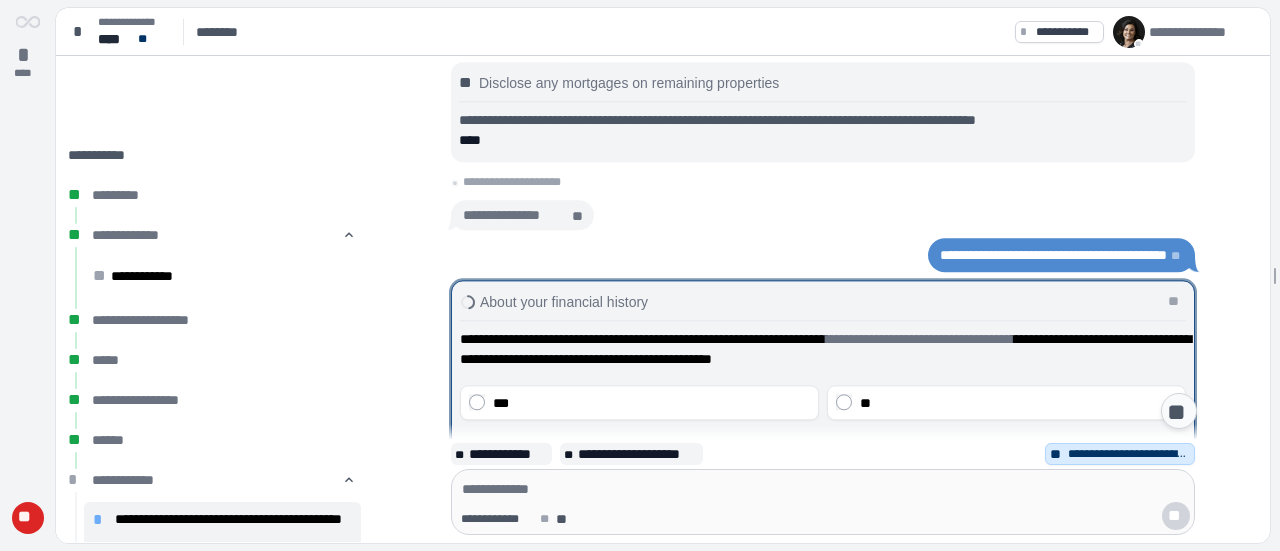 scroll, scrollTop: 200, scrollLeft: 0, axis: vertical 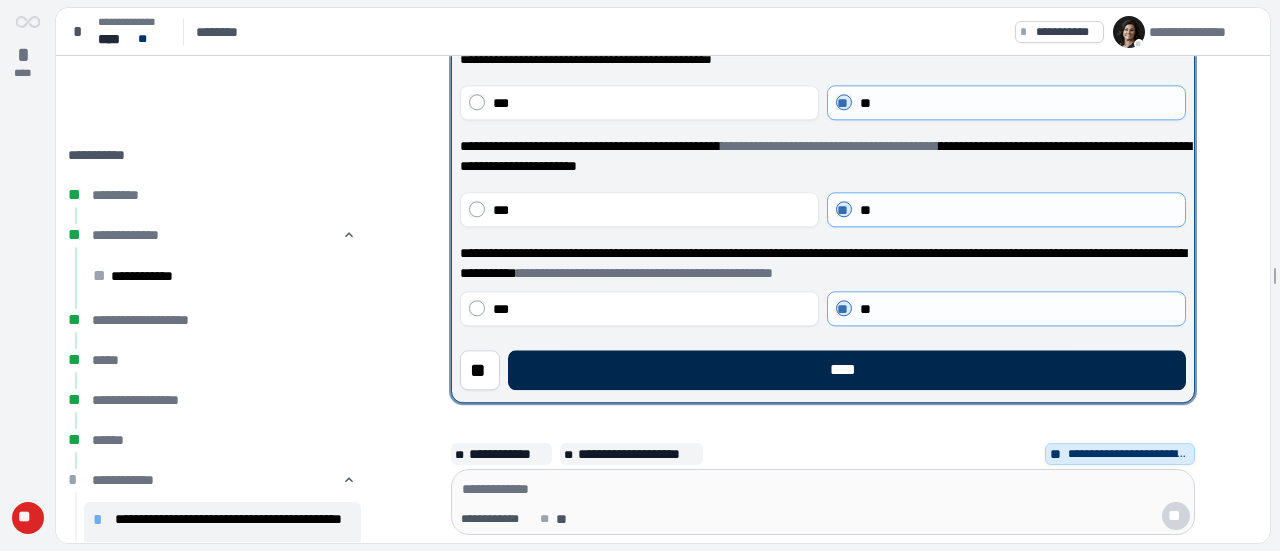 click on "****" at bounding box center (847, 370) 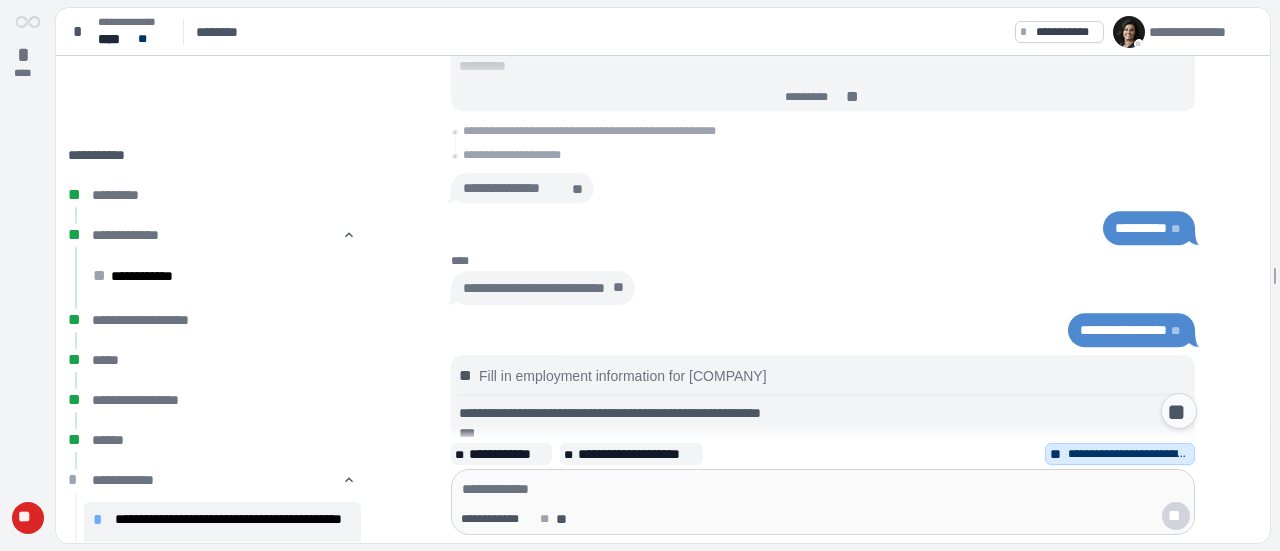 scroll, scrollTop: 1615, scrollLeft: 0, axis: vertical 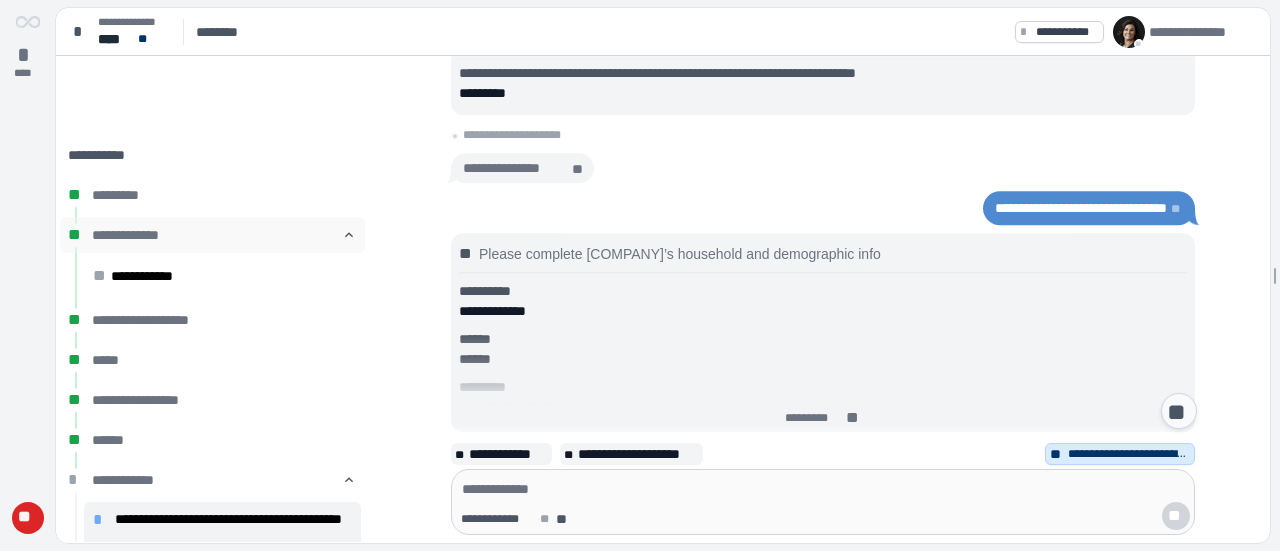 click on "**********" at bounding box center (212, 235) 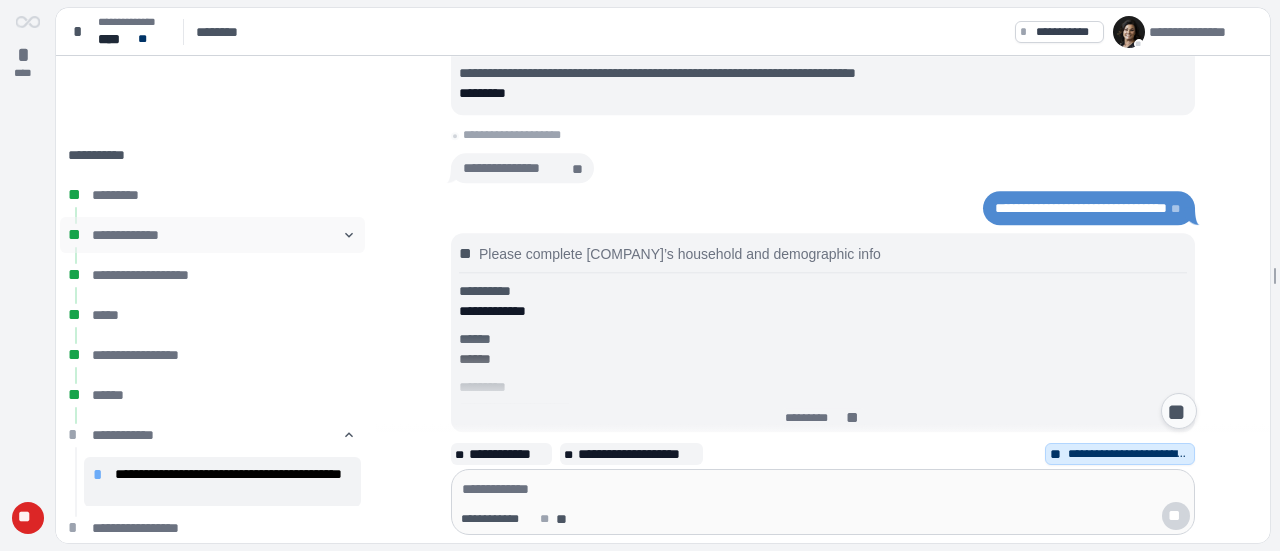 click on "**********" at bounding box center (212, 235) 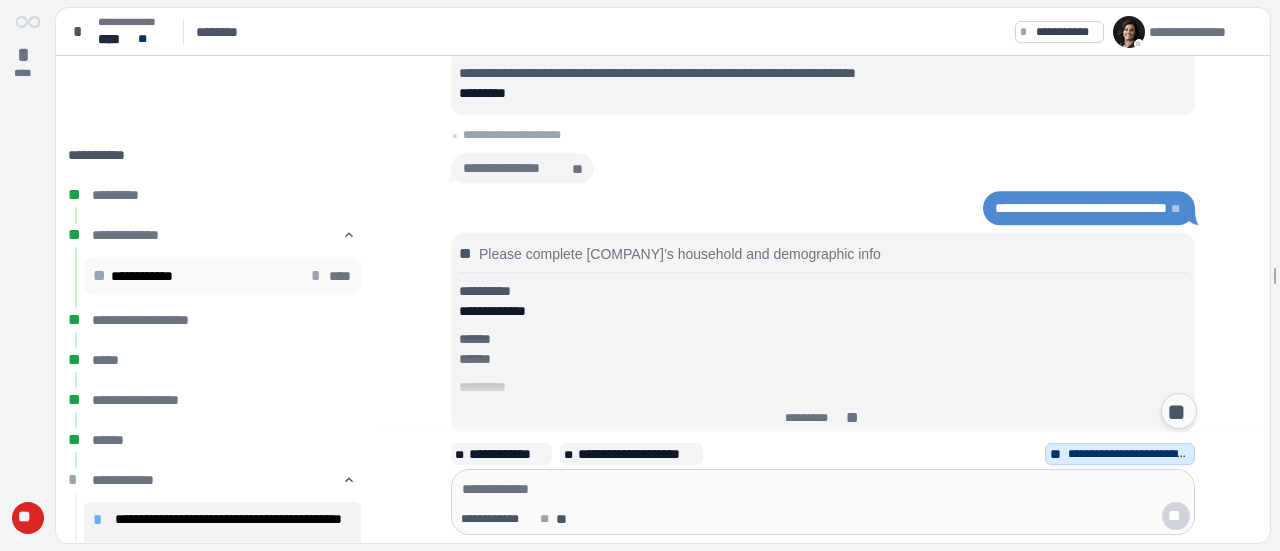 click on "**********" at bounding box center [154, 276] 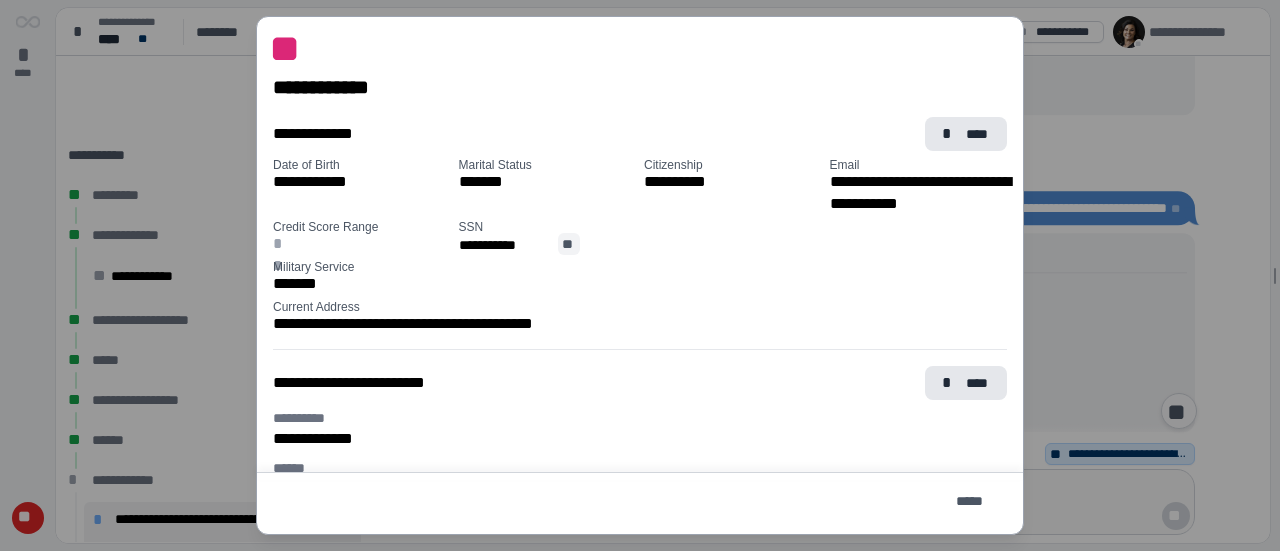 click on "**" at bounding box center [569, 244] 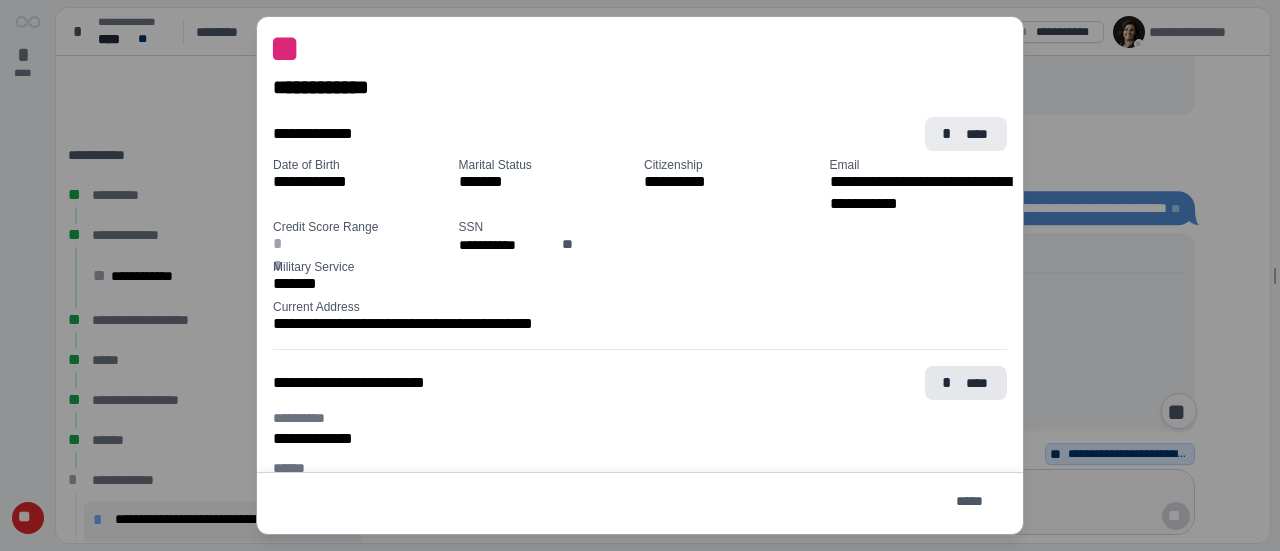 click on "****" at bounding box center (978, 134) 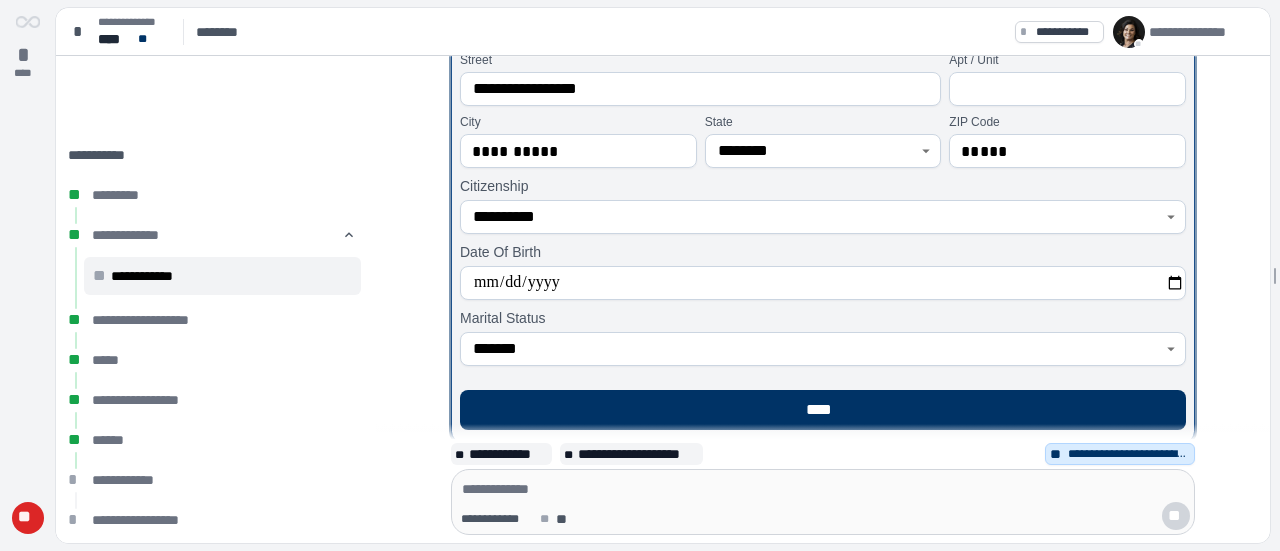 scroll, scrollTop: 340, scrollLeft: 0, axis: vertical 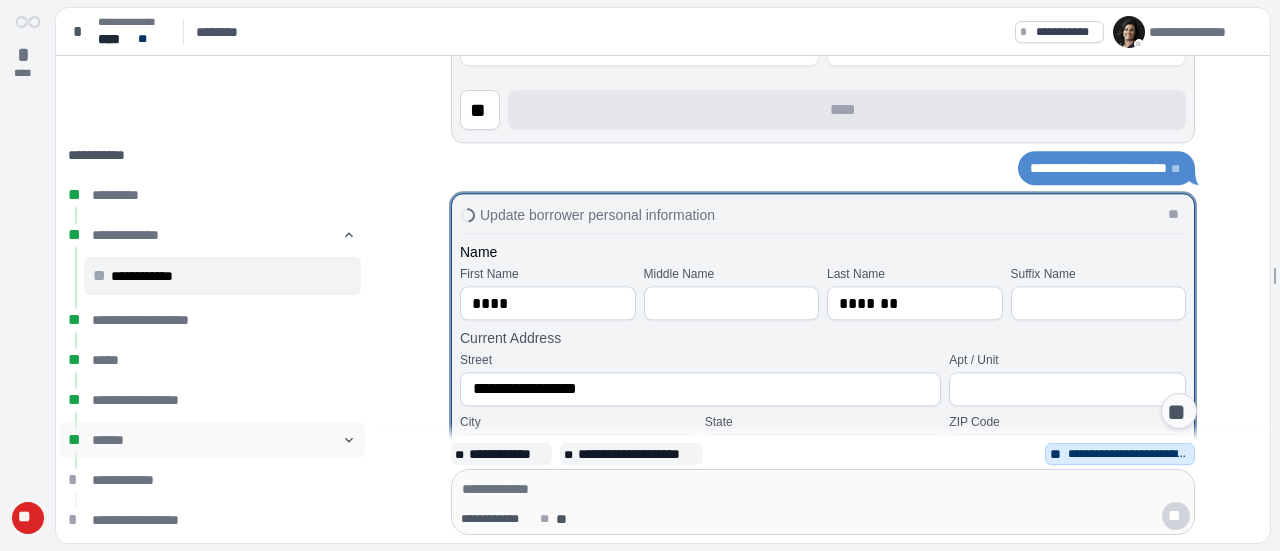 click on "******" at bounding box center (212, 440) 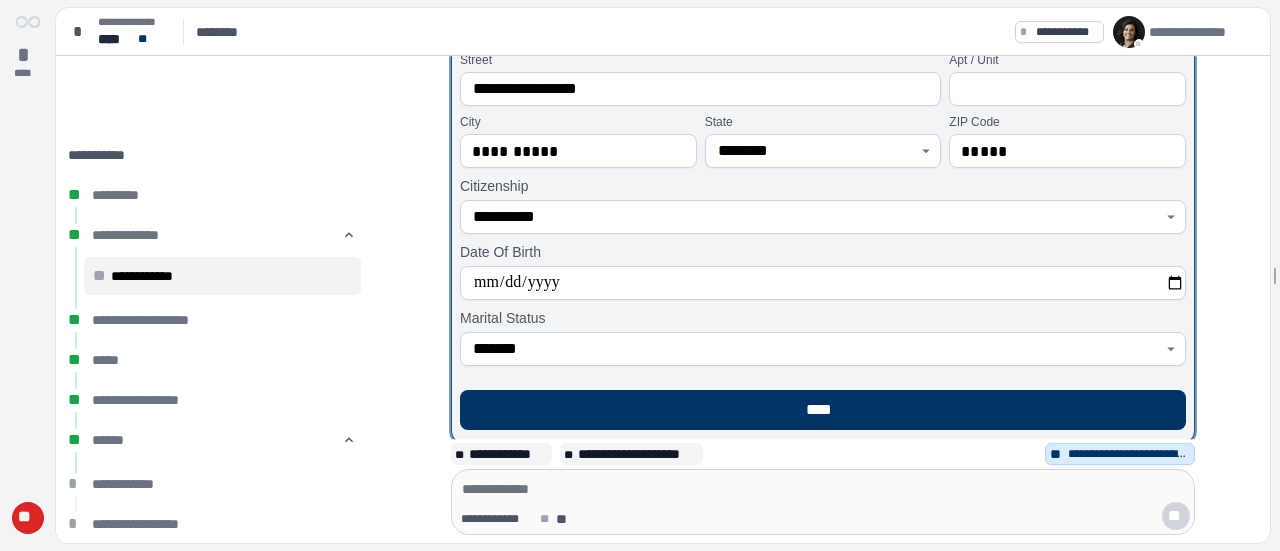 scroll, scrollTop: 0, scrollLeft: 0, axis: both 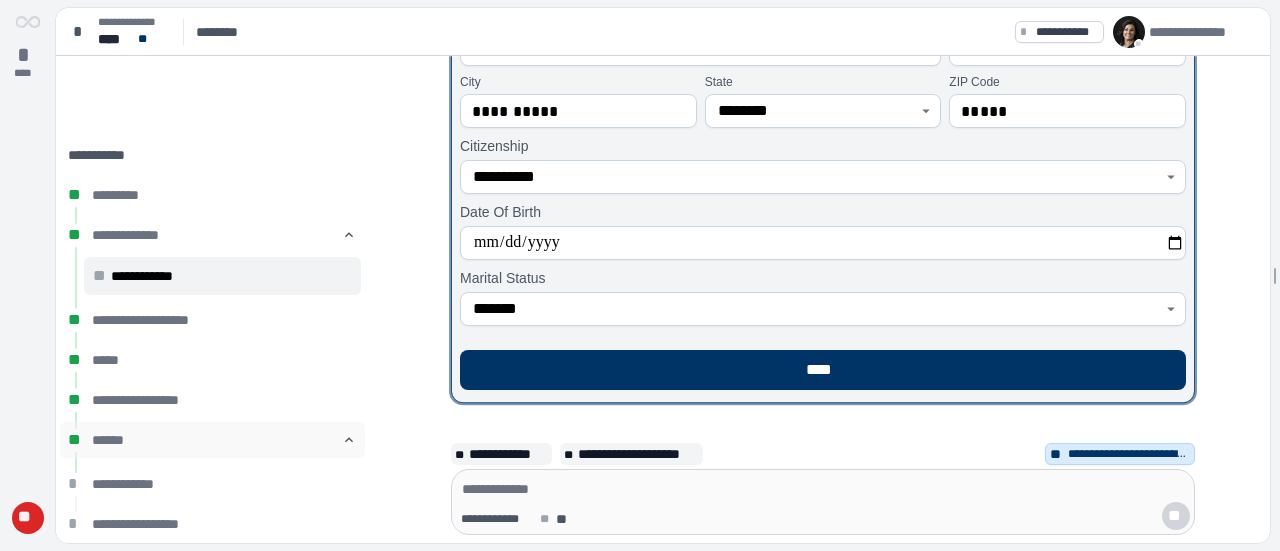 click on "******" at bounding box center (212, 440) 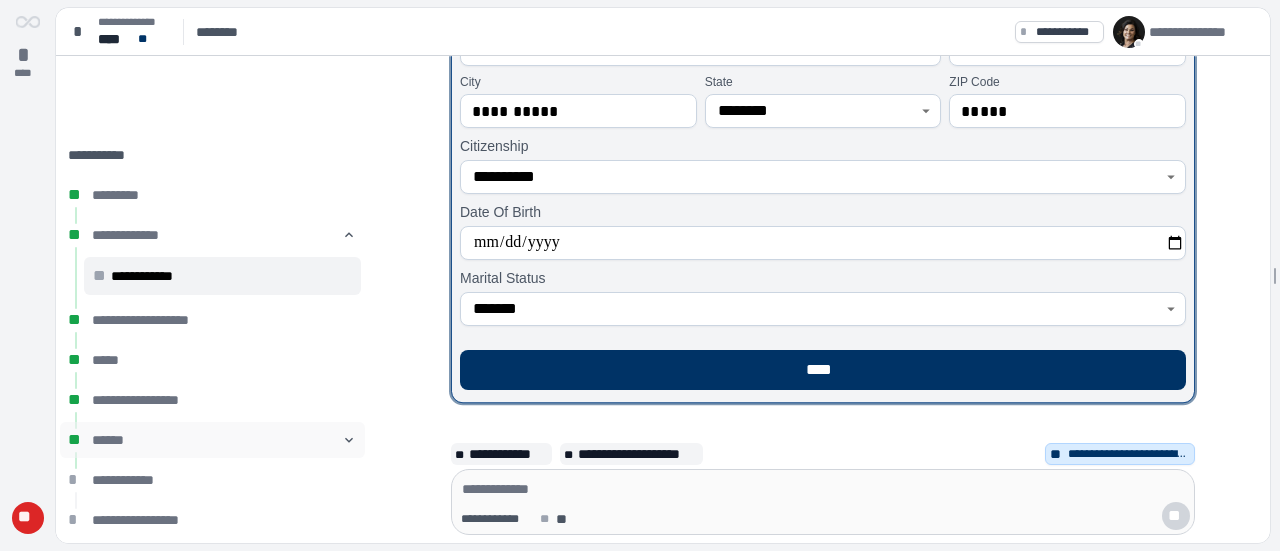 click on "******" at bounding box center [212, 440] 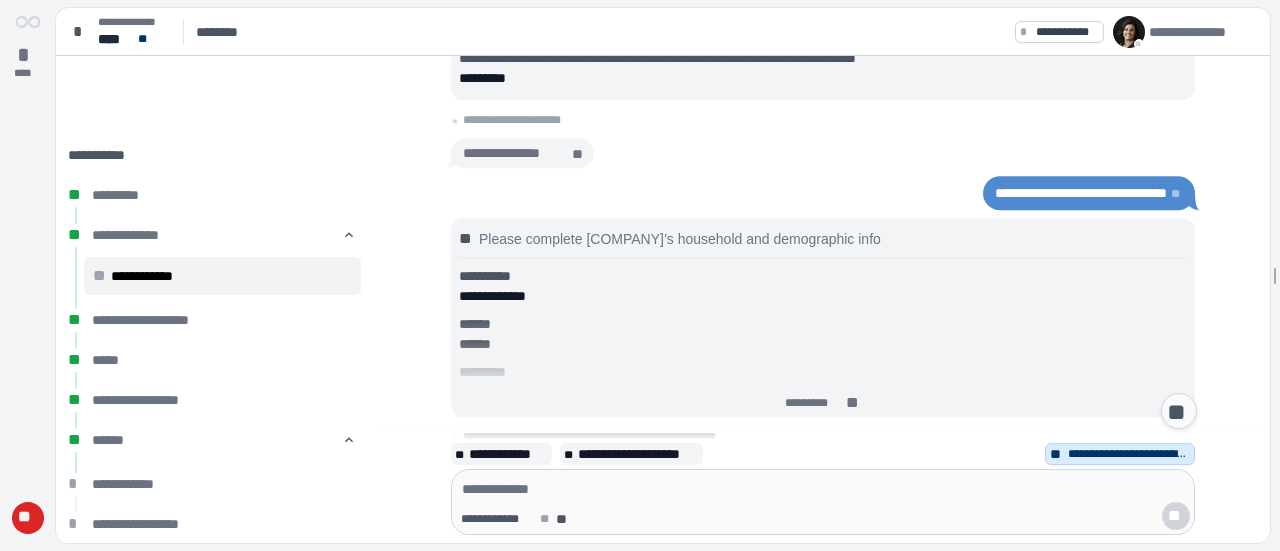 scroll, scrollTop: 1900, scrollLeft: 0, axis: vertical 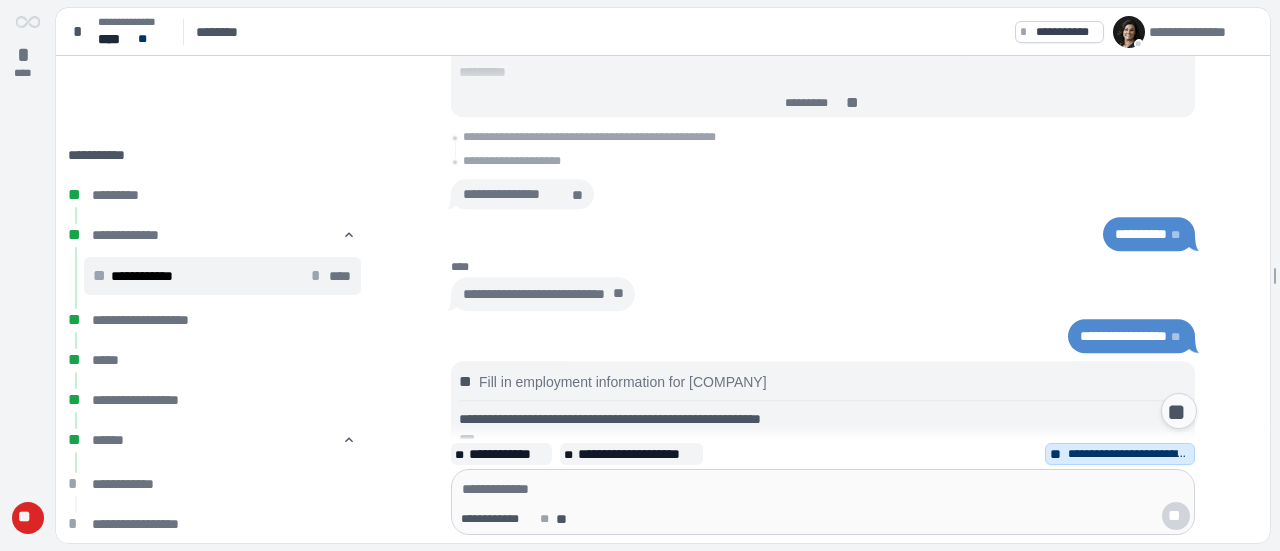 click on "****" at bounding box center [340, 276] 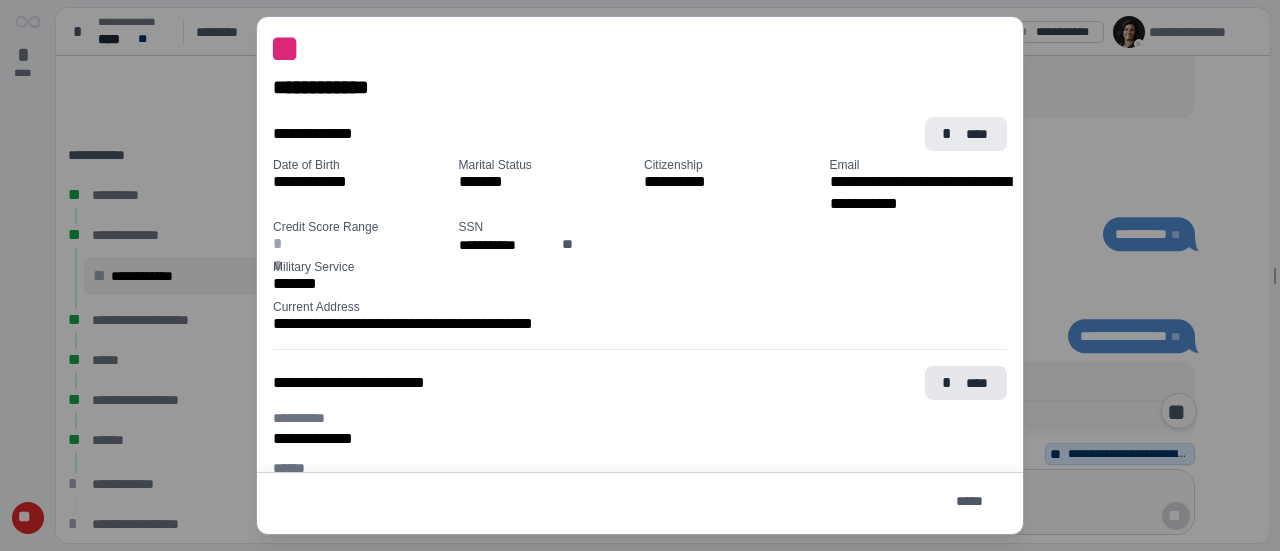 click on "****" at bounding box center [978, 134] 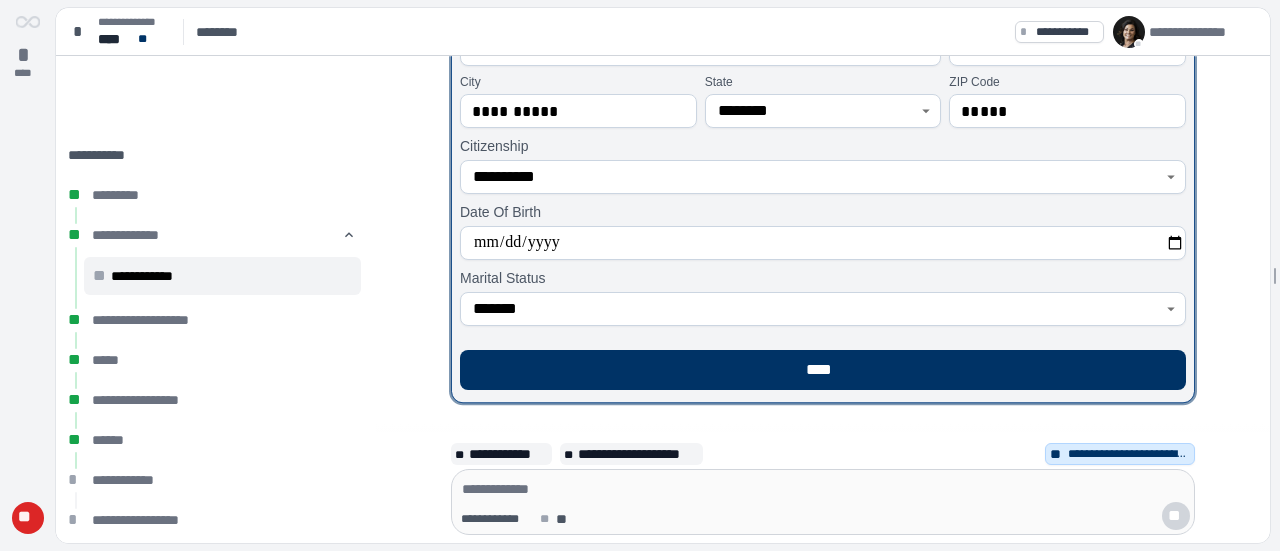 scroll, scrollTop: 200, scrollLeft: 0, axis: vertical 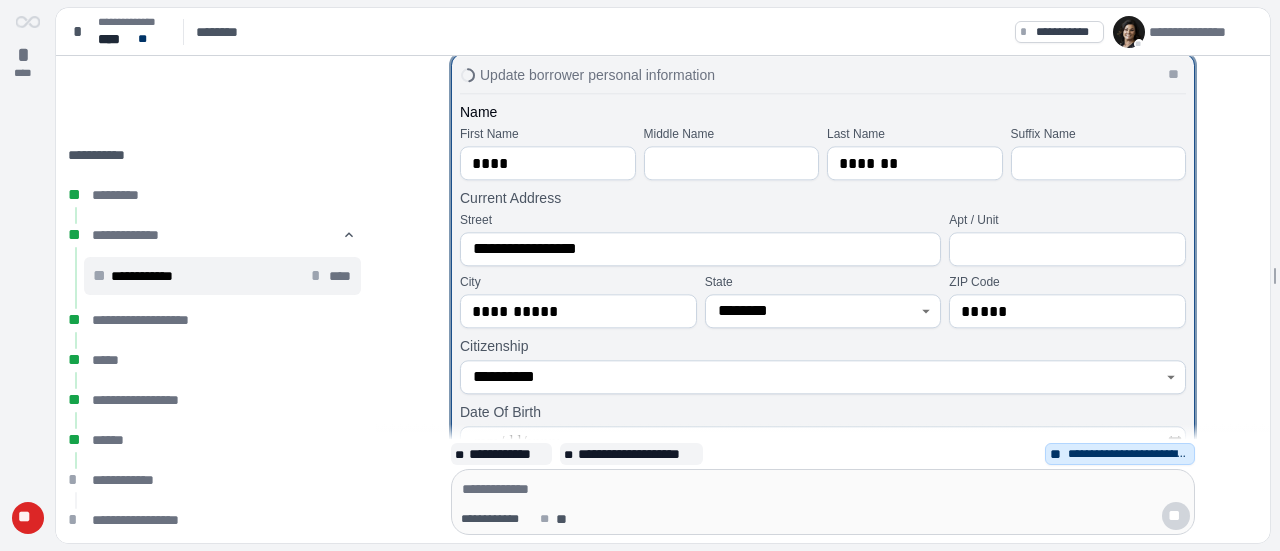 click on "****" at bounding box center (340, 276) 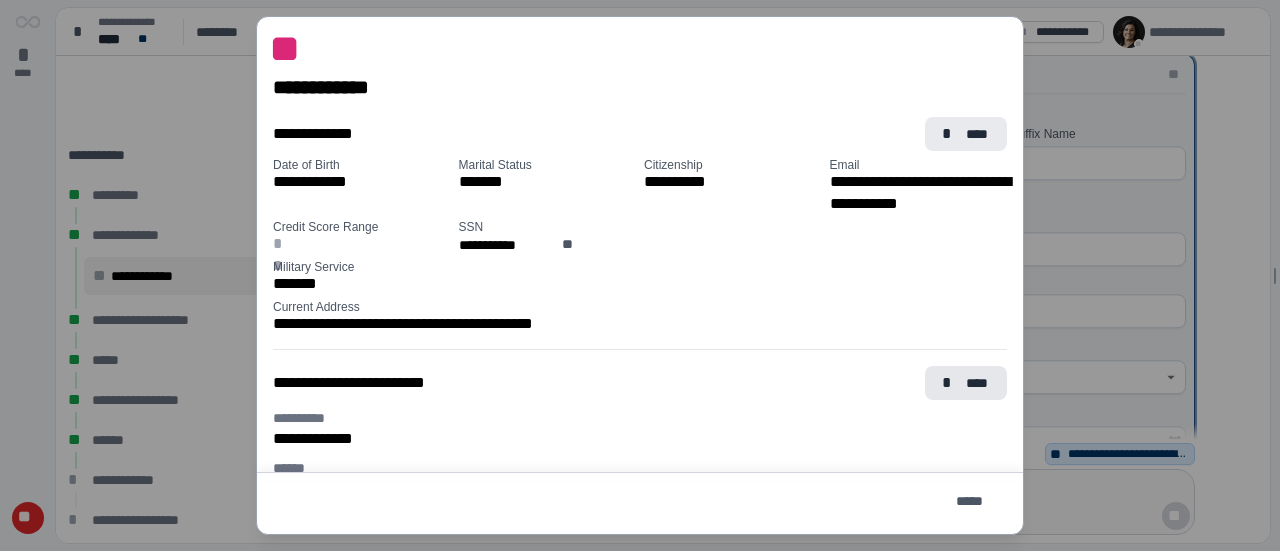 click on "****" at bounding box center (978, 134) 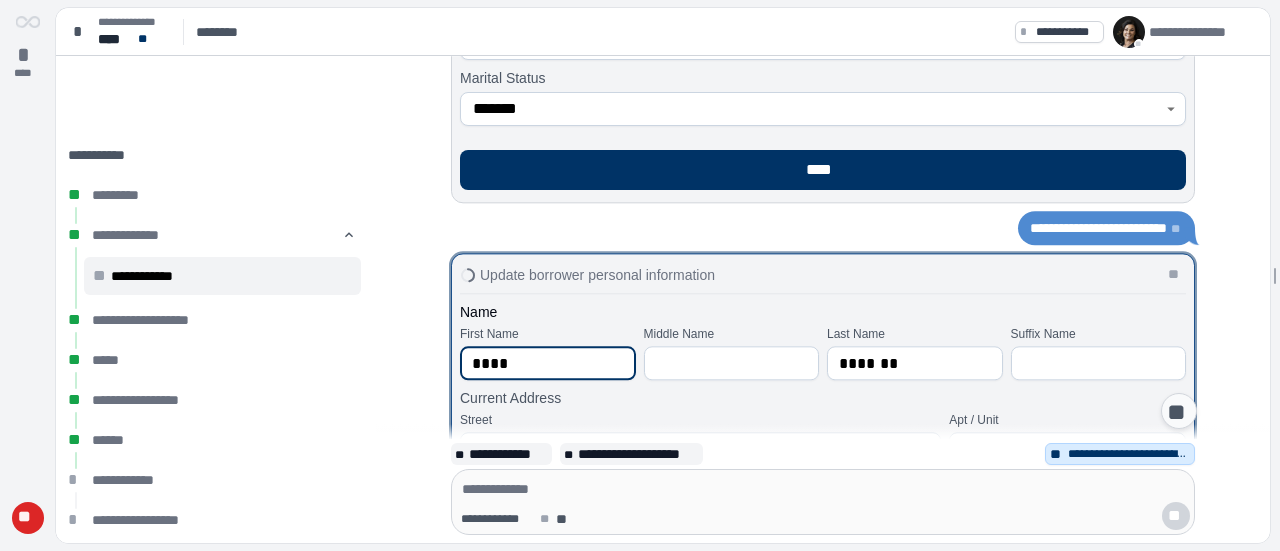 scroll, scrollTop: 0, scrollLeft: 0, axis: both 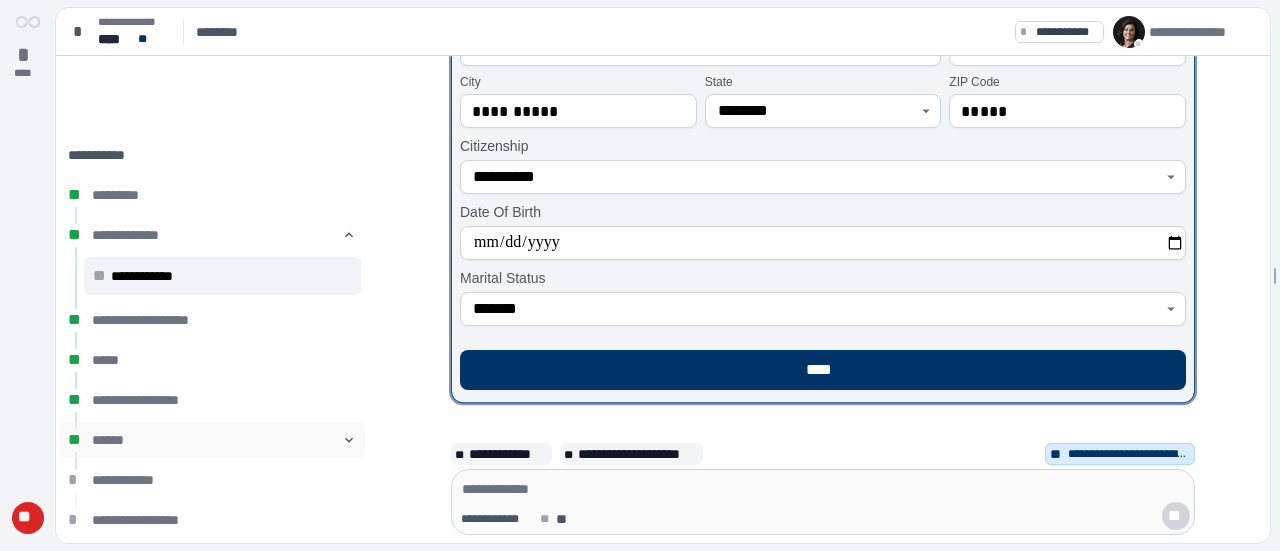click on "** ****** 󰅀" at bounding box center (212, 440) 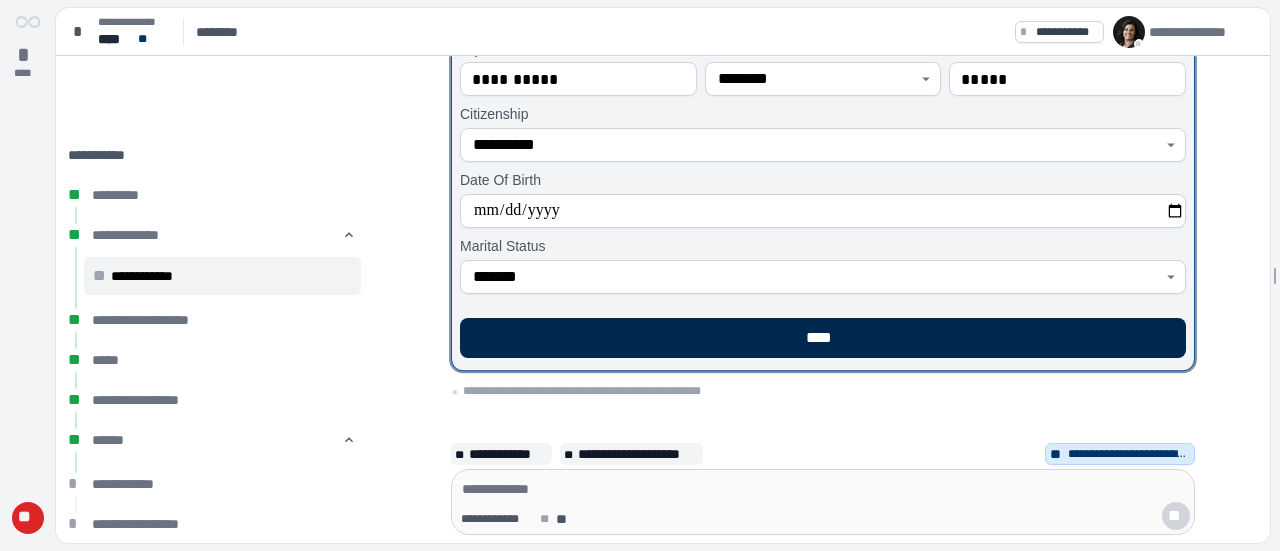 click on "****" at bounding box center [823, 338] 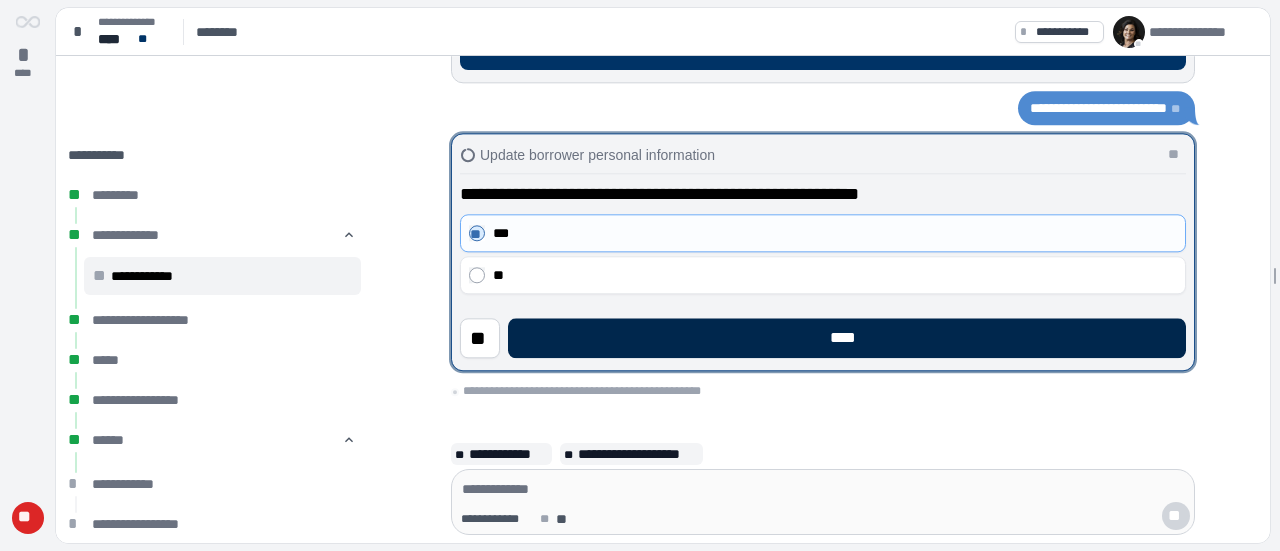 click on "****" at bounding box center (847, 338) 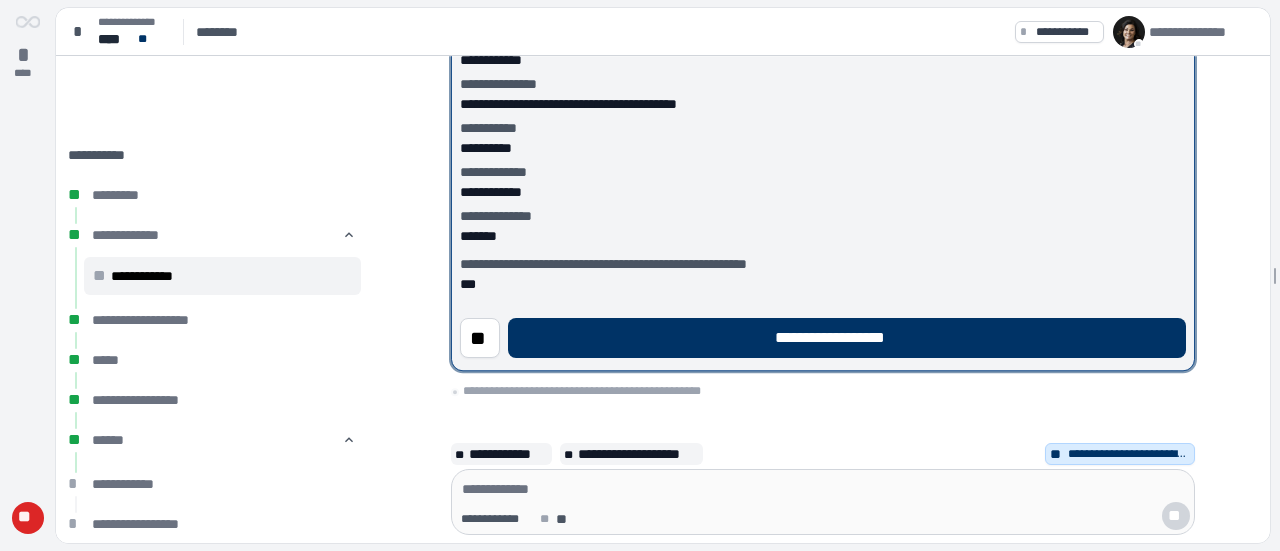 click on "**********" at bounding box center (847, 338) 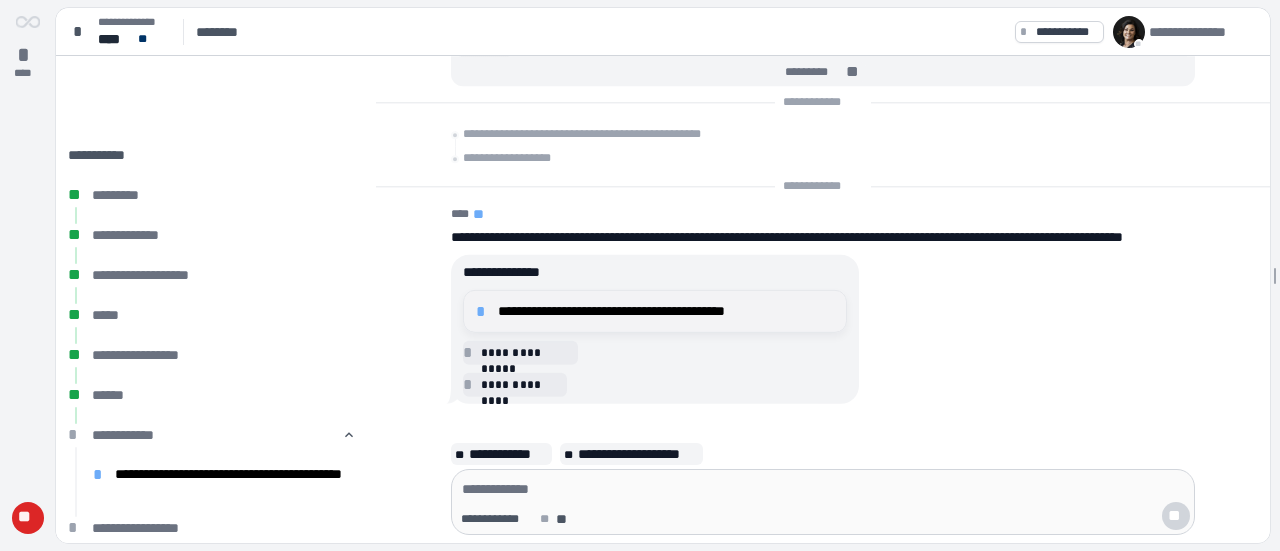 click on "**********" at bounding box center (666, 311) 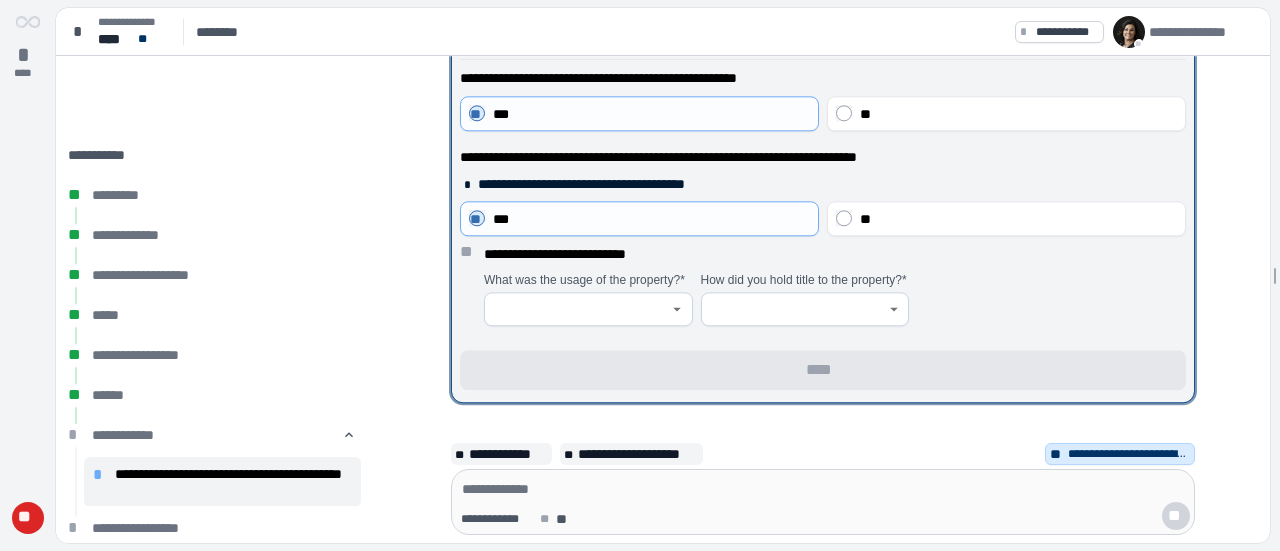 click 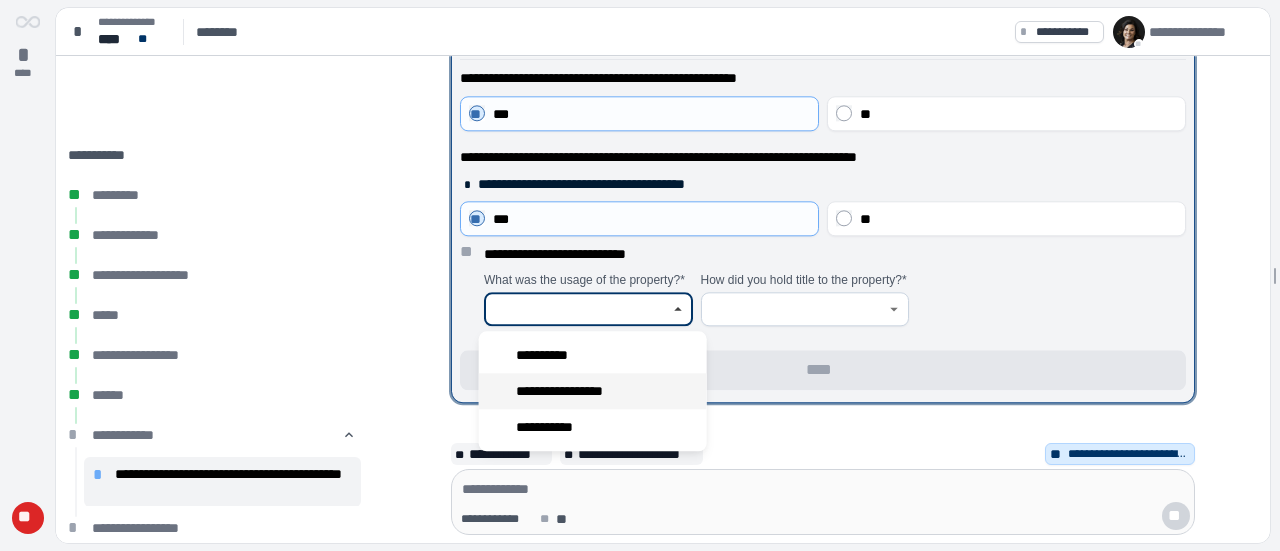 click on "**********" at bounding box center (593, 391) 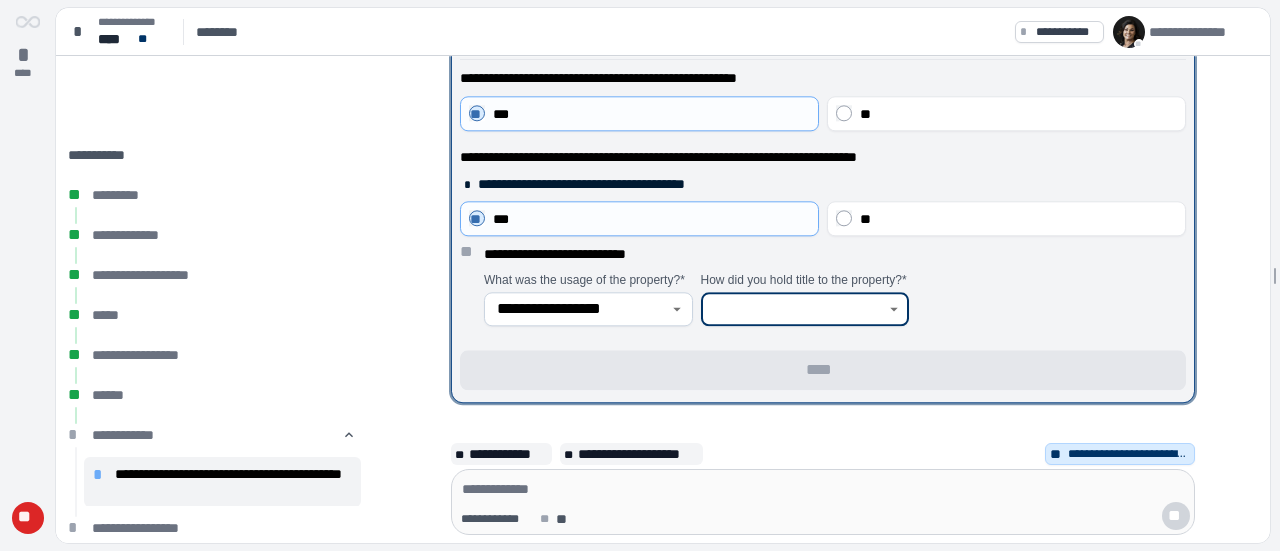 click at bounding box center (794, 309) 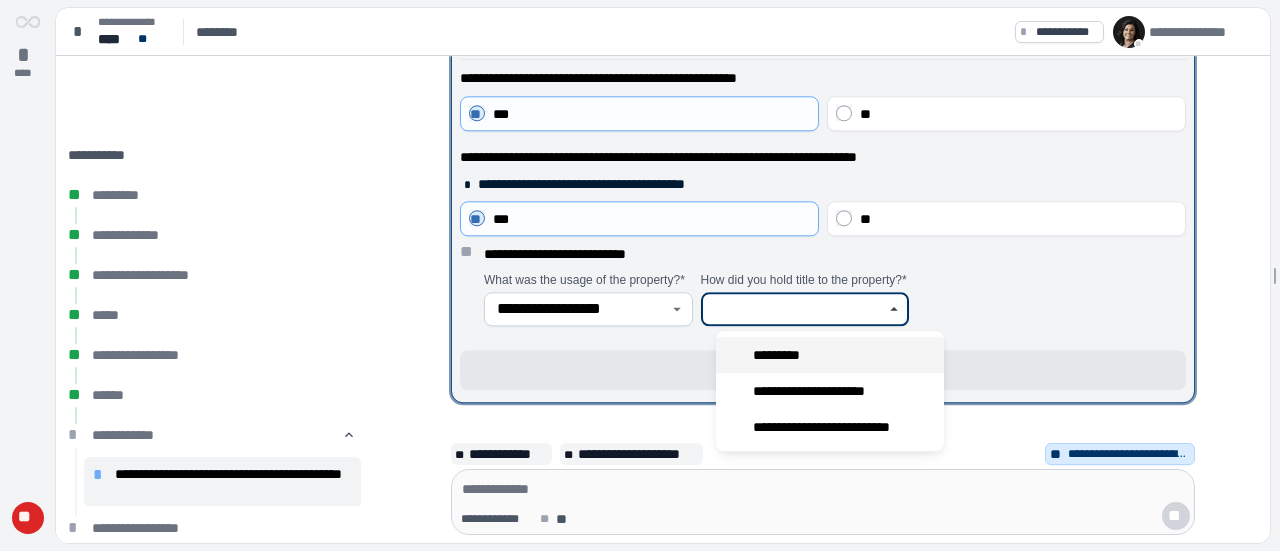 click on "*********" at bounding box center (830, 355) 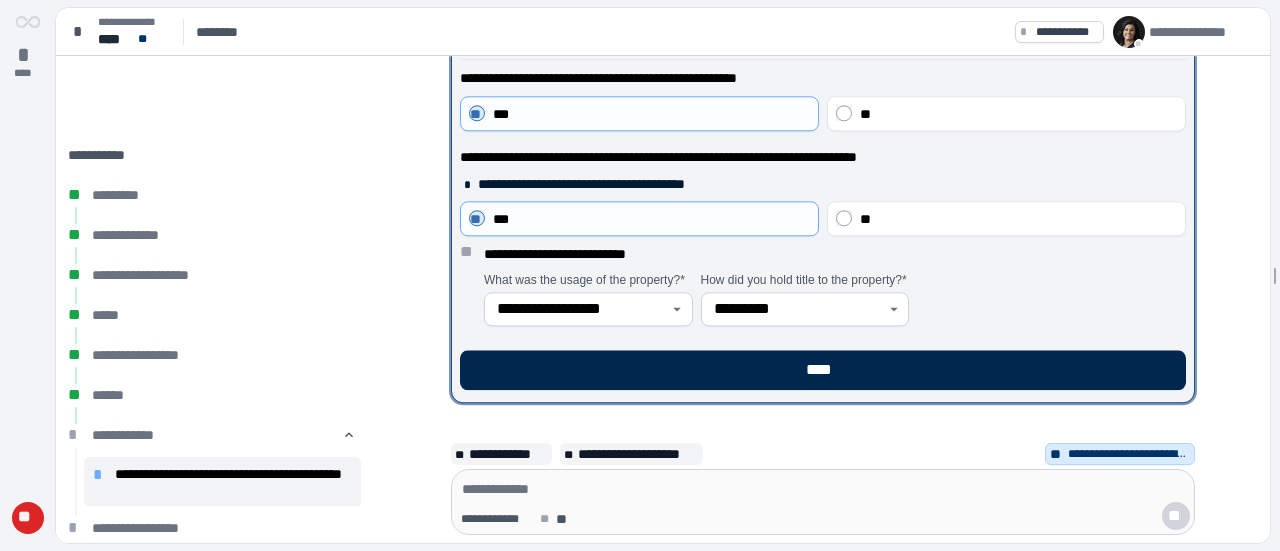 click on "****" at bounding box center [823, 370] 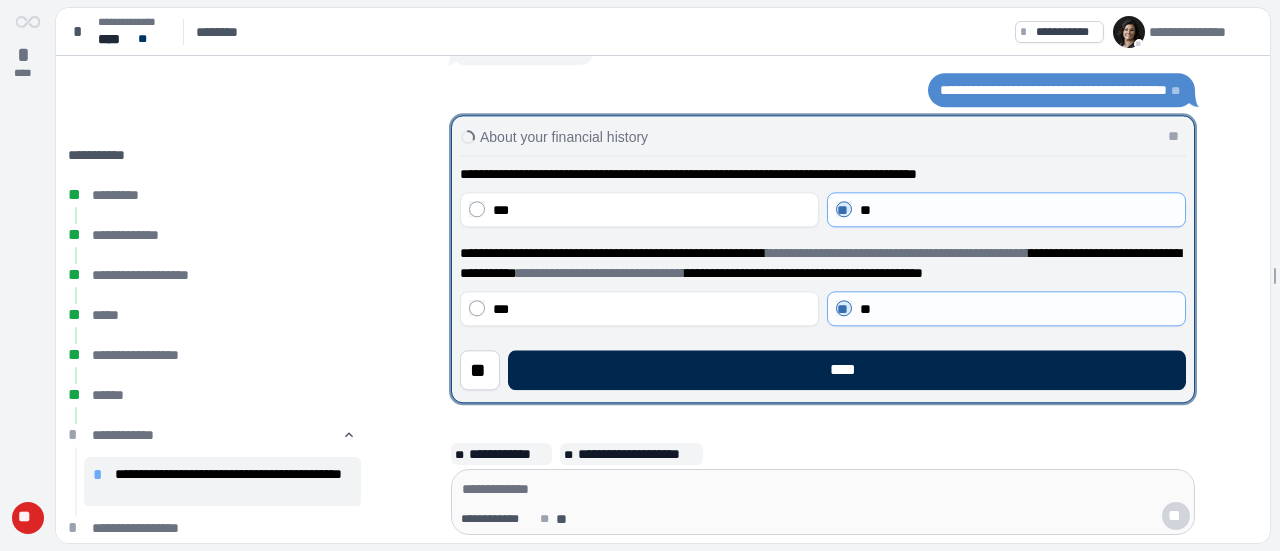 click on "****" at bounding box center [847, 370] 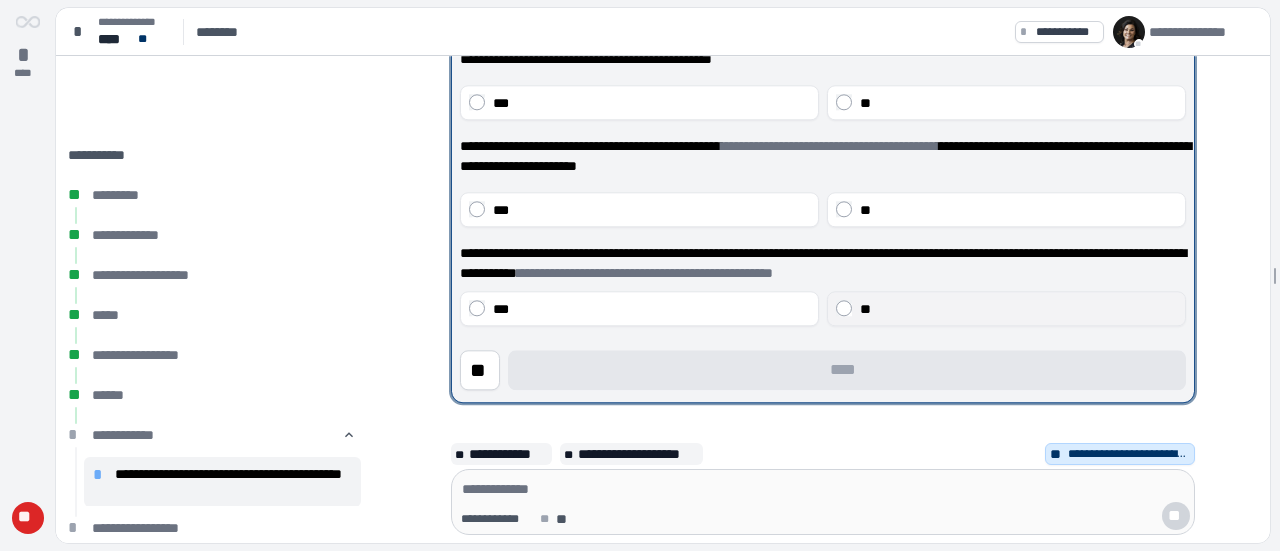scroll, scrollTop: 100, scrollLeft: 0, axis: vertical 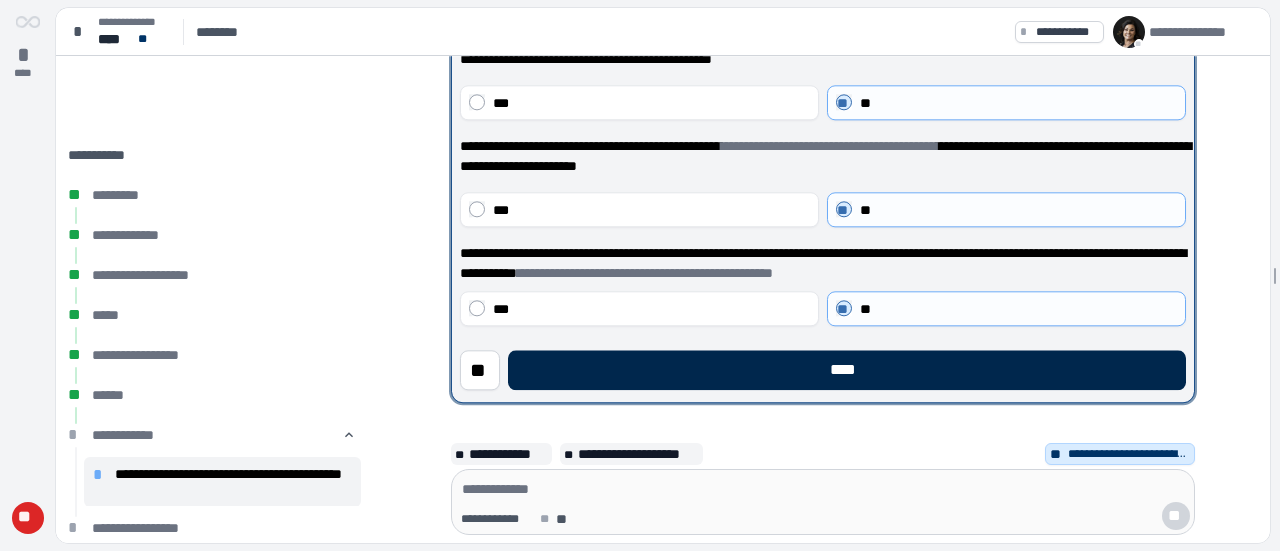 click on "****" at bounding box center (847, 370) 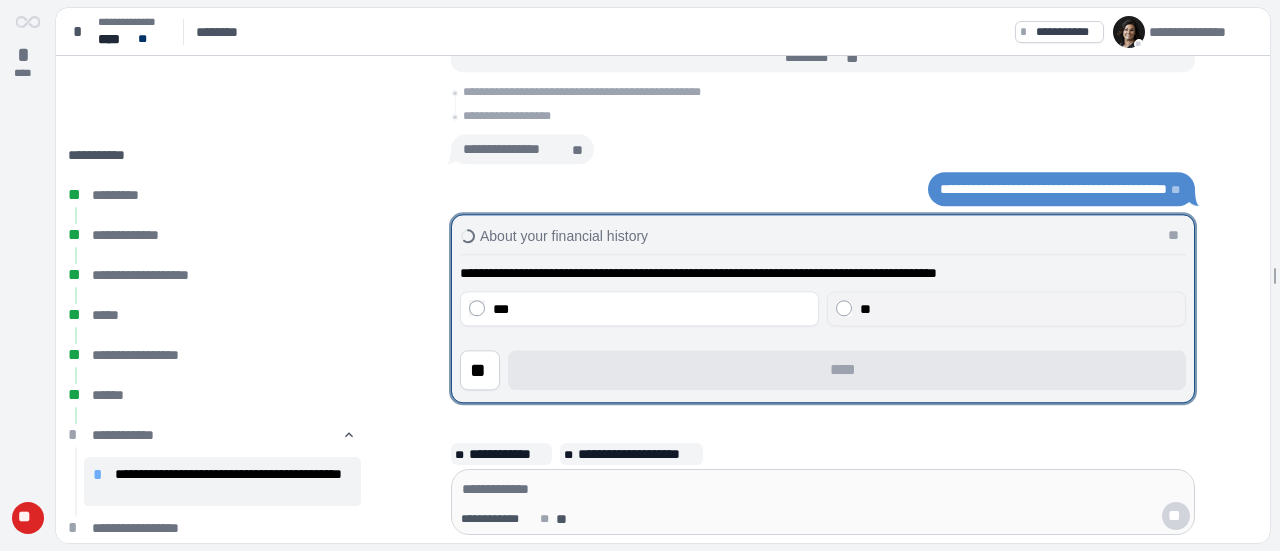 click on "**" at bounding box center [1006, 308] 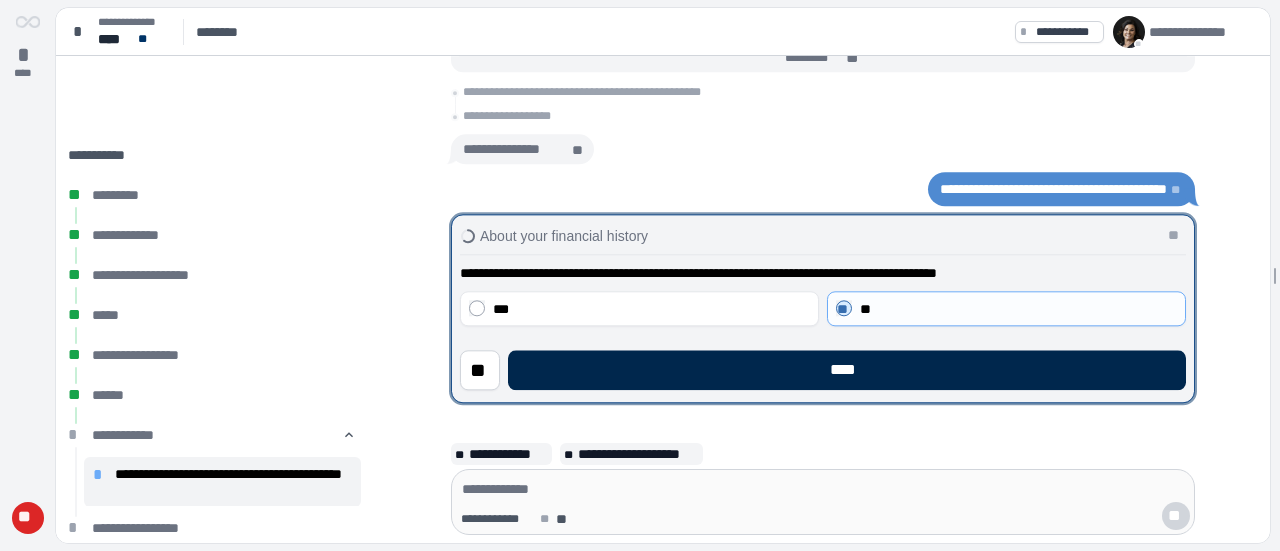 click on "****" at bounding box center [847, 370] 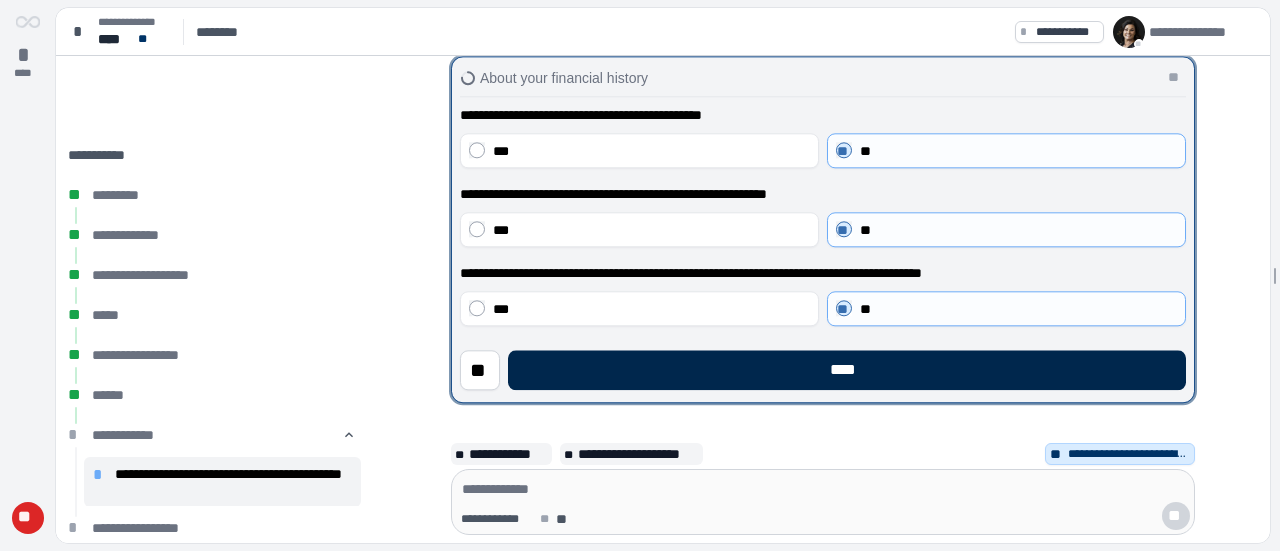 click on "****" at bounding box center (847, 370) 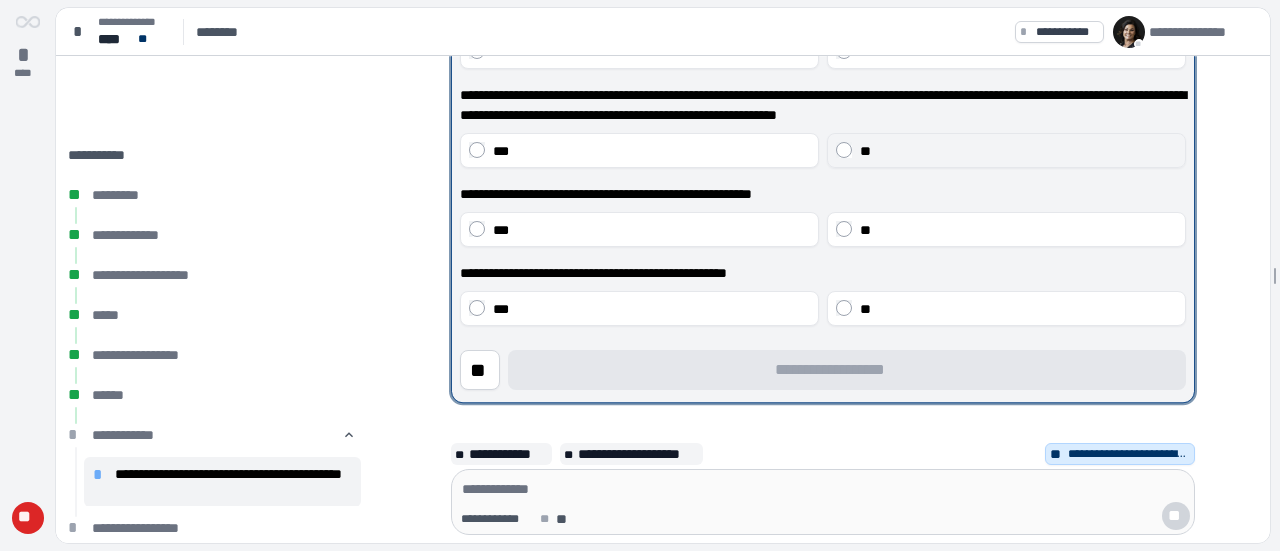 click on "**" at bounding box center (1006, 150) 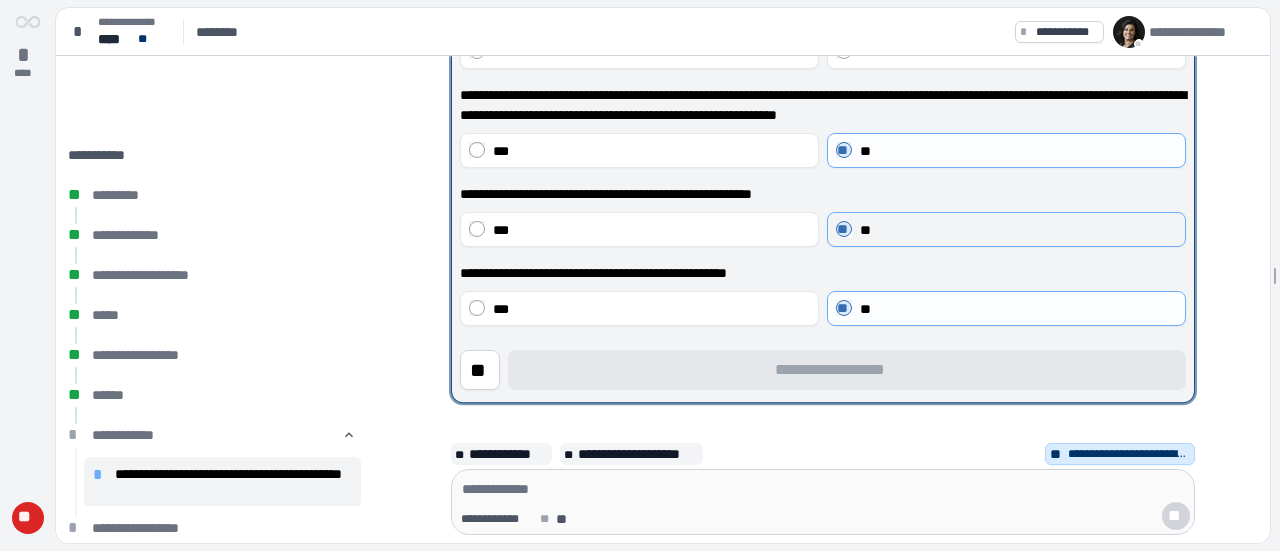 scroll, scrollTop: 200, scrollLeft: 0, axis: vertical 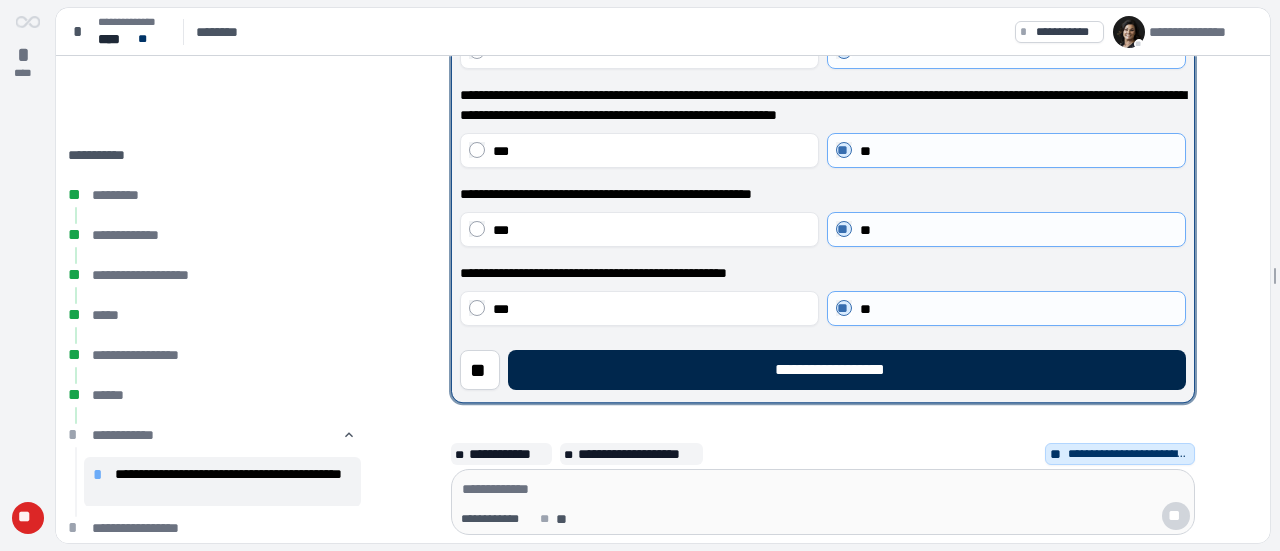 click on "**********" at bounding box center [847, 370] 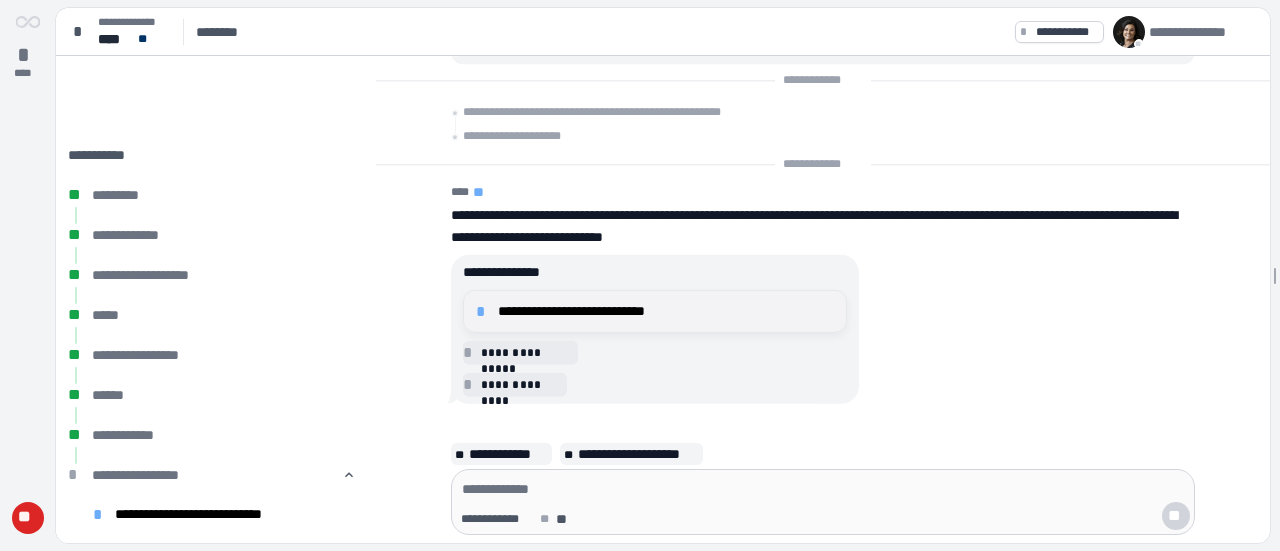 click on "**********" at bounding box center (666, 311) 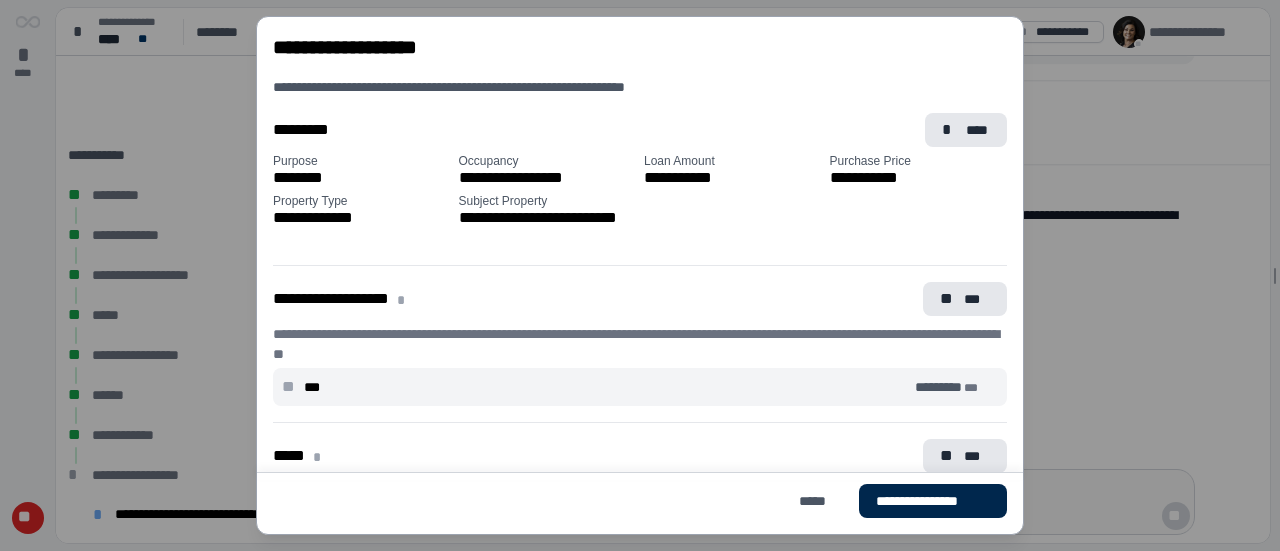 click on "**********" at bounding box center (933, 501) 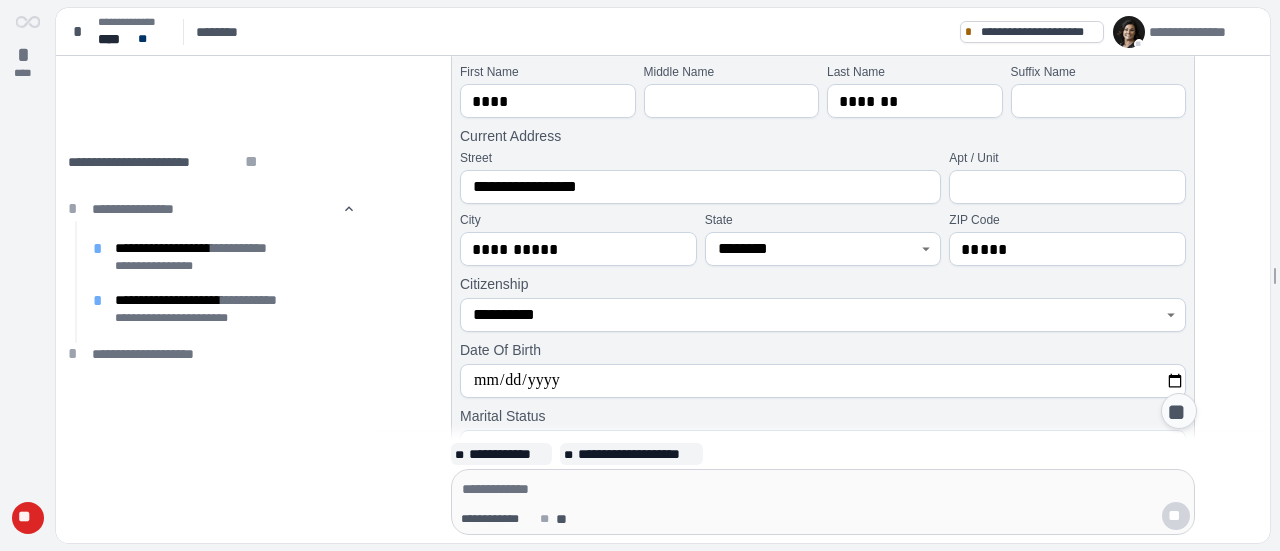 scroll, scrollTop: 1500, scrollLeft: 0, axis: vertical 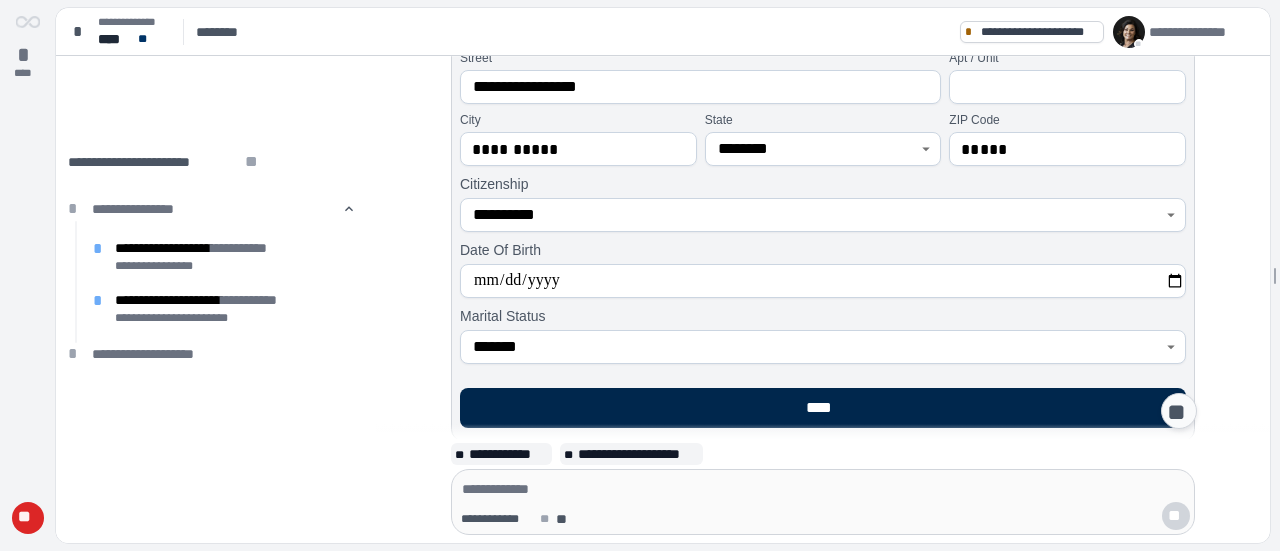 click on "****" at bounding box center (823, 408) 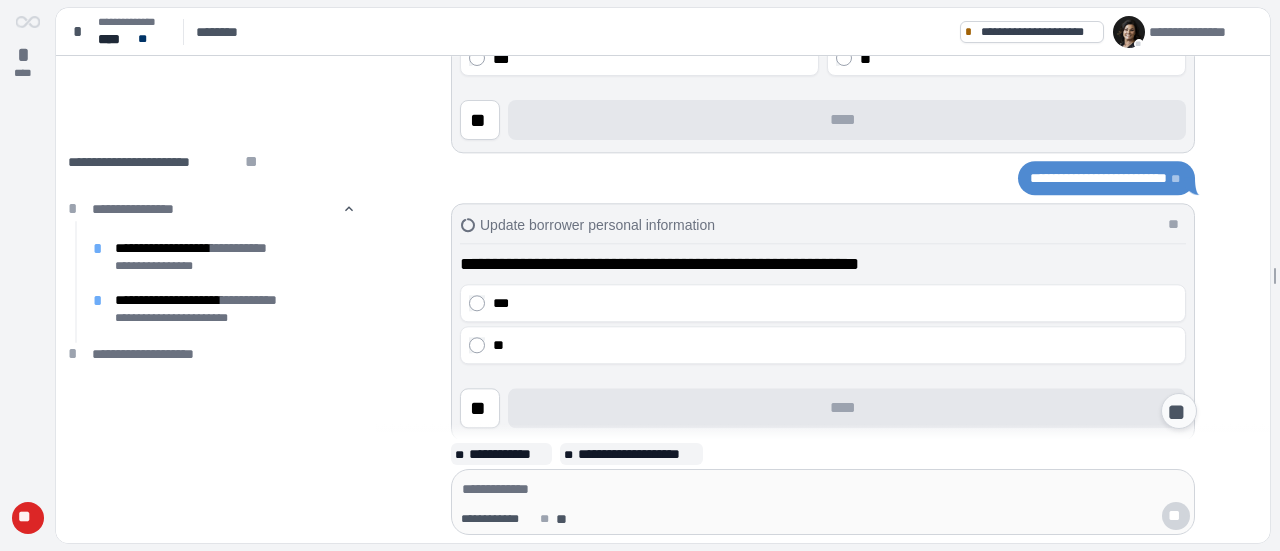 click on "**********" at bounding box center [1098, 178] 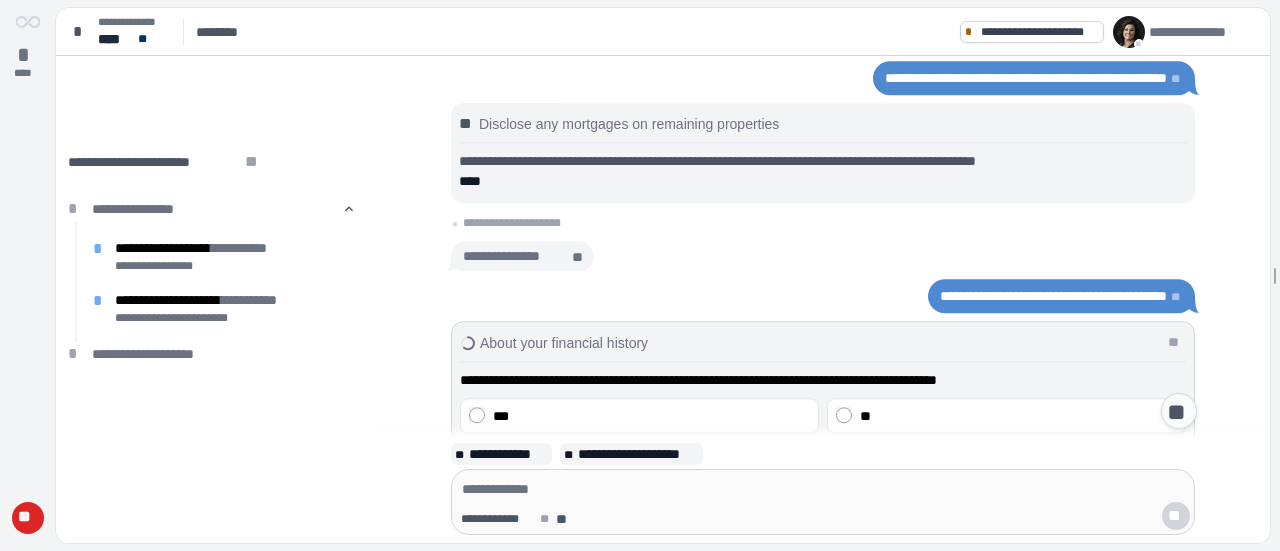 scroll, scrollTop: 2458, scrollLeft: 0, axis: vertical 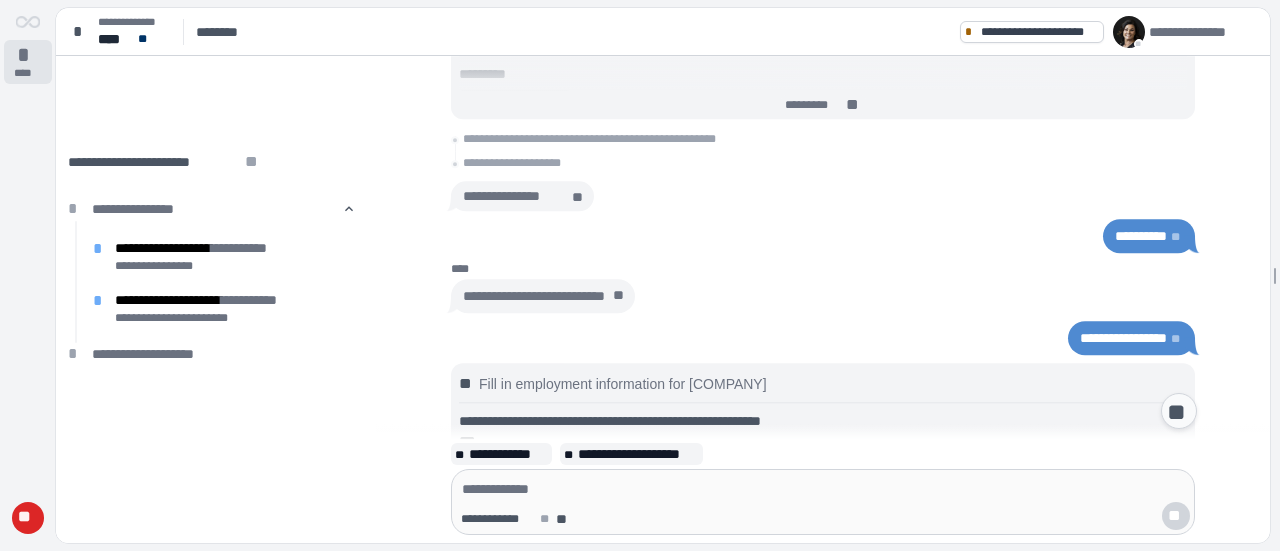 click on "*" at bounding box center (28, 55) 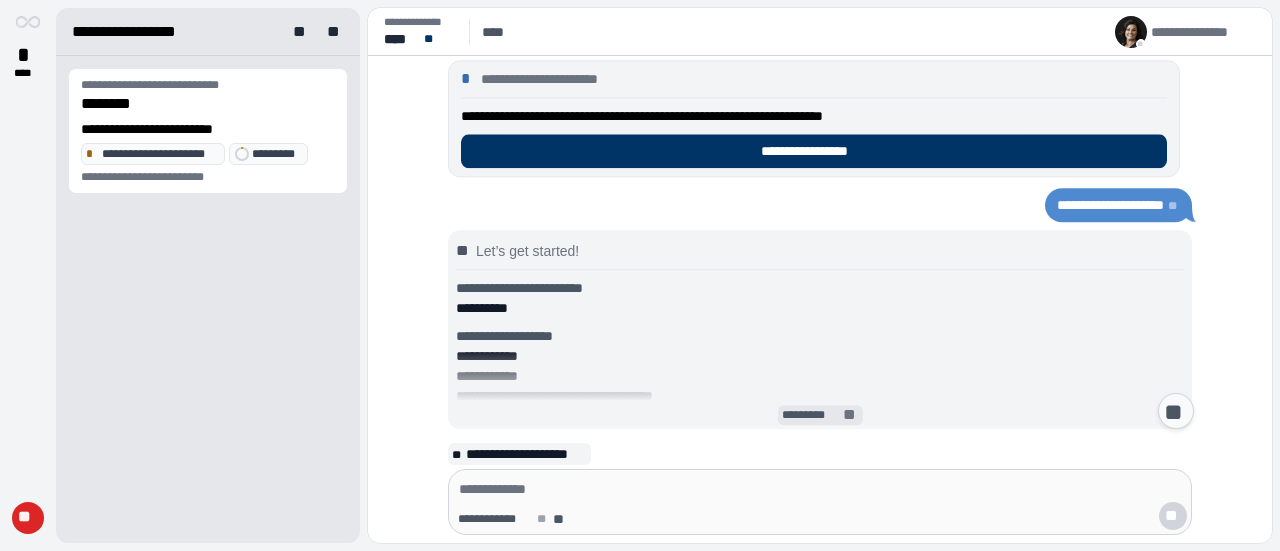 scroll, scrollTop: 146, scrollLeft: 0, axis: vertical 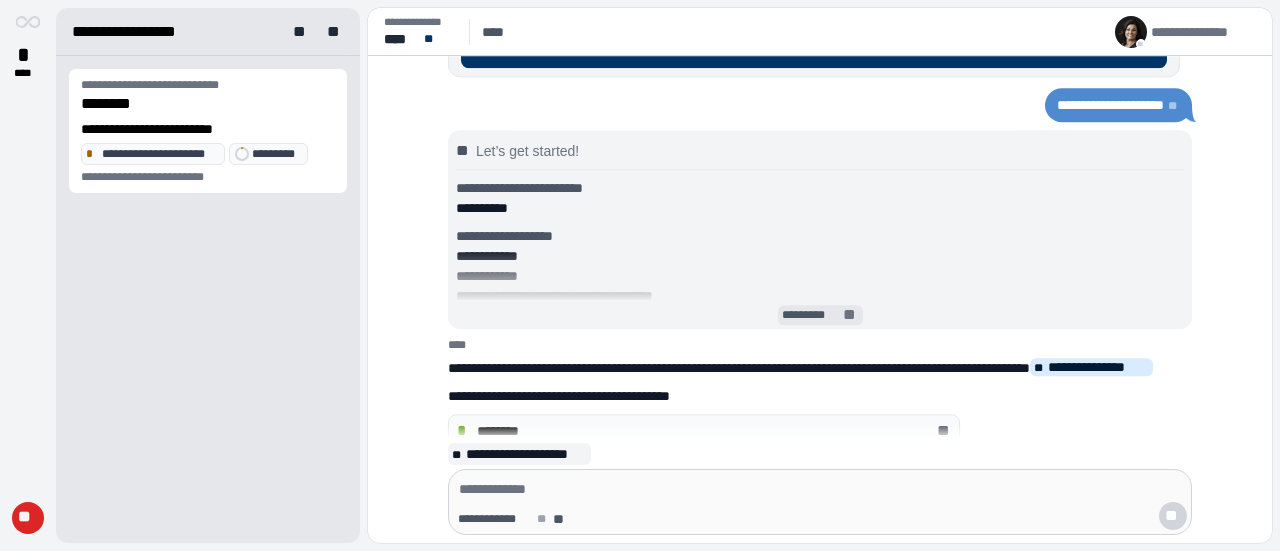 click on "*********" at bounding box center (811, 315) 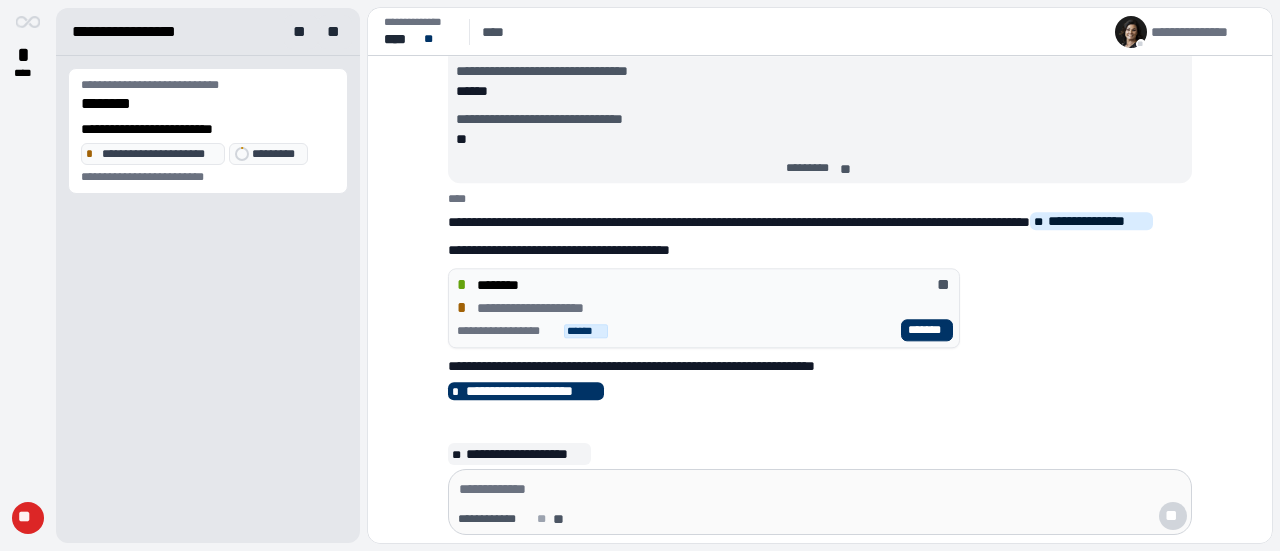 scroll, scrollTop: 653, scrollLeft: 0, axis: vertical 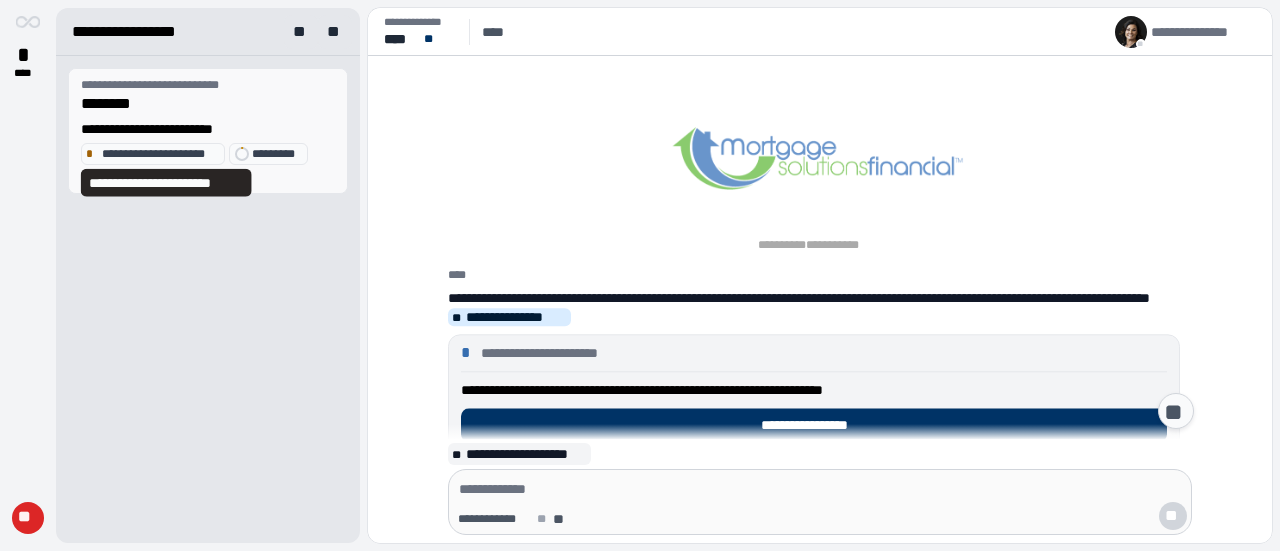 click on "**********" at bounding box center (160, 154) 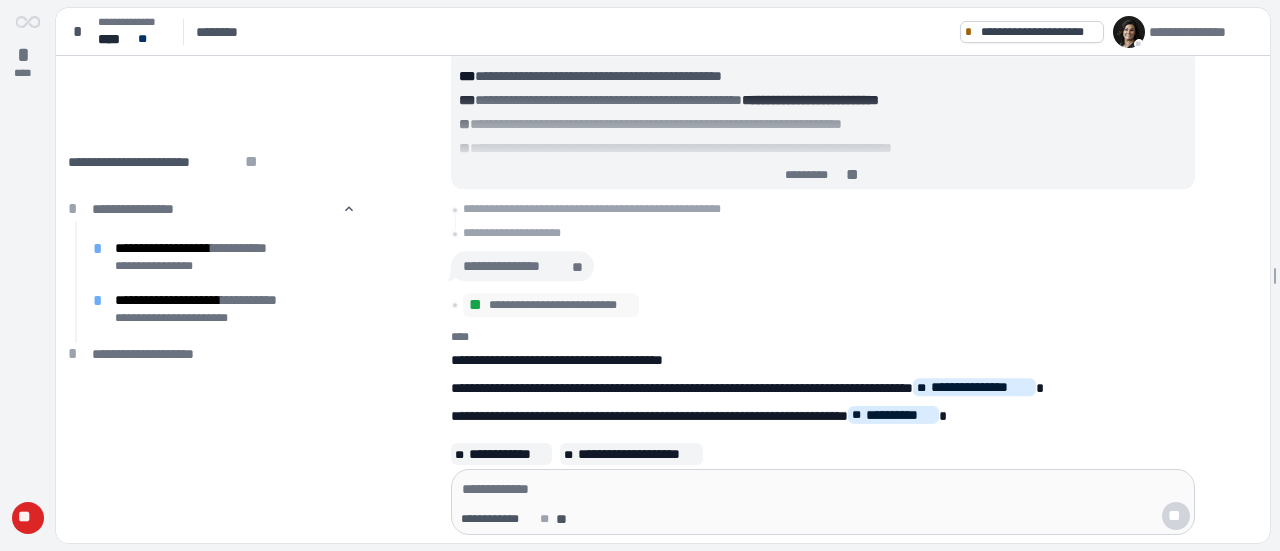 scroll, scrollTop: 0, scrollLeft: 0, axis: both 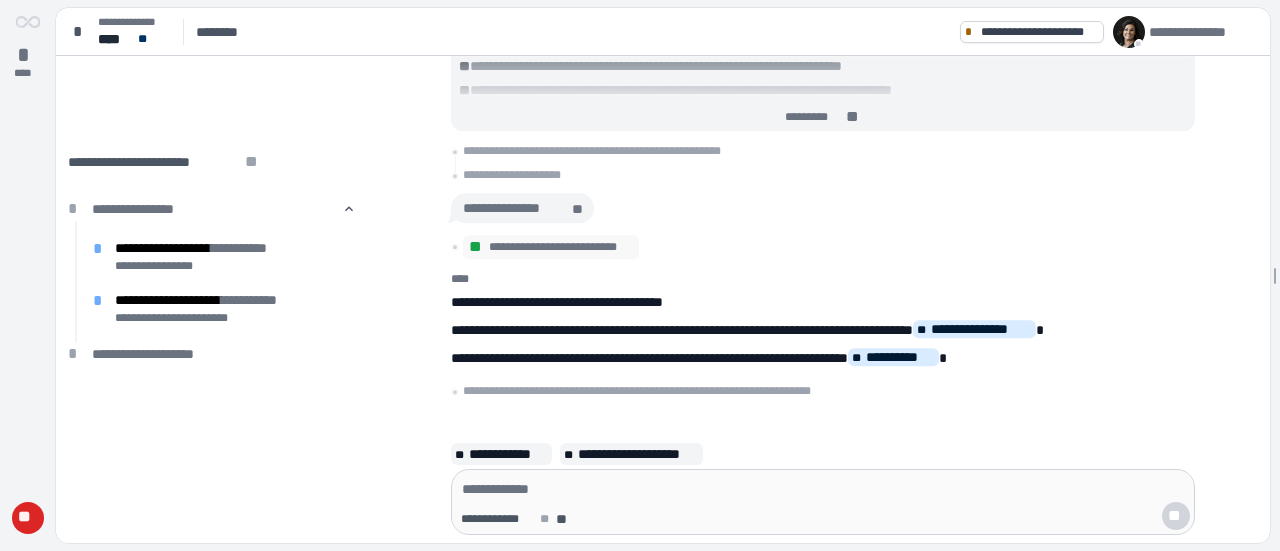 click on "**********" at bounding box center (823, 521) 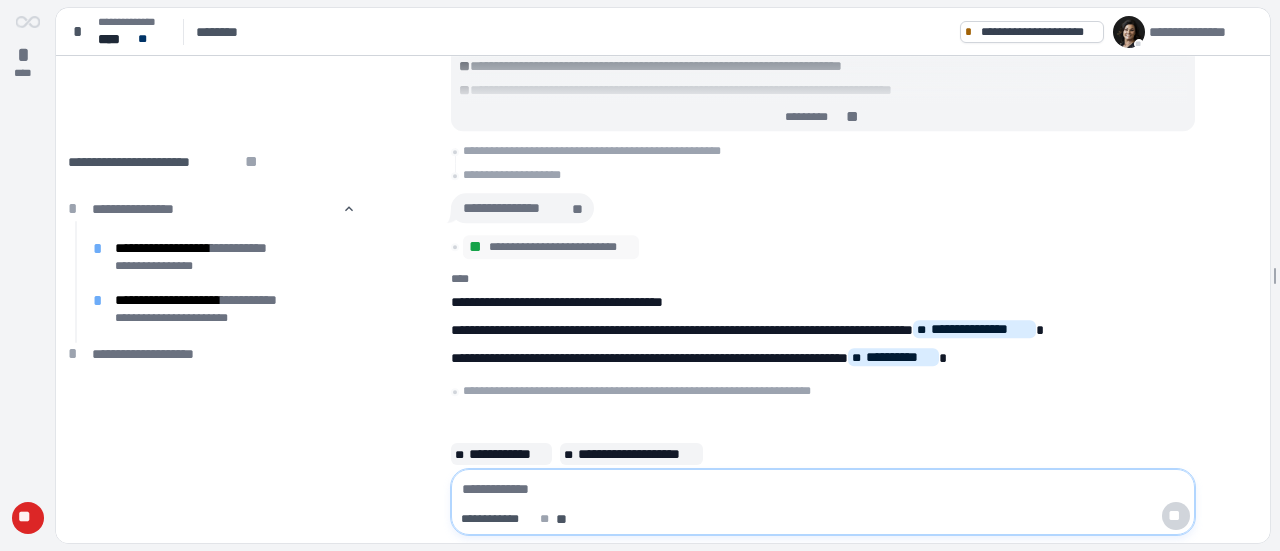 click at bounding box center (823, 489) 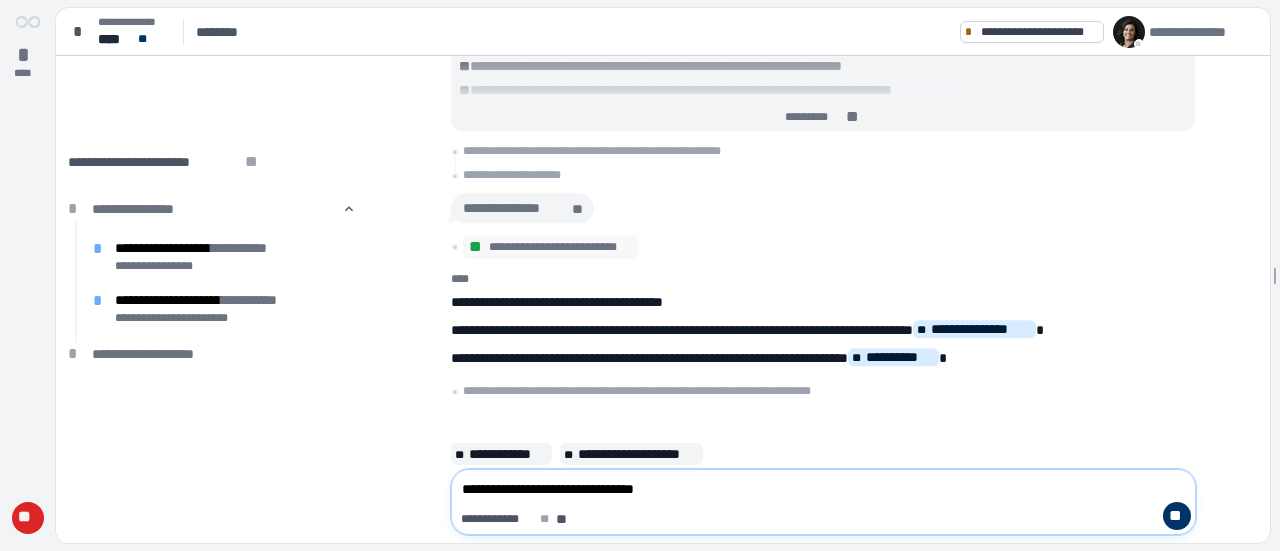 type on "**********" 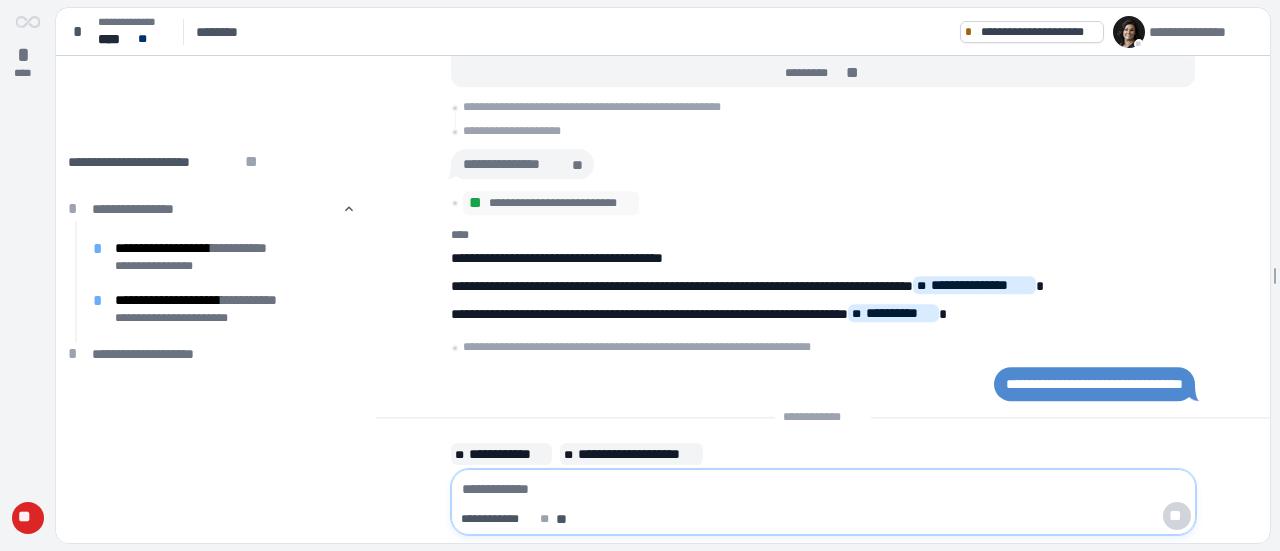 scroll, scrollTop: 0, scrollLeft: 0, axis: both 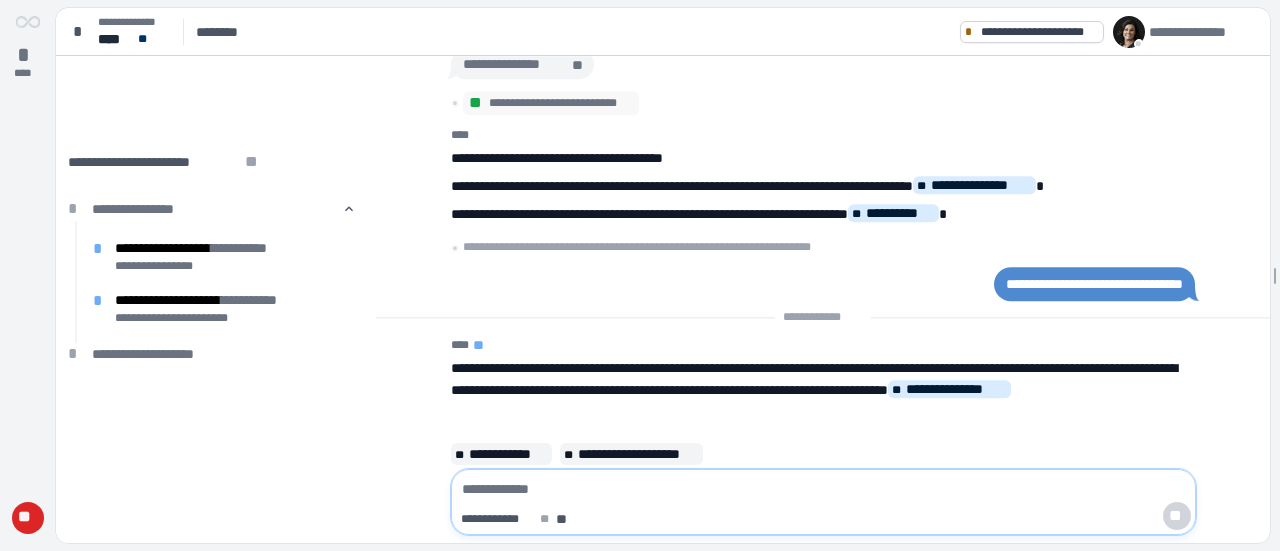 click at bounding box center (823, 489) 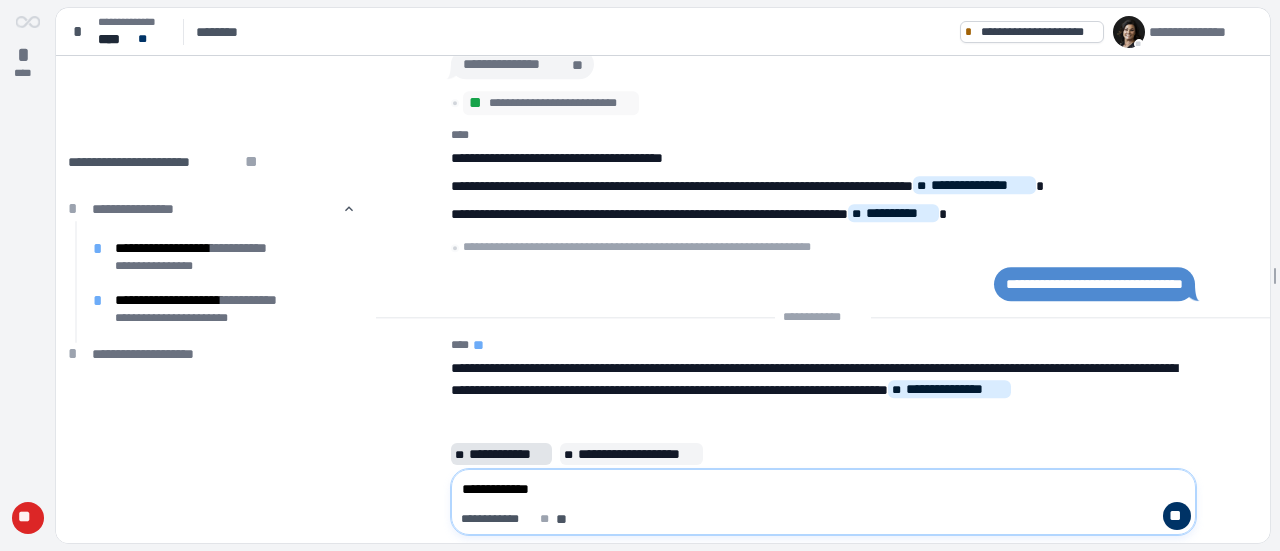 type on "**********" 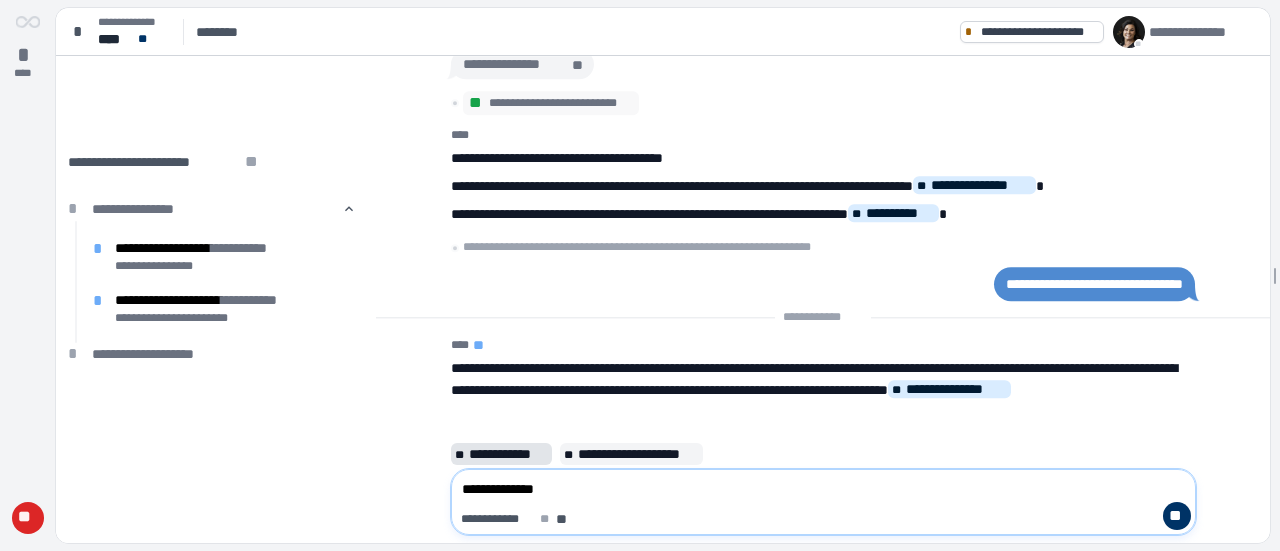 type 